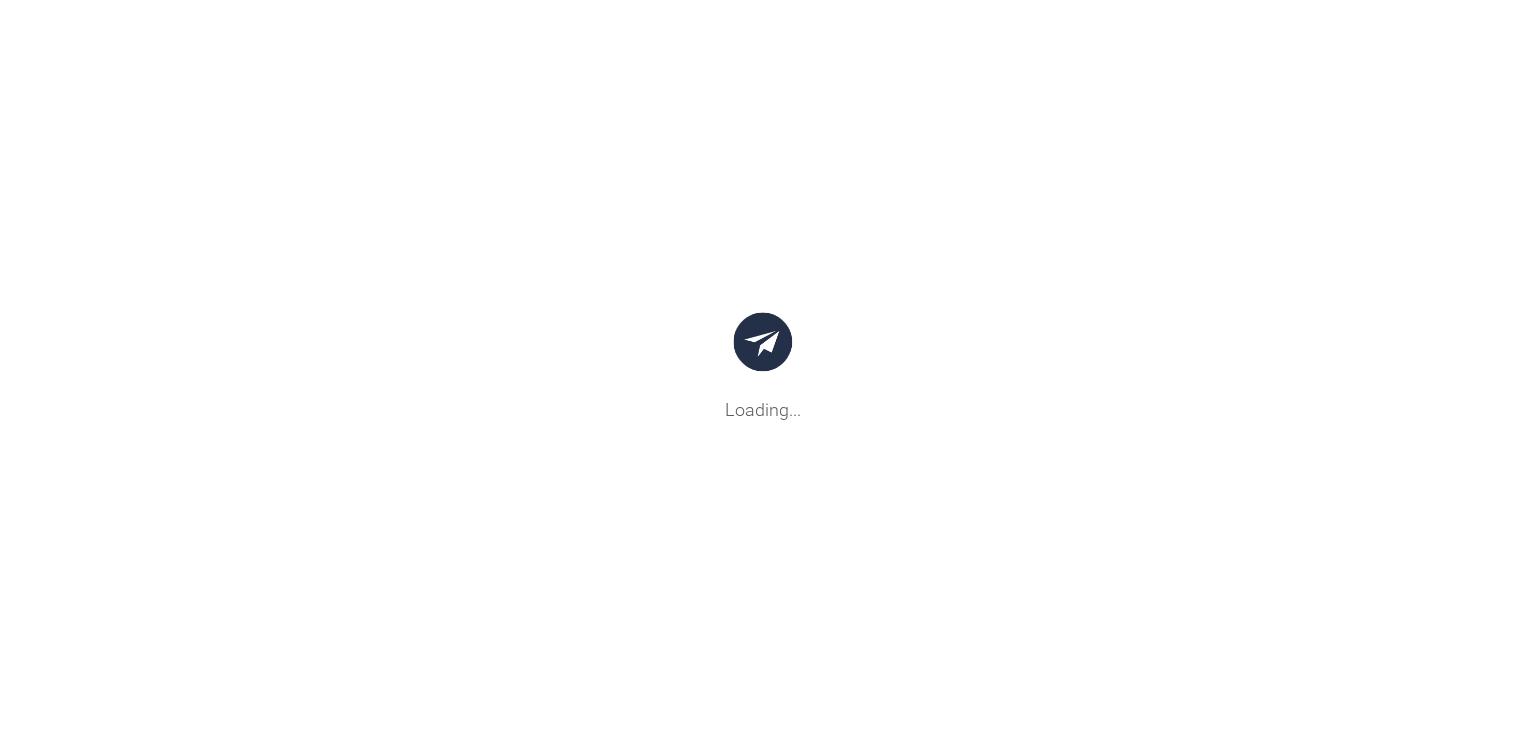 scroll, scrollTop: 0, scrollLeft: 0, axis: both 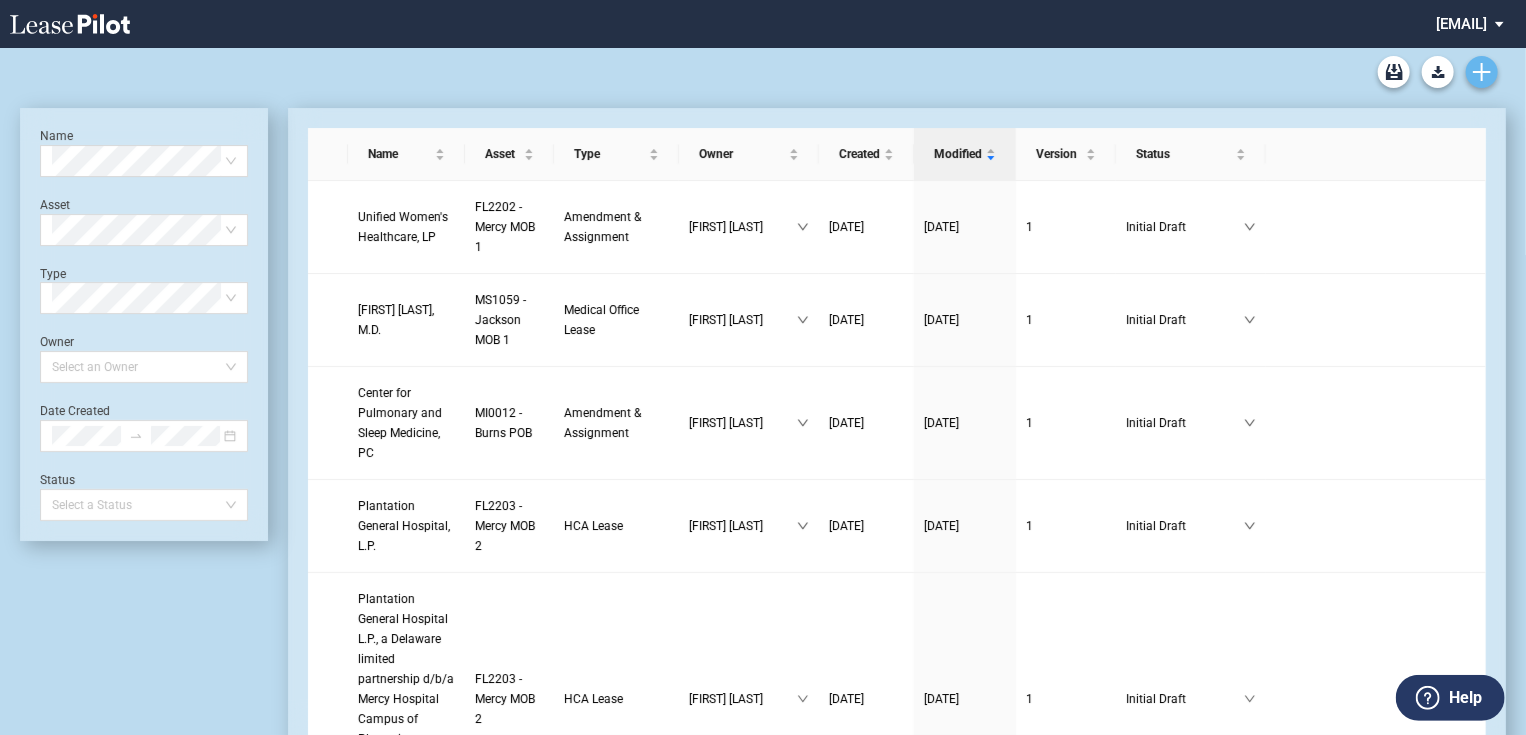 click 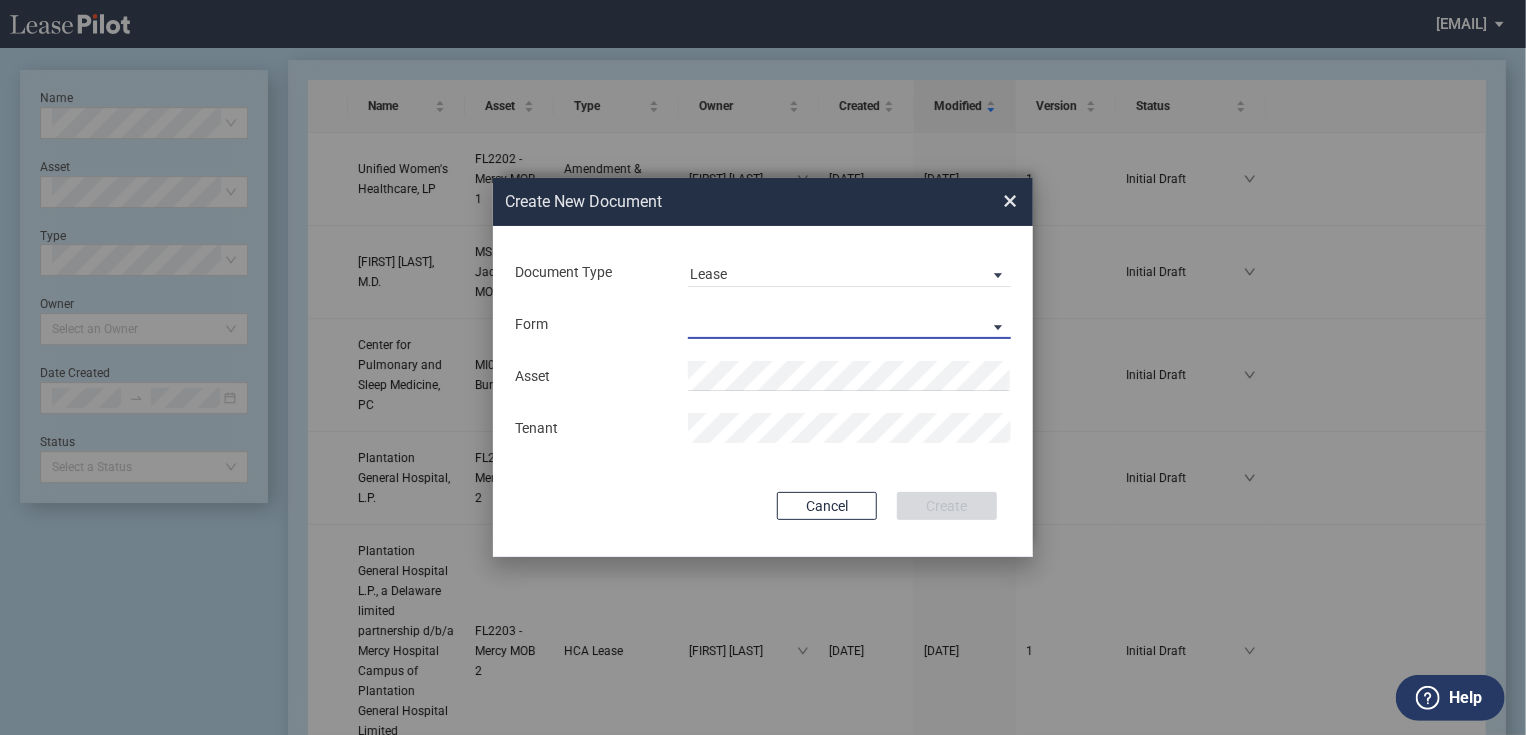 drag, startPoint x: 812, startPoint y: 316, endPoint x: 808, endPoint y: 328, distance: 12.649111 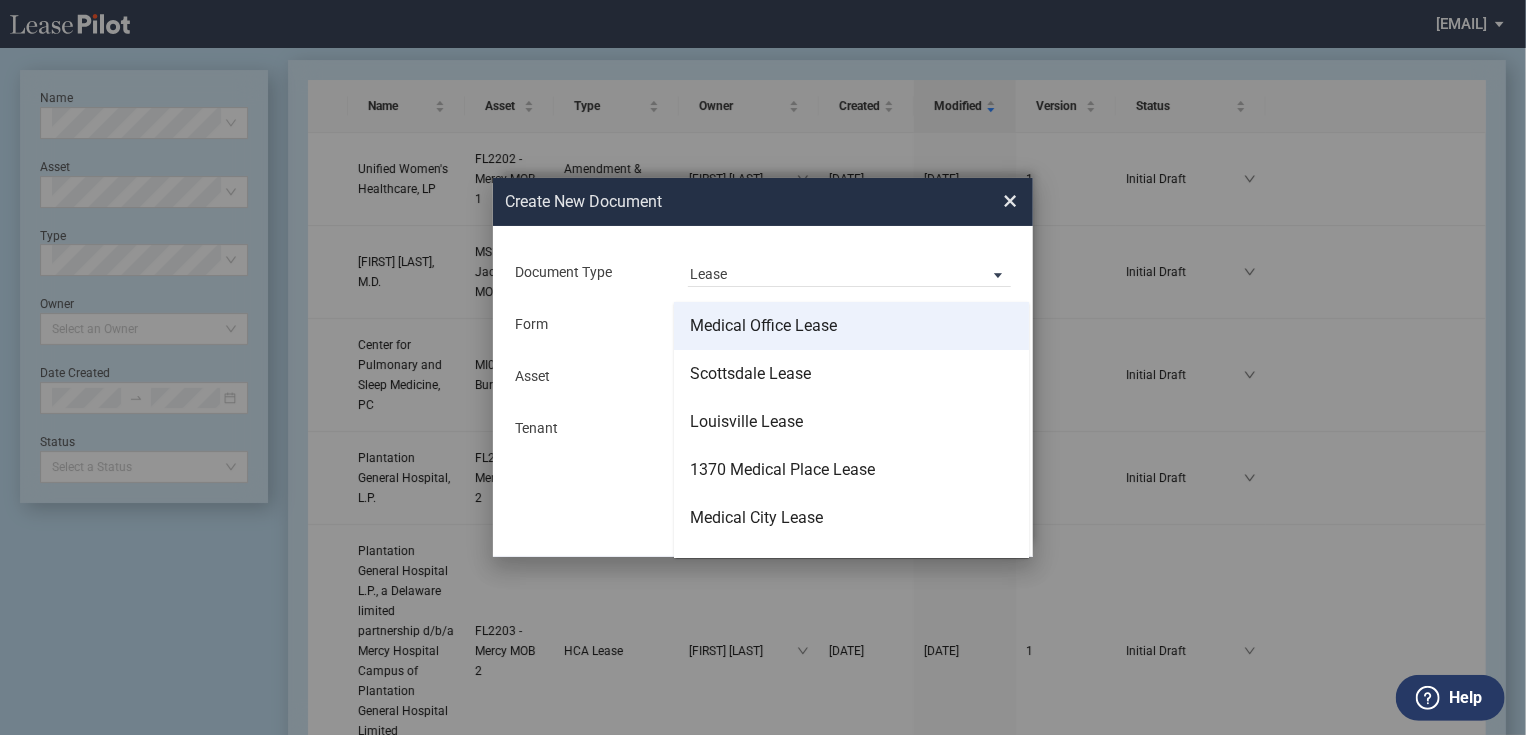 click on "Medical Office Lease" at bounding box center [763, 326] 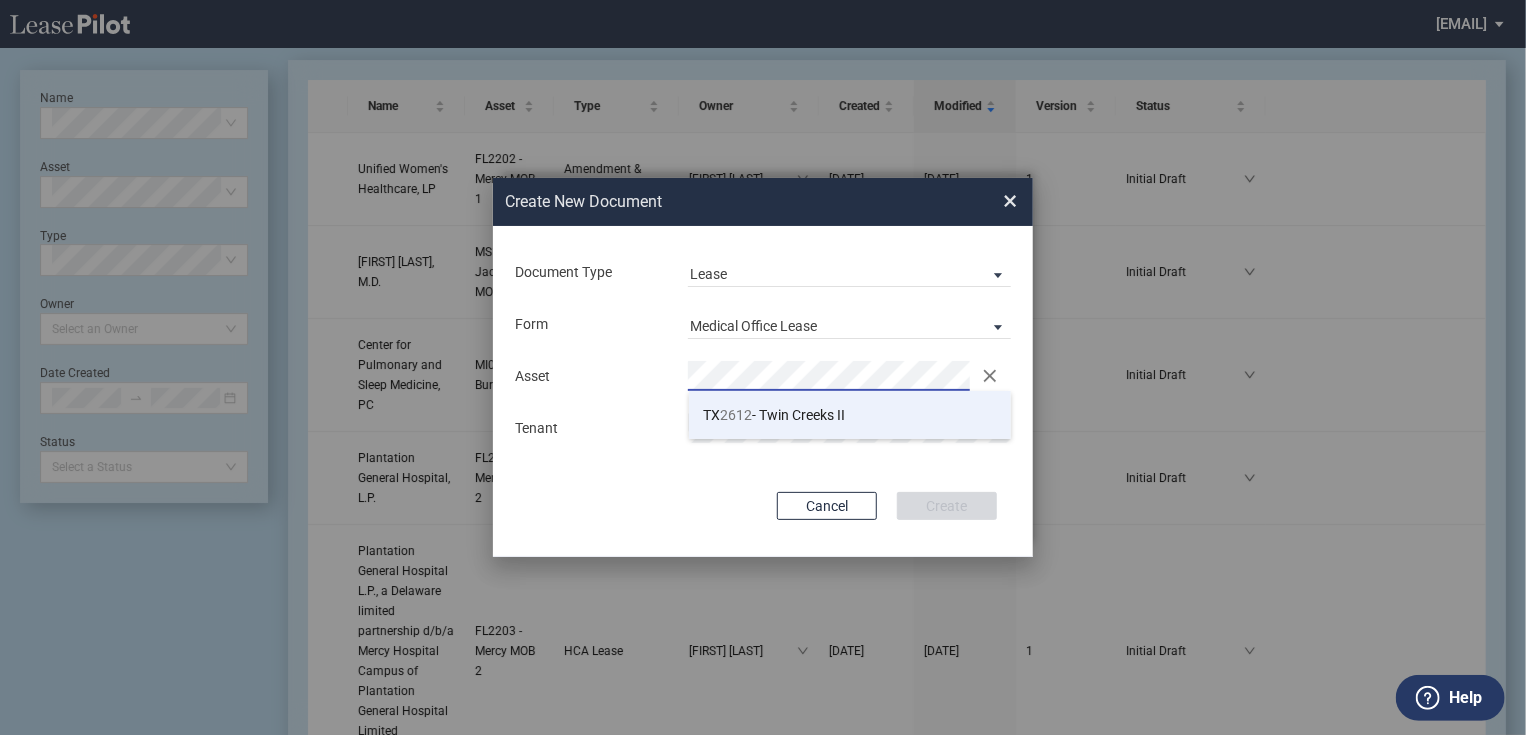 click on "TX 2612  - Twin Creeks II" at bounding box center [850, 415] 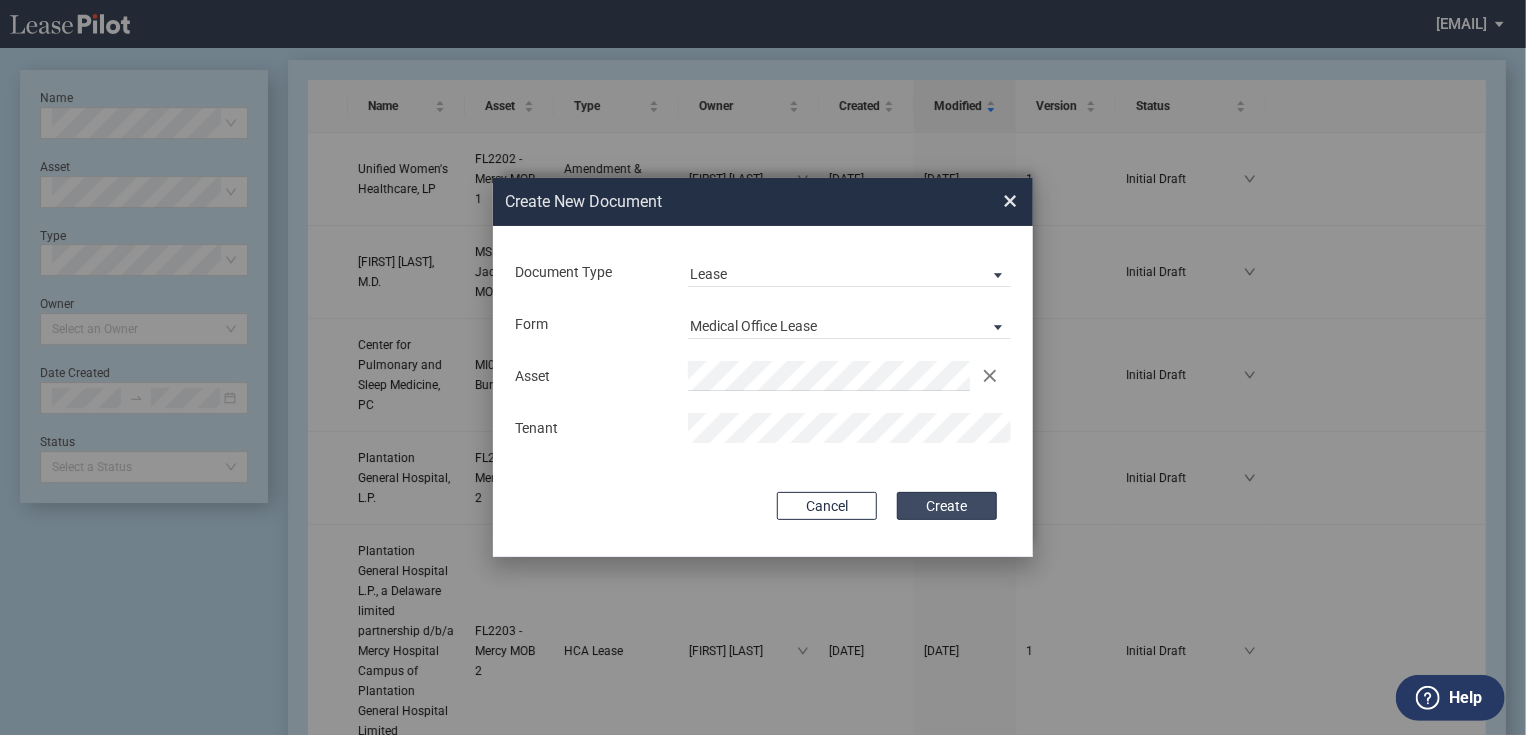 click on "Create" at bounding box center [947, 506] 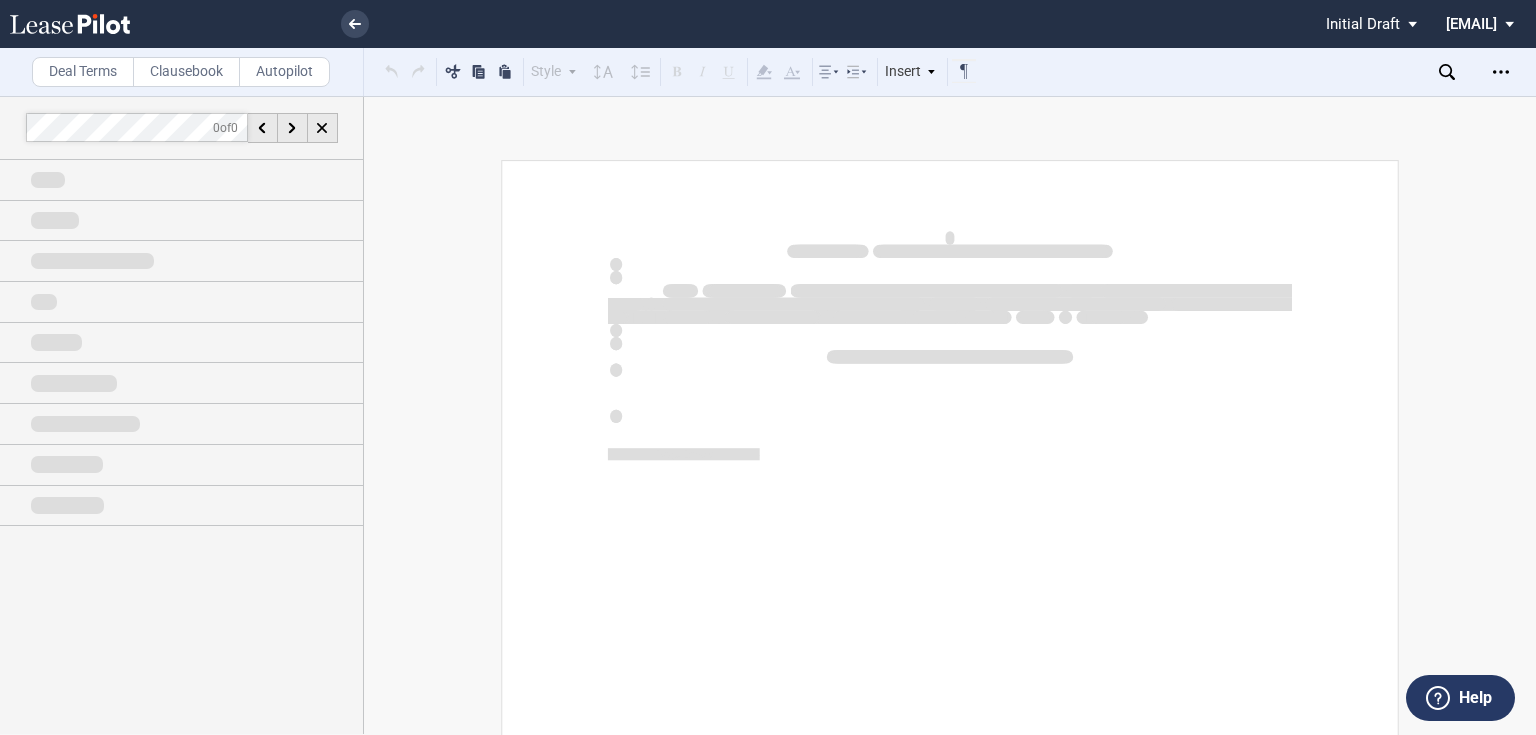 scroll, scrollTop: 0, scrollLeft: 0, axis: both 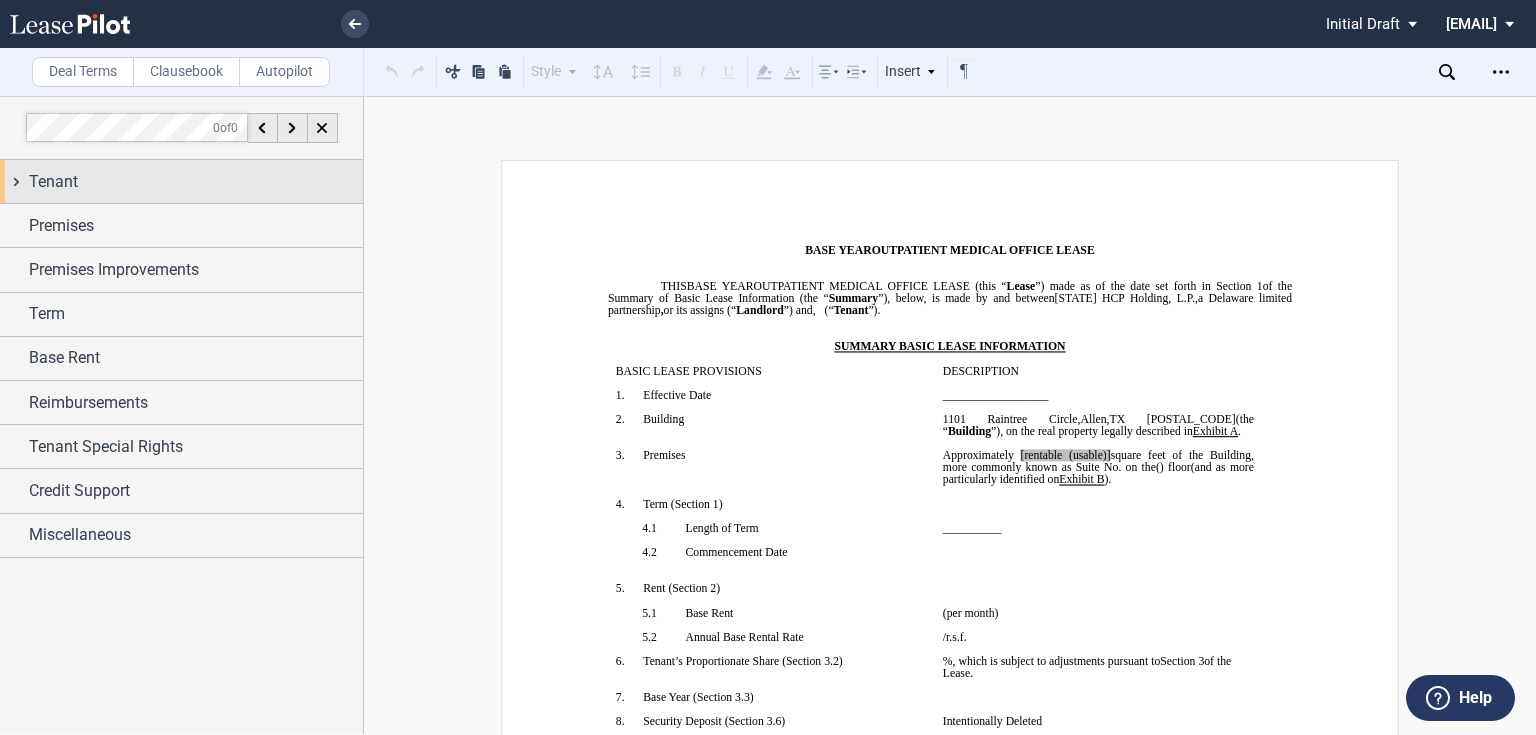drag, startPoint x: 110, startPoint y: 172, endPoint x: 114, endPoint y: 183, distance: 11.7046995 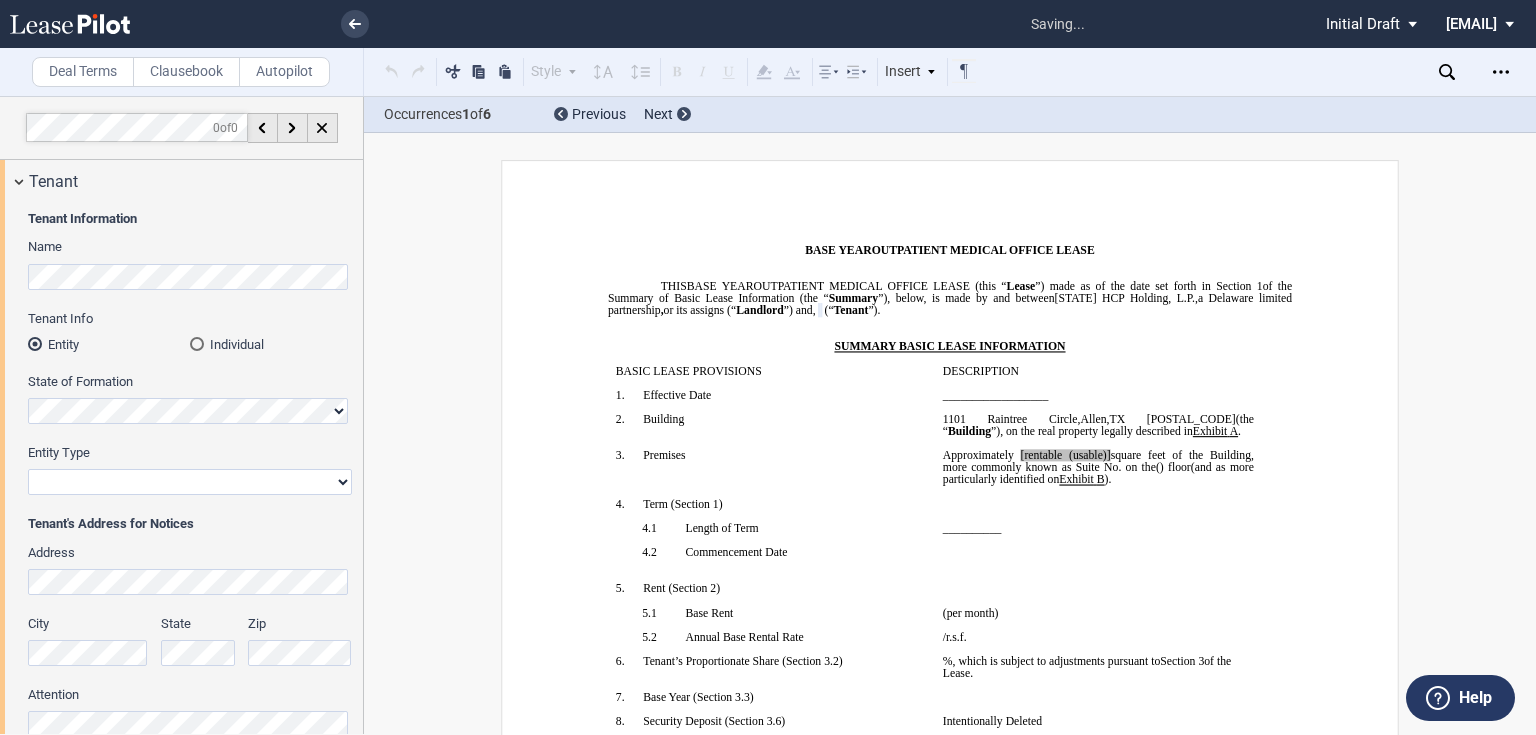 click on "Corporation
Limited Liability Company
General Partnership
Limited Partnership
Other" at bounding box center (190, 482) 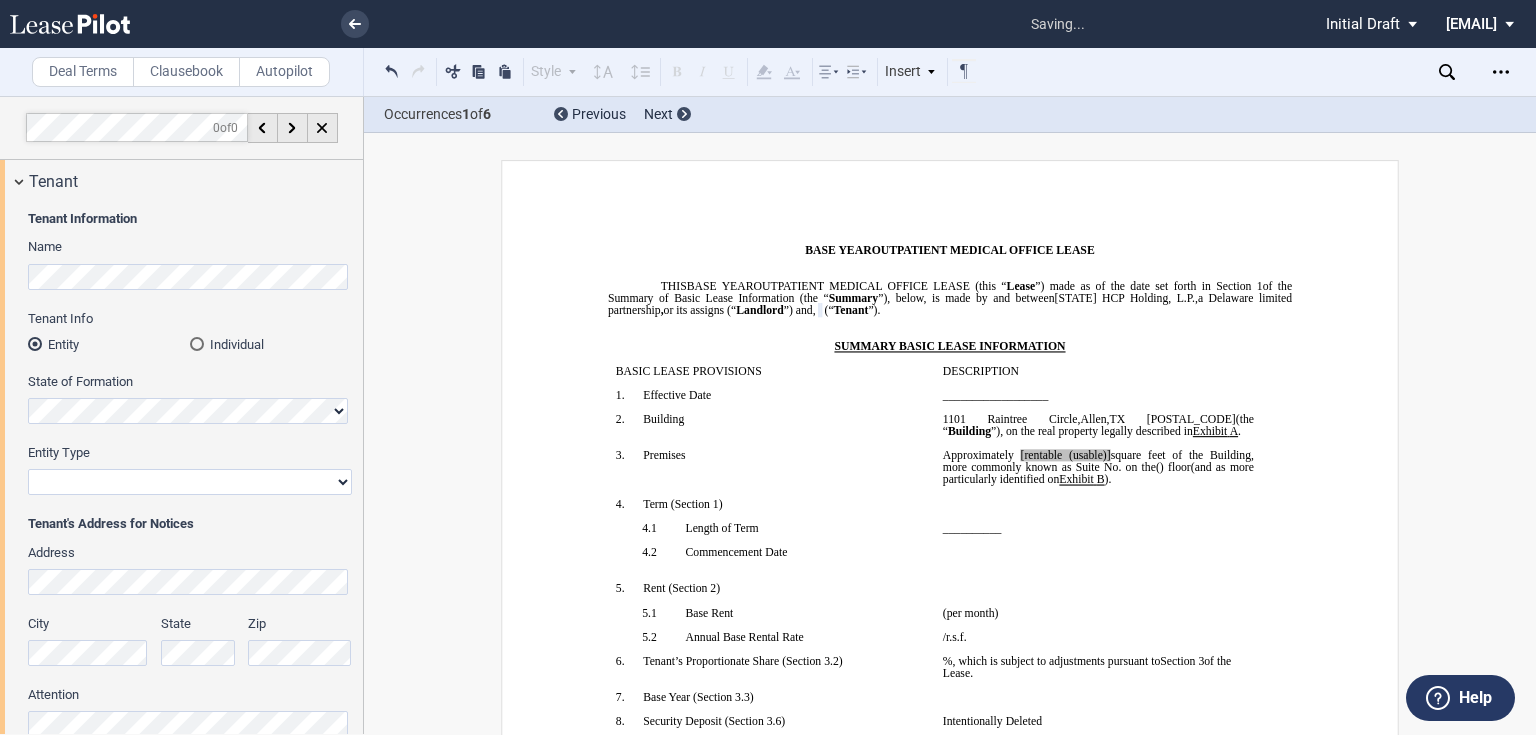 select on "limited liability company" 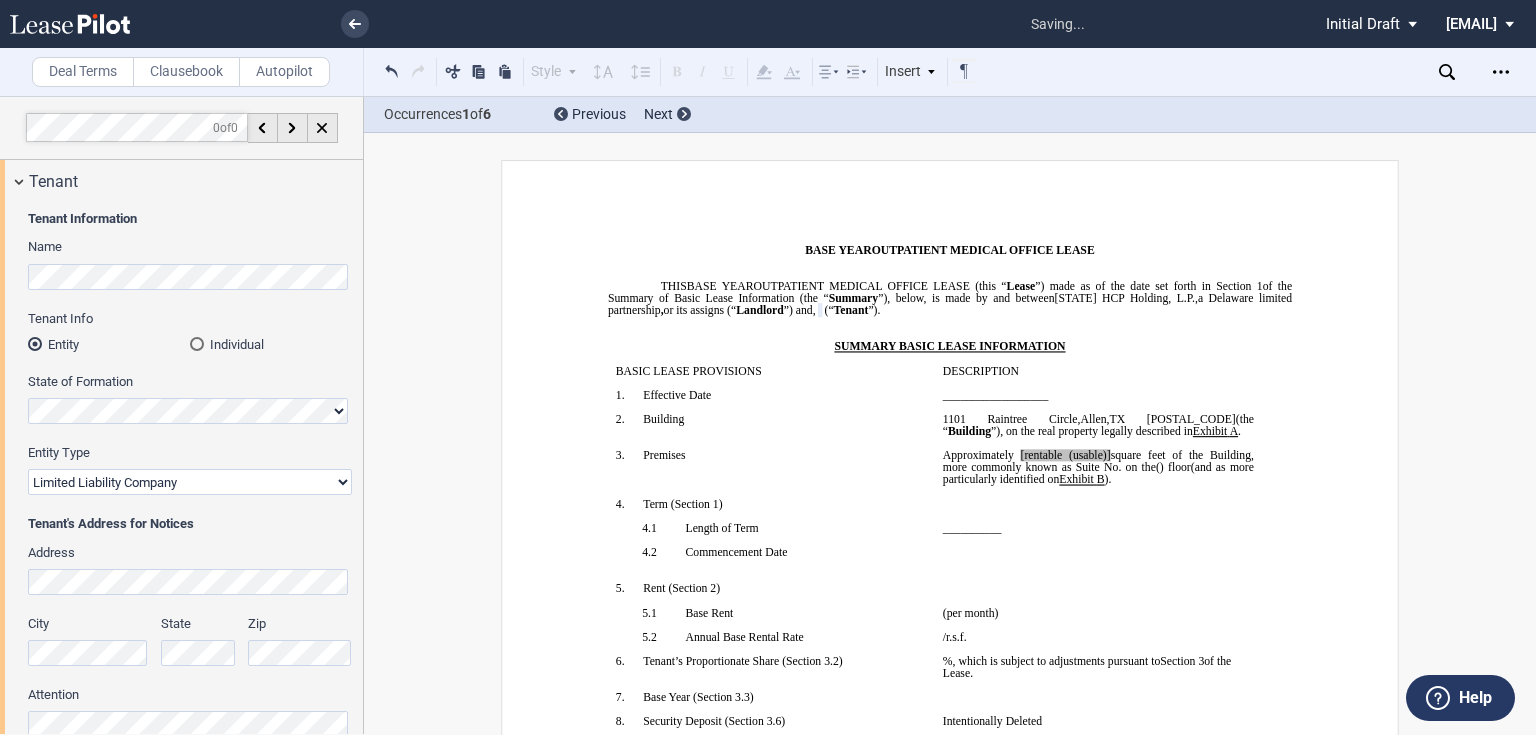 click on "Corporation
Limited Liability Company
General Partnership
Limited Partnership
Other" at bounding box center [190, 482] 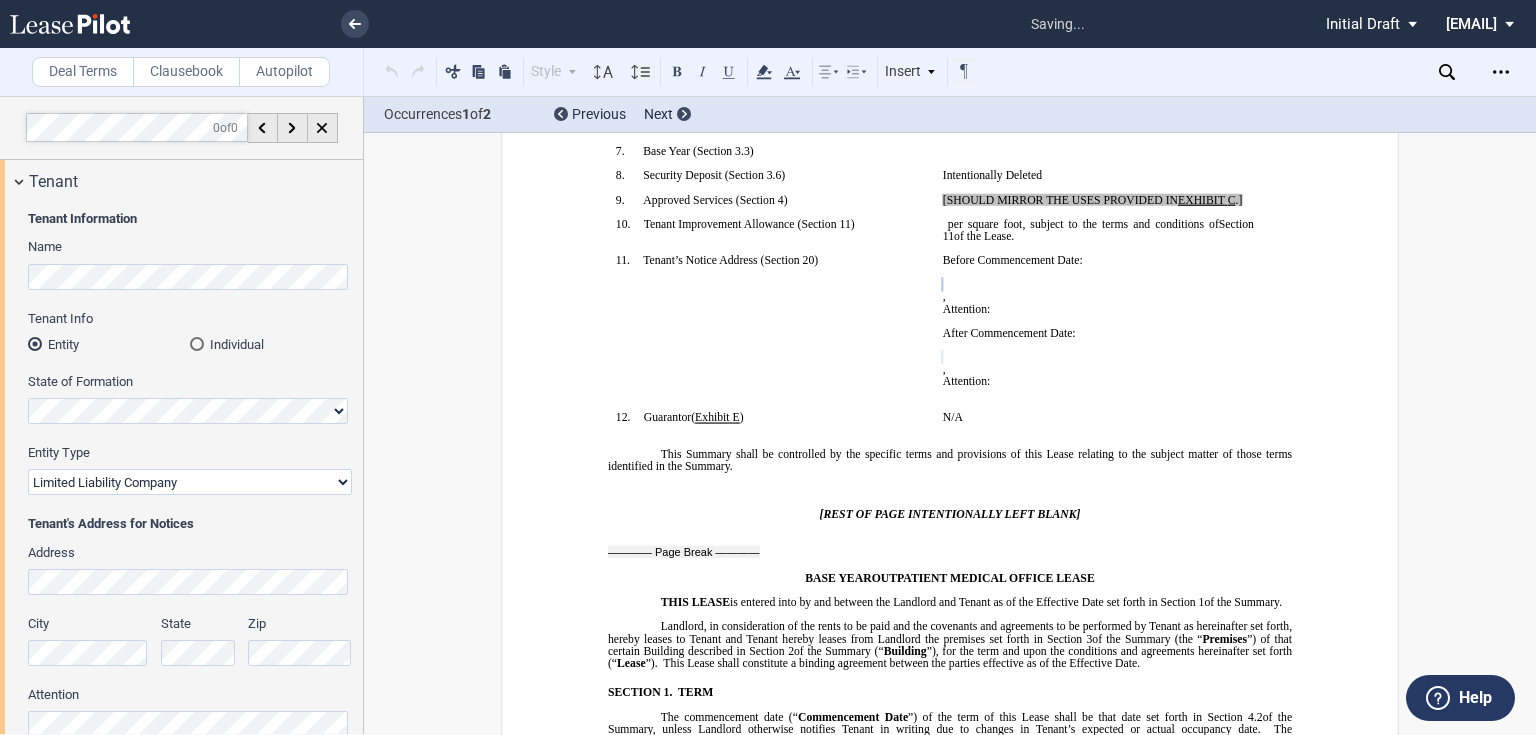 scroll, scrollTop: 589, scrollLeft: 0, axis: vertical 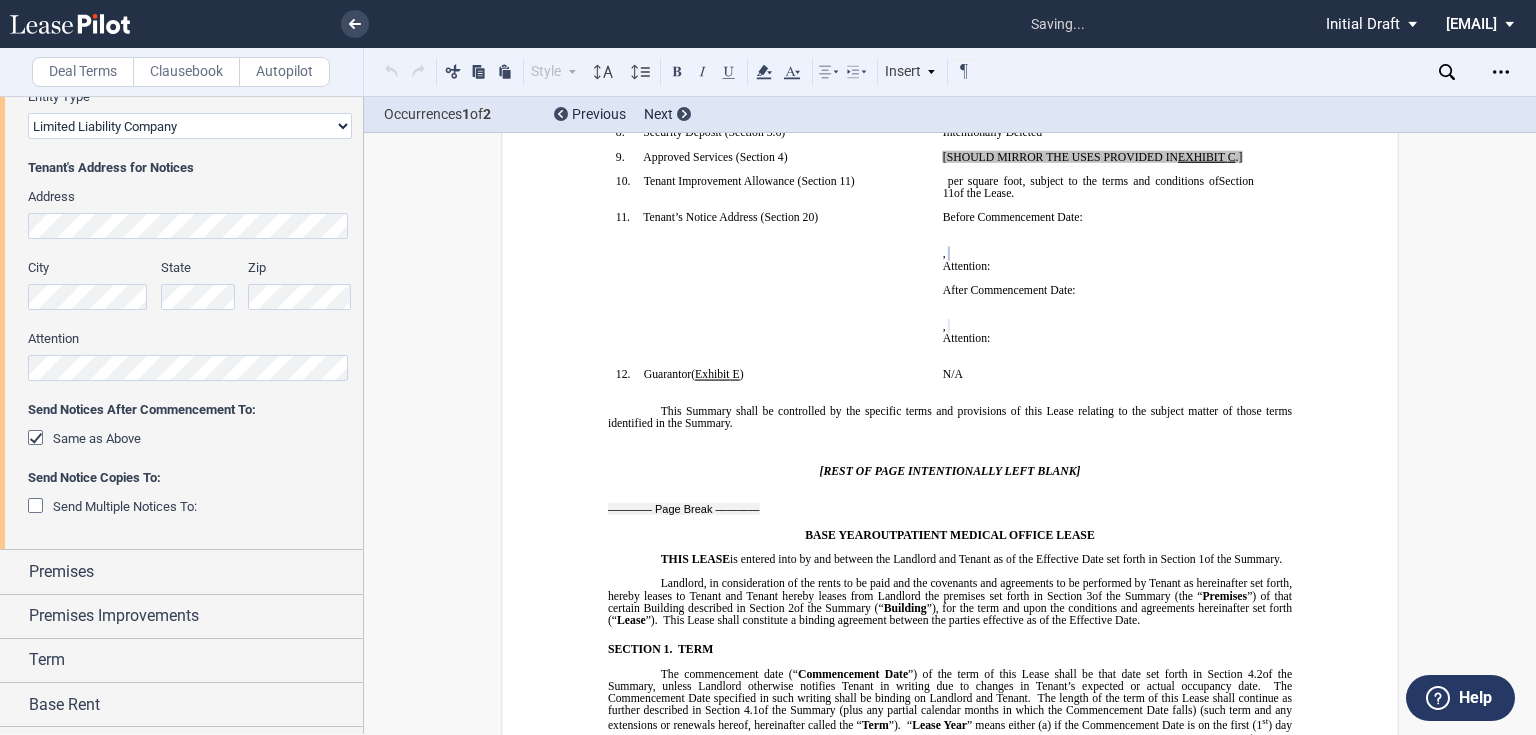 click on "Attention" 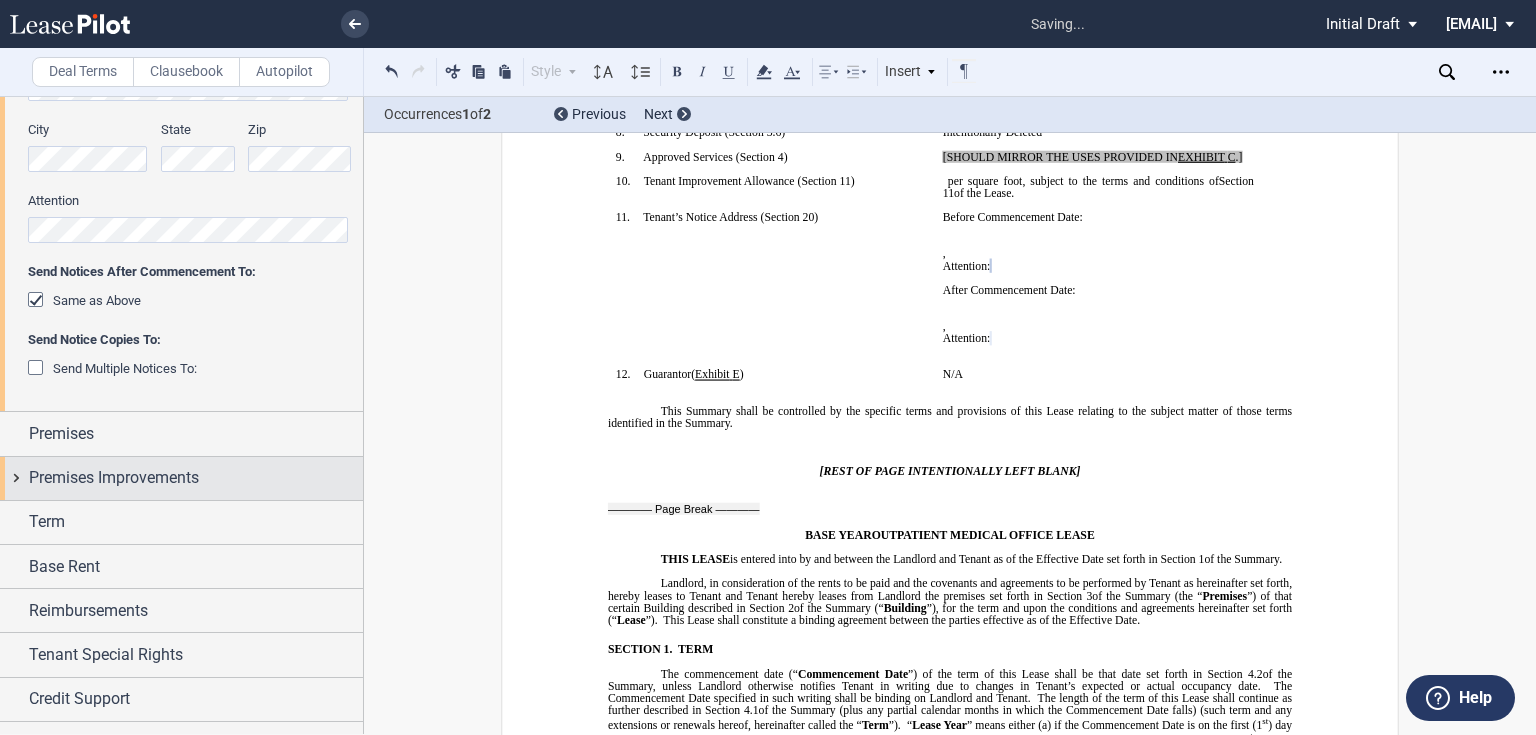 scroll, scrollTop: 502, scrollLeft: 0, axis: vertical 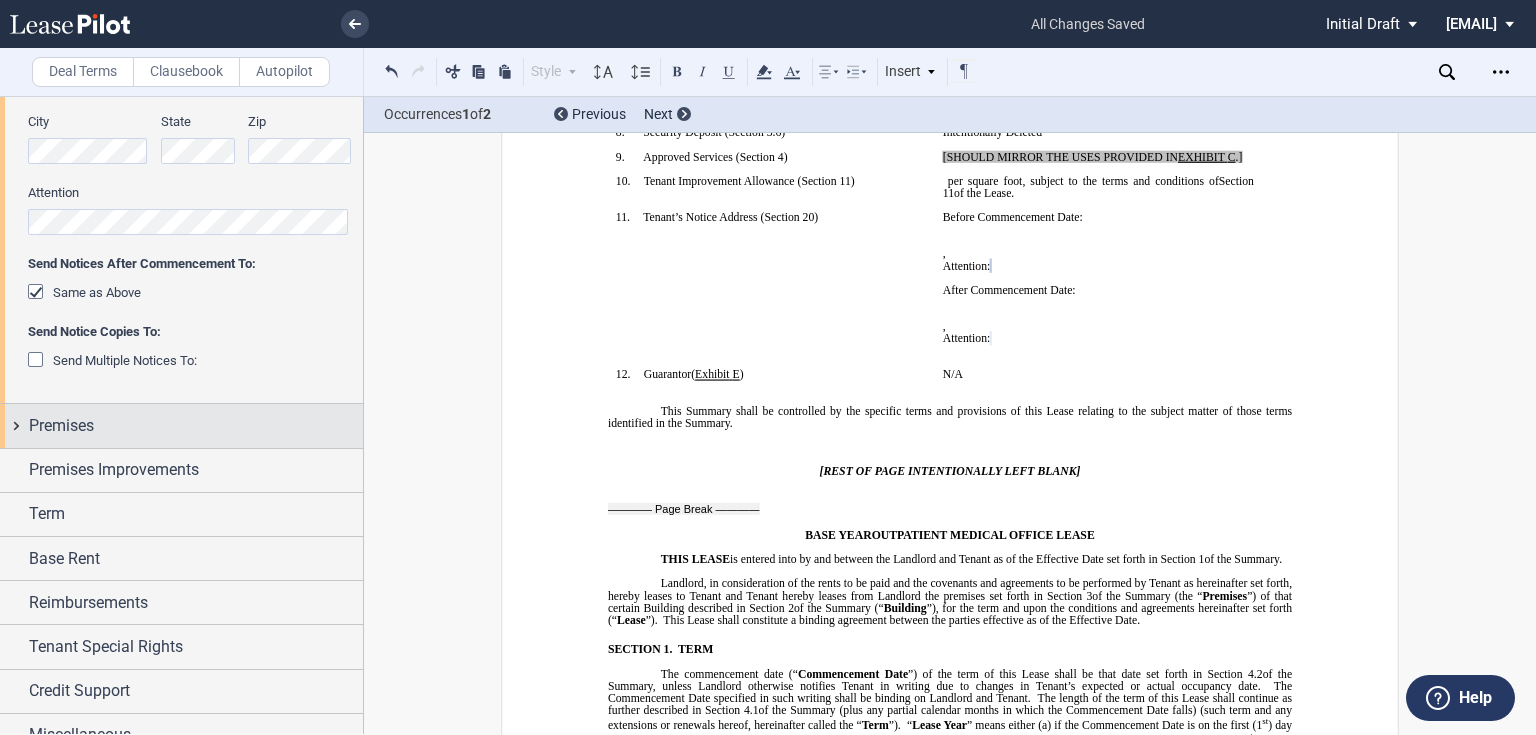 click on "Premises" at bounding box center [61, 426] 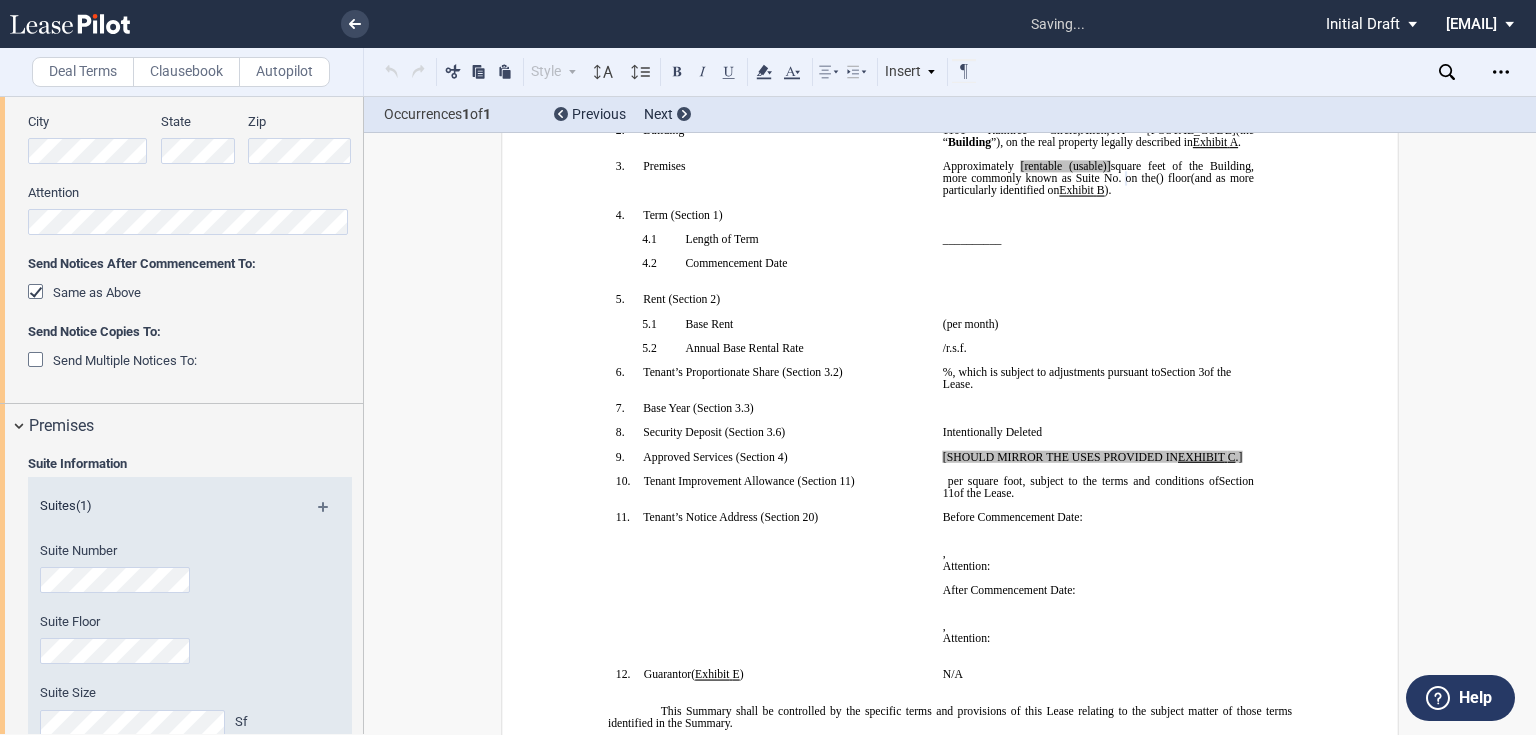 scroll, scrollTop: 153, scrollLeft: 0, axis: vertical 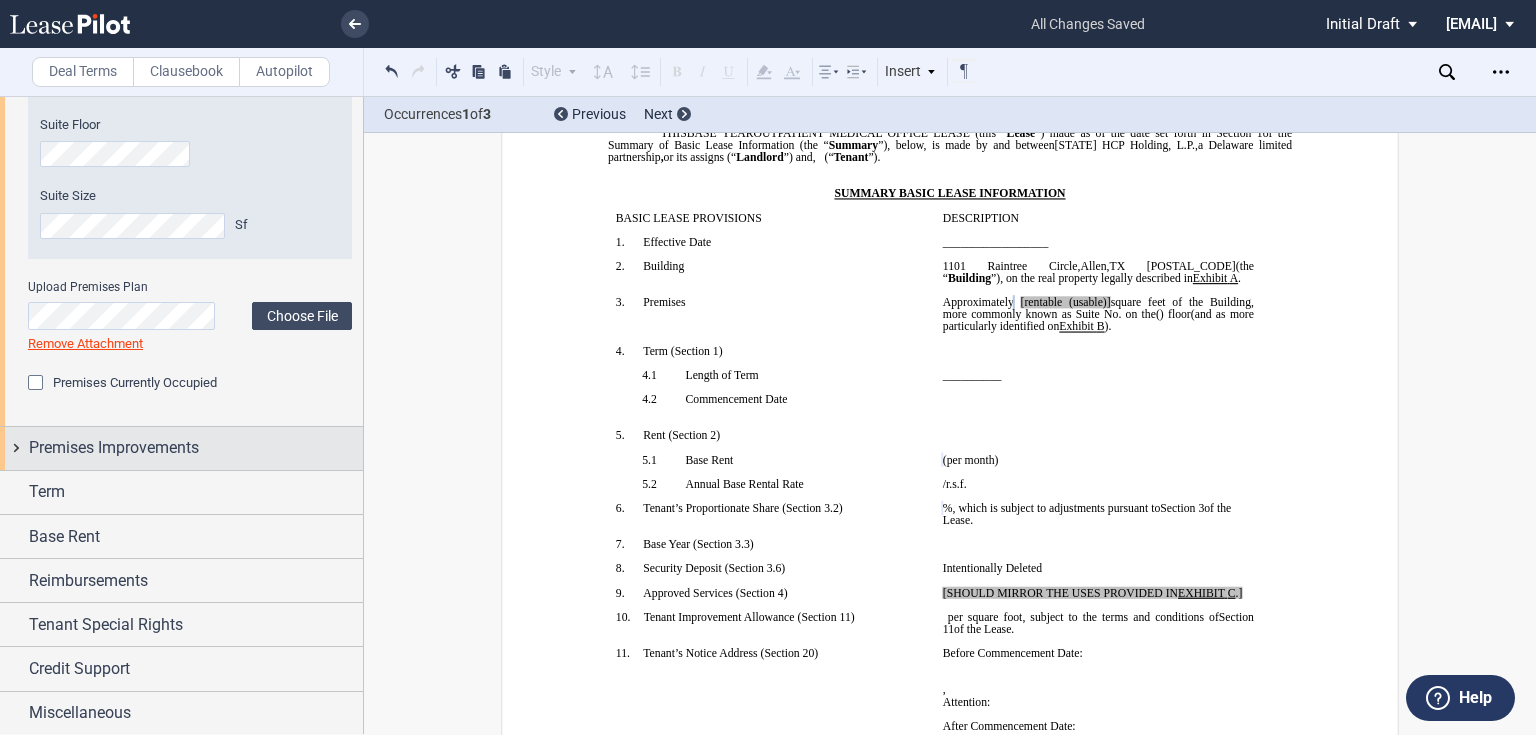 drag, startPoint x: 50, startPoint y: 441, endPoint x: 9, endPoint y: 443, distance: 41.04875 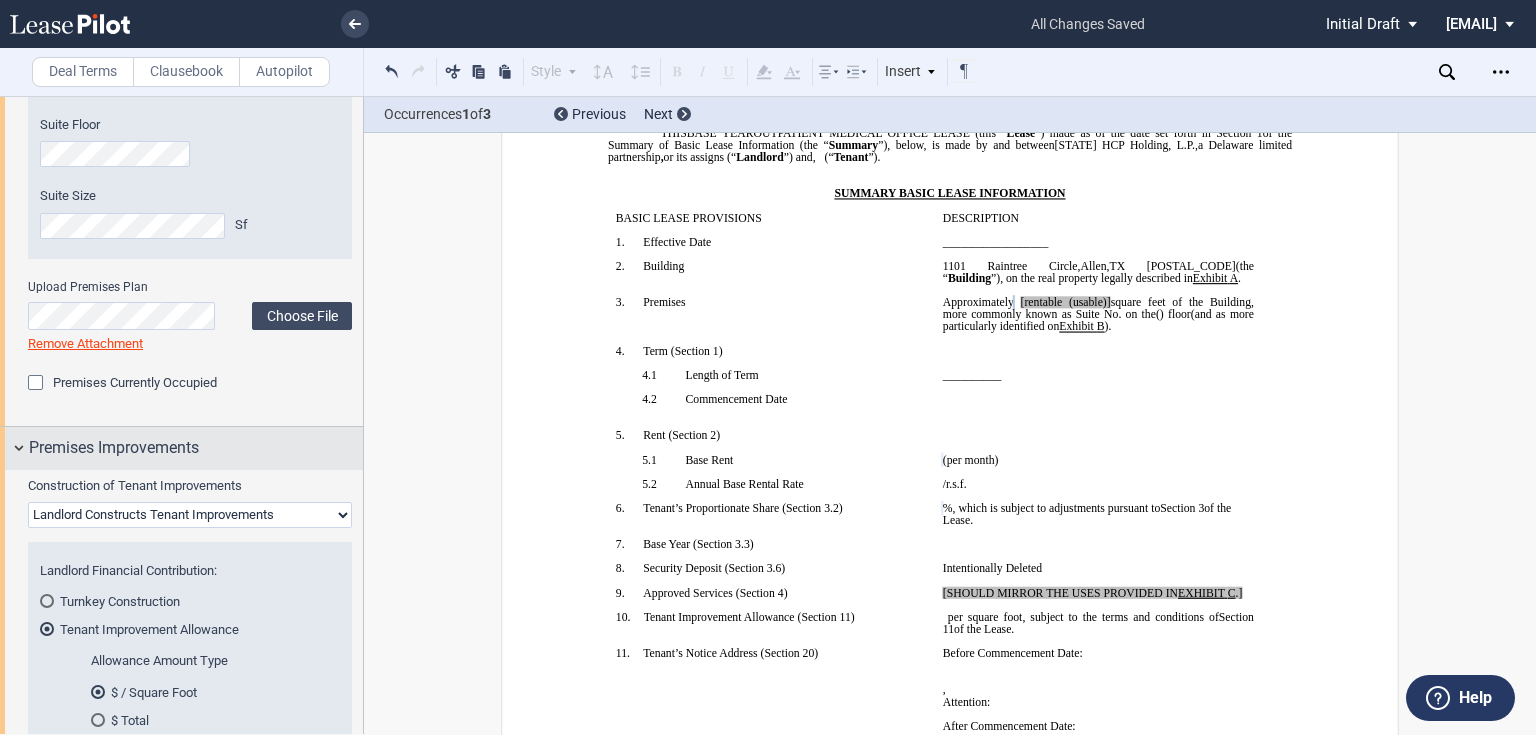 scroll, scrollTop: 1034, scrollLeft: 0, axis: vertical 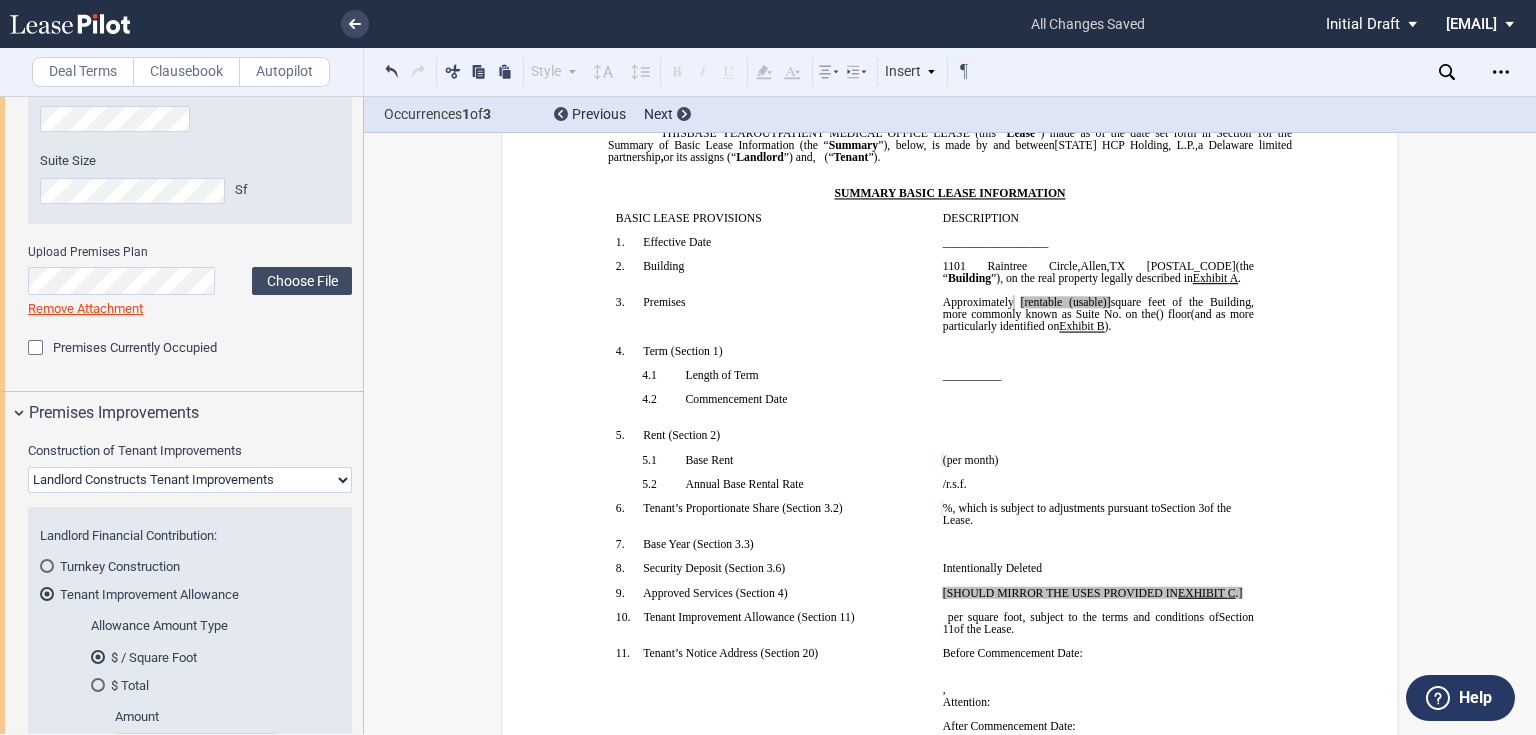 click on "Landlord Constructs Tenant Improvements
Tenant Constructs Tenant Improvements
"As Is" - No Tenant Improvements" at bounding box center (190, 480) 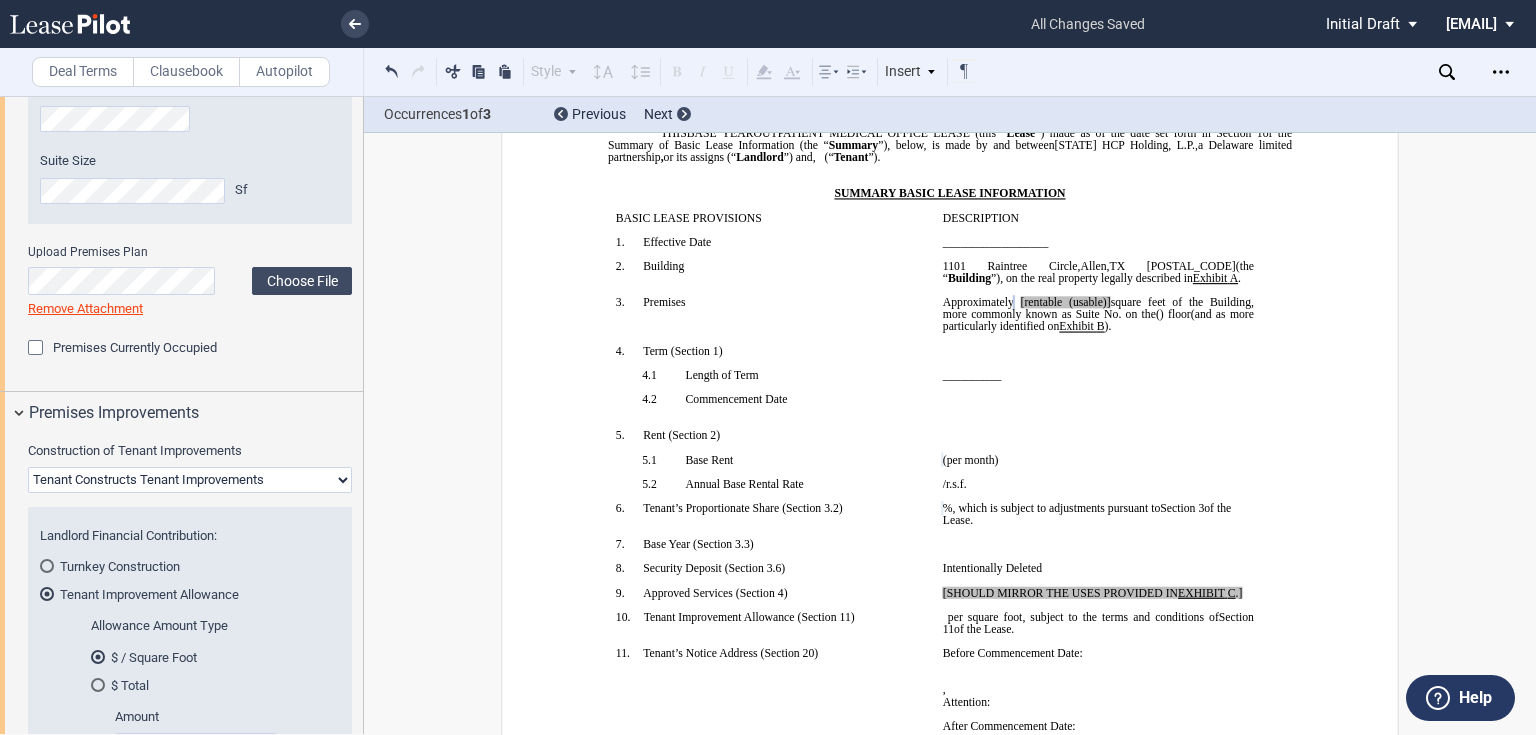 click on "Landlord Constructs Tenant Improvements
Tenant Constructs Tenant Improvements
"As Is" - No Tenant Improvements" at bounding box center [190, 480] 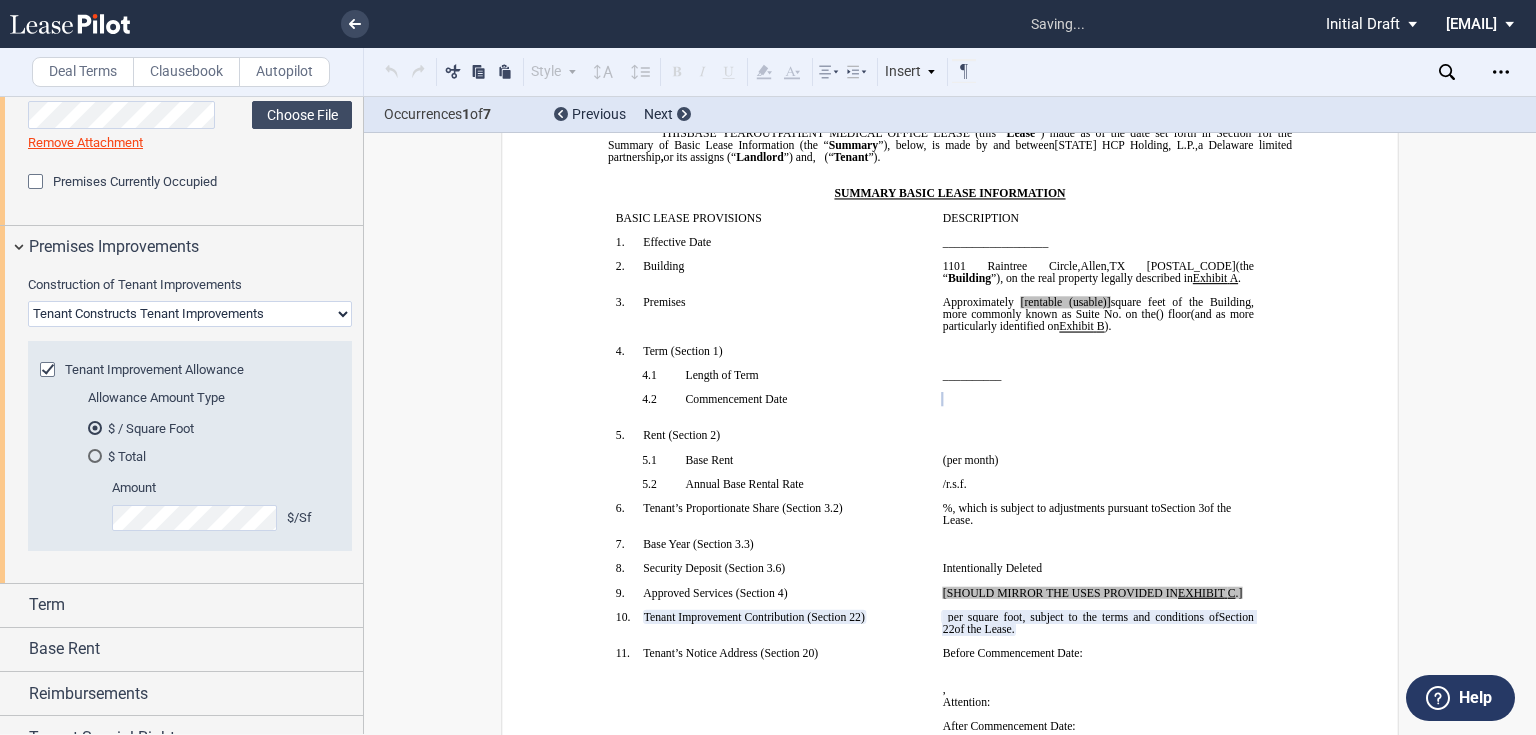 scroll, scrollTop: 1212, scrollLeft: 0, axis: vertical 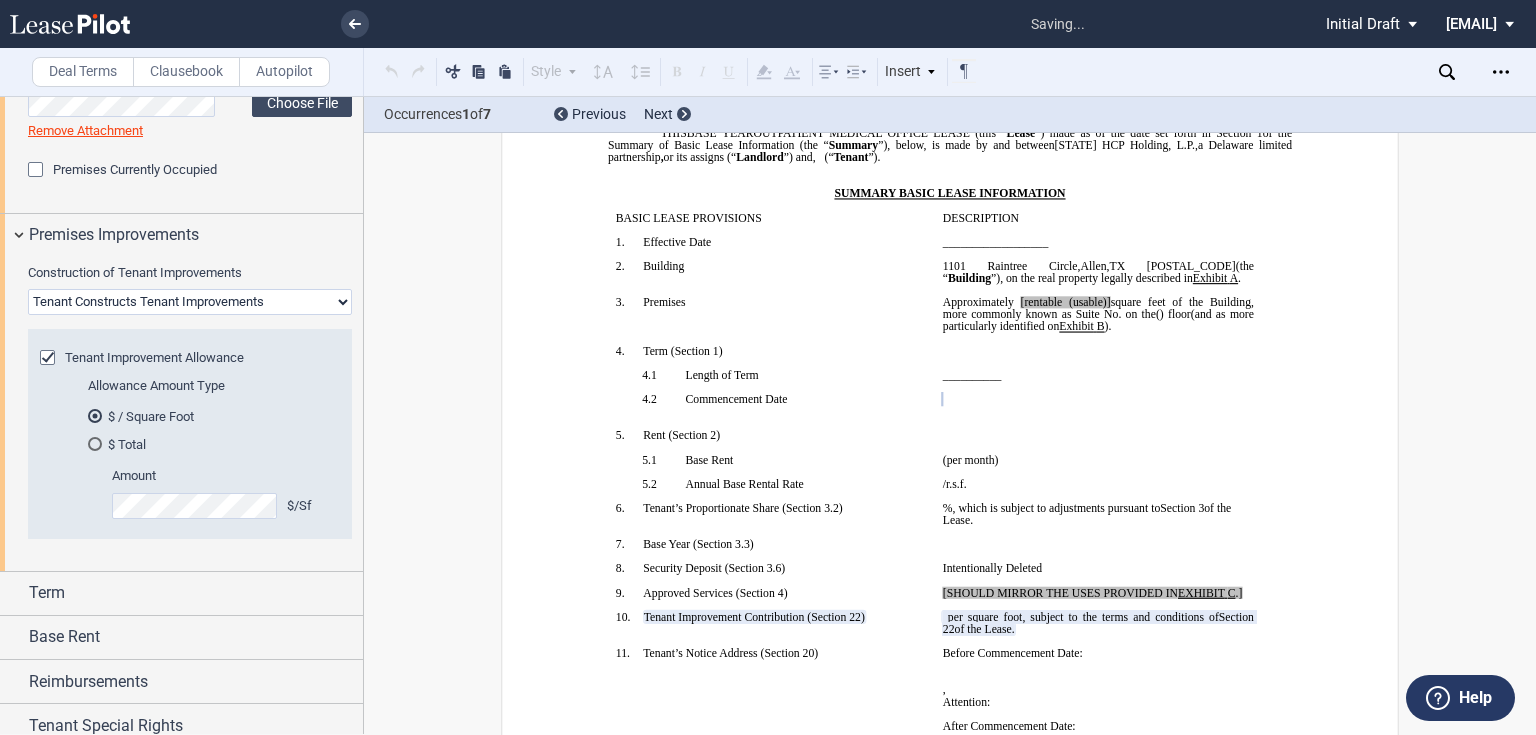 click on "Amount
$/Sf" at bounding box center [208, 502] 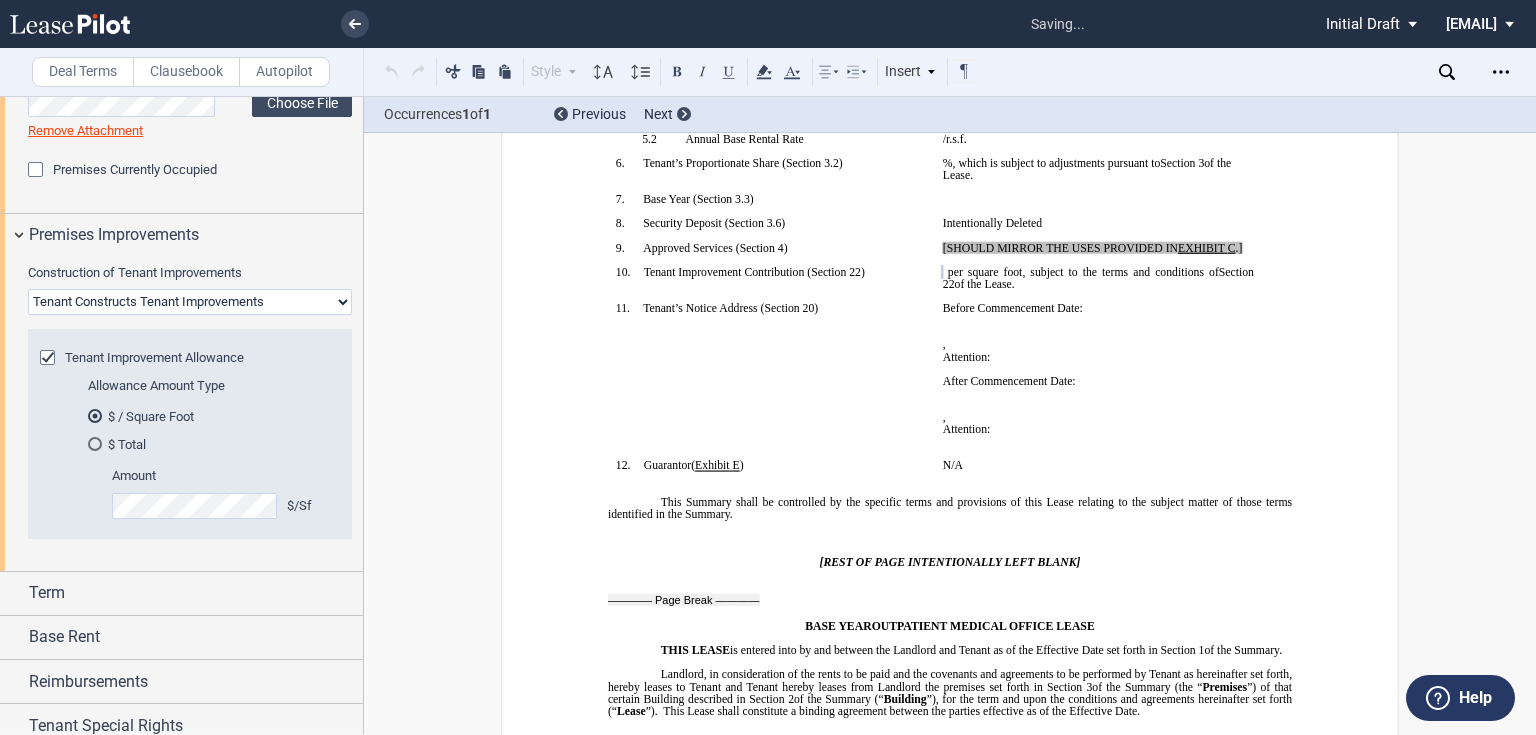 scroll, scrollTop: 505, scrollLeft: 0, axis: vertical 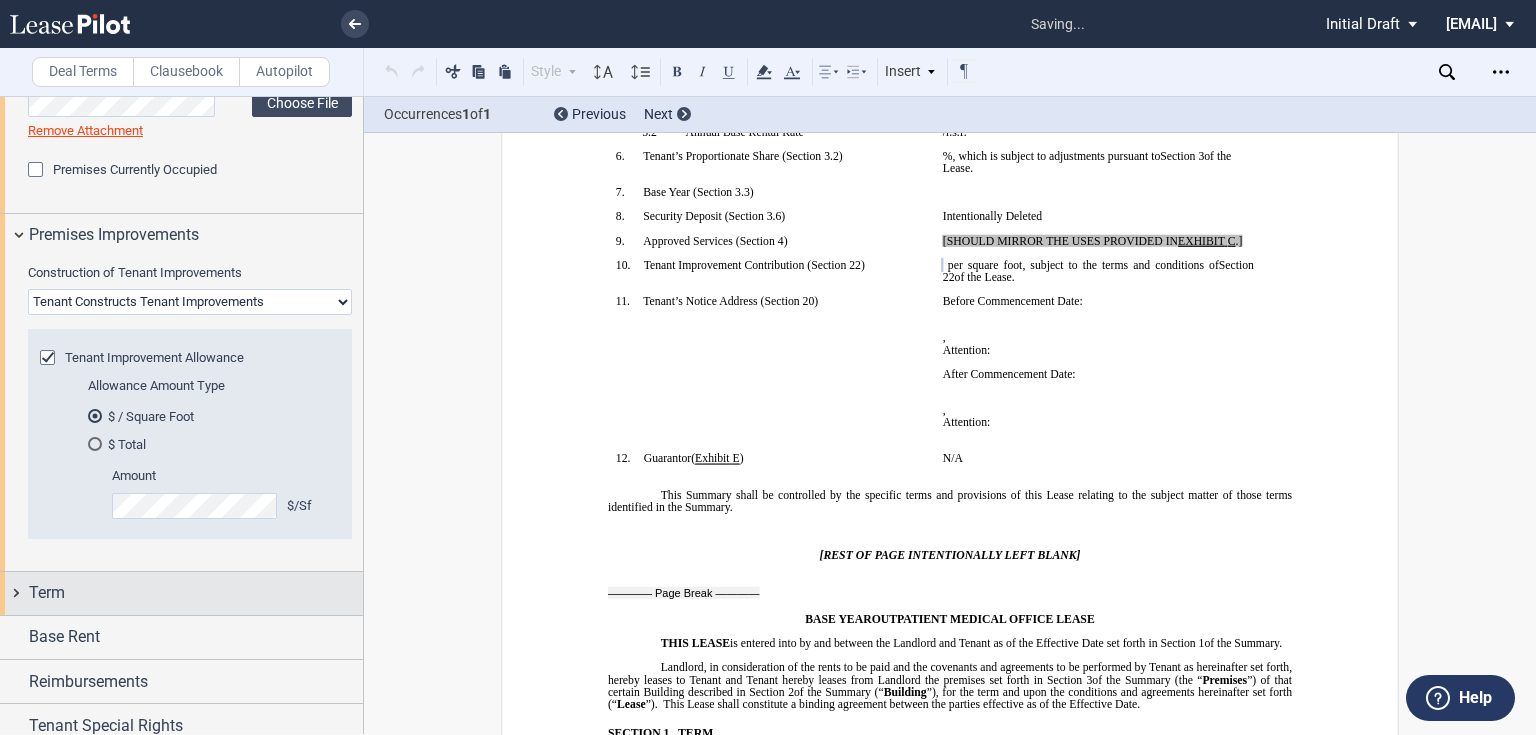 click on "Term" at bounding box center (196, 593) 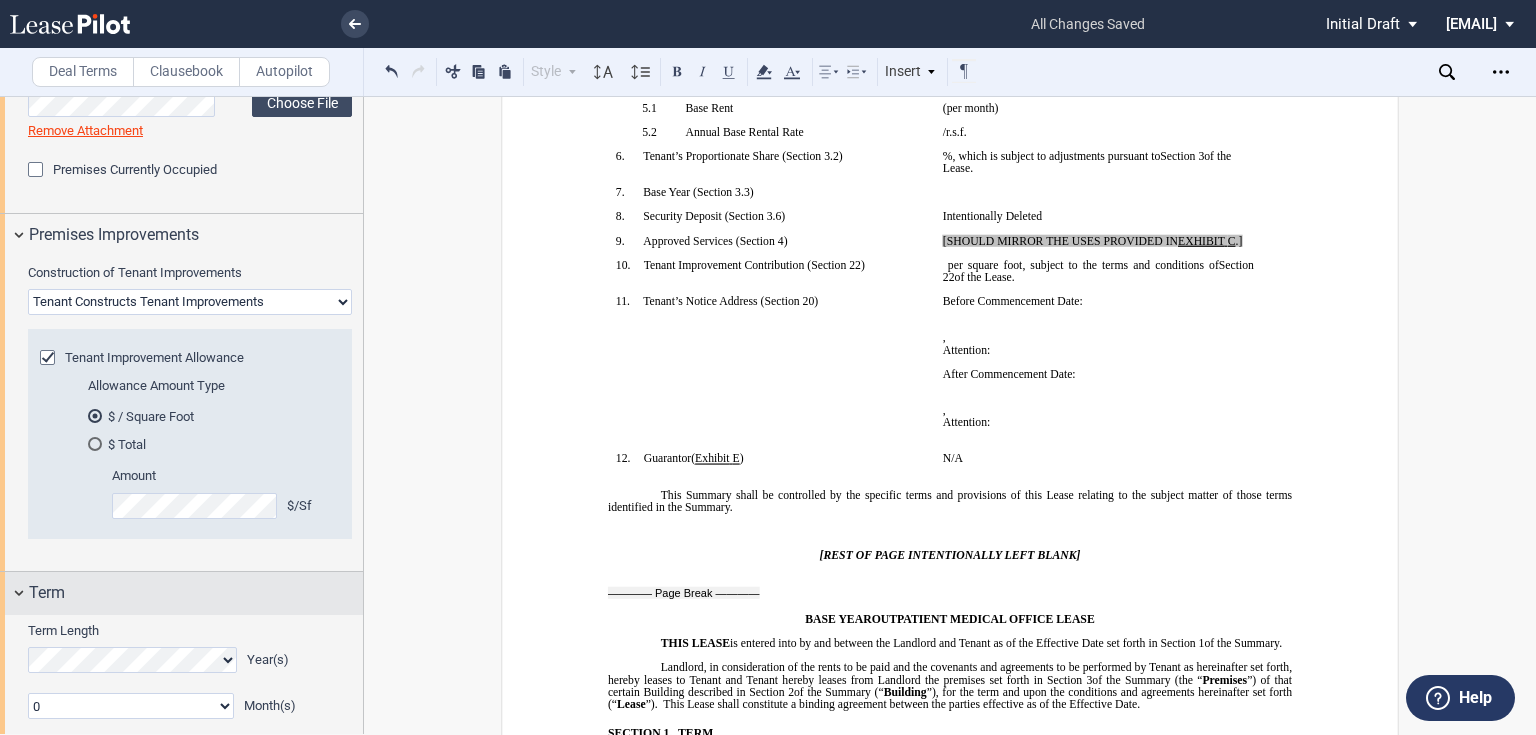 scroll, scrollTop: 1494, scrollLeft: 0, axis: vertical 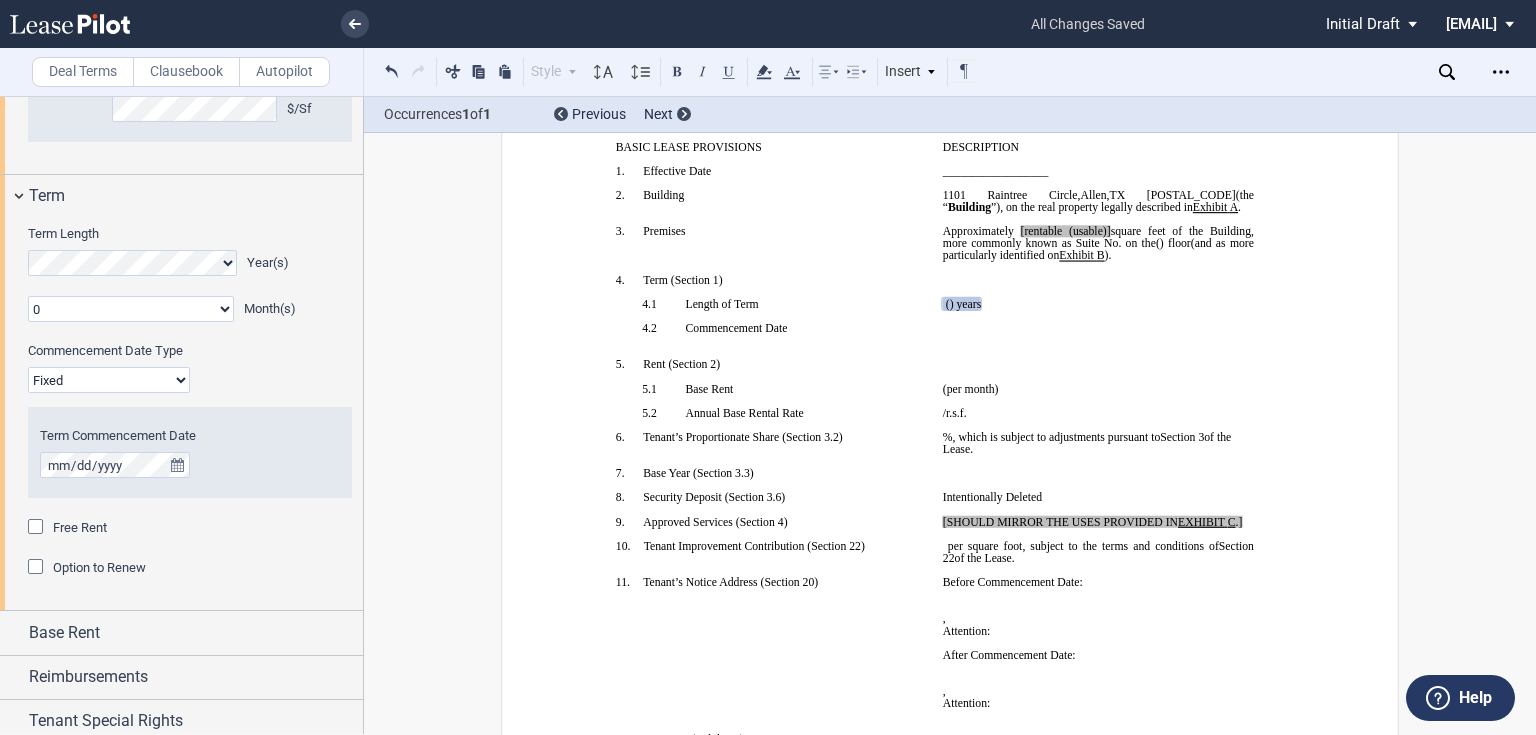 drag, startPoint x: 121, startPoint y: 377, endPoint x: 103, endPoint y: 389, distance: 21.633308 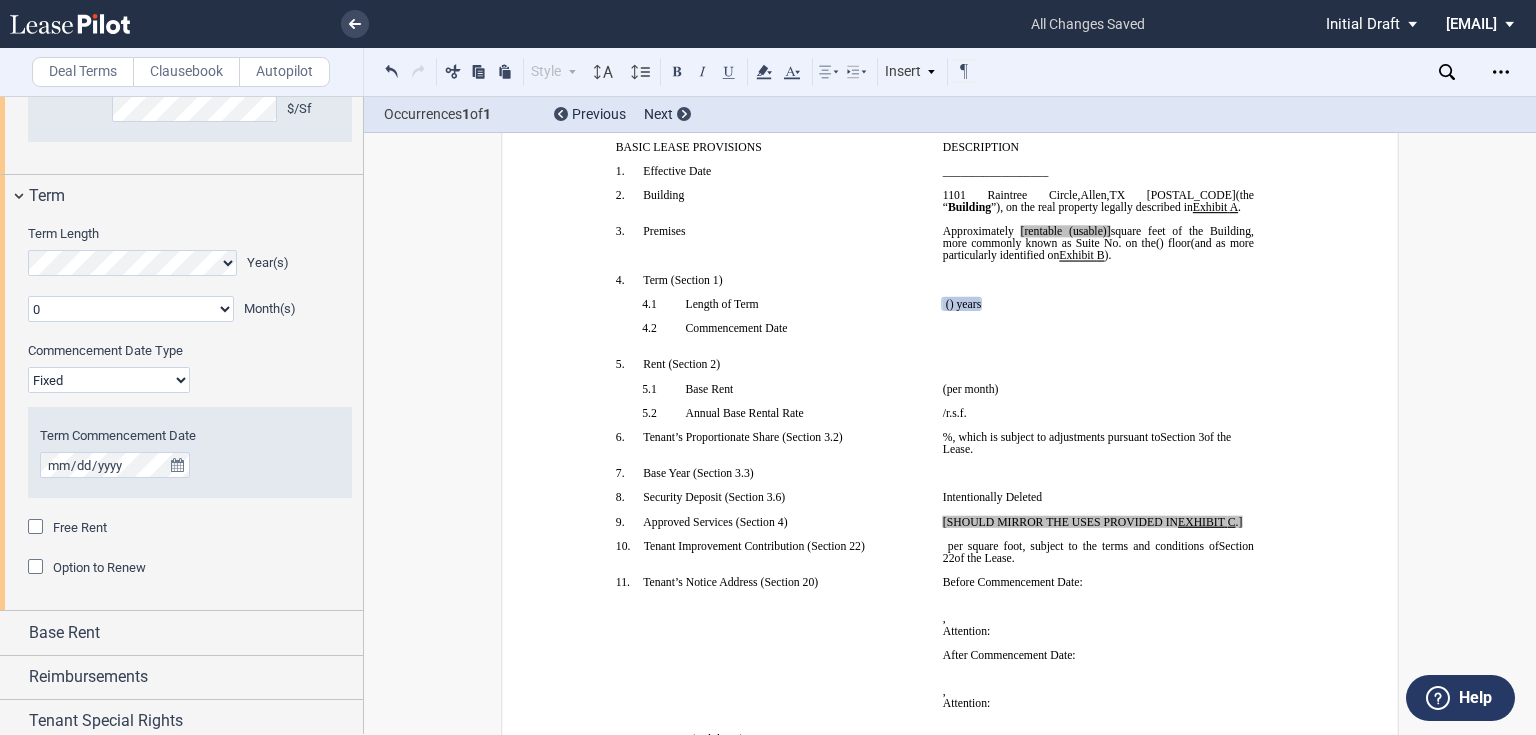 click on "Fixed
Floating" at bounding box center [109, 380] 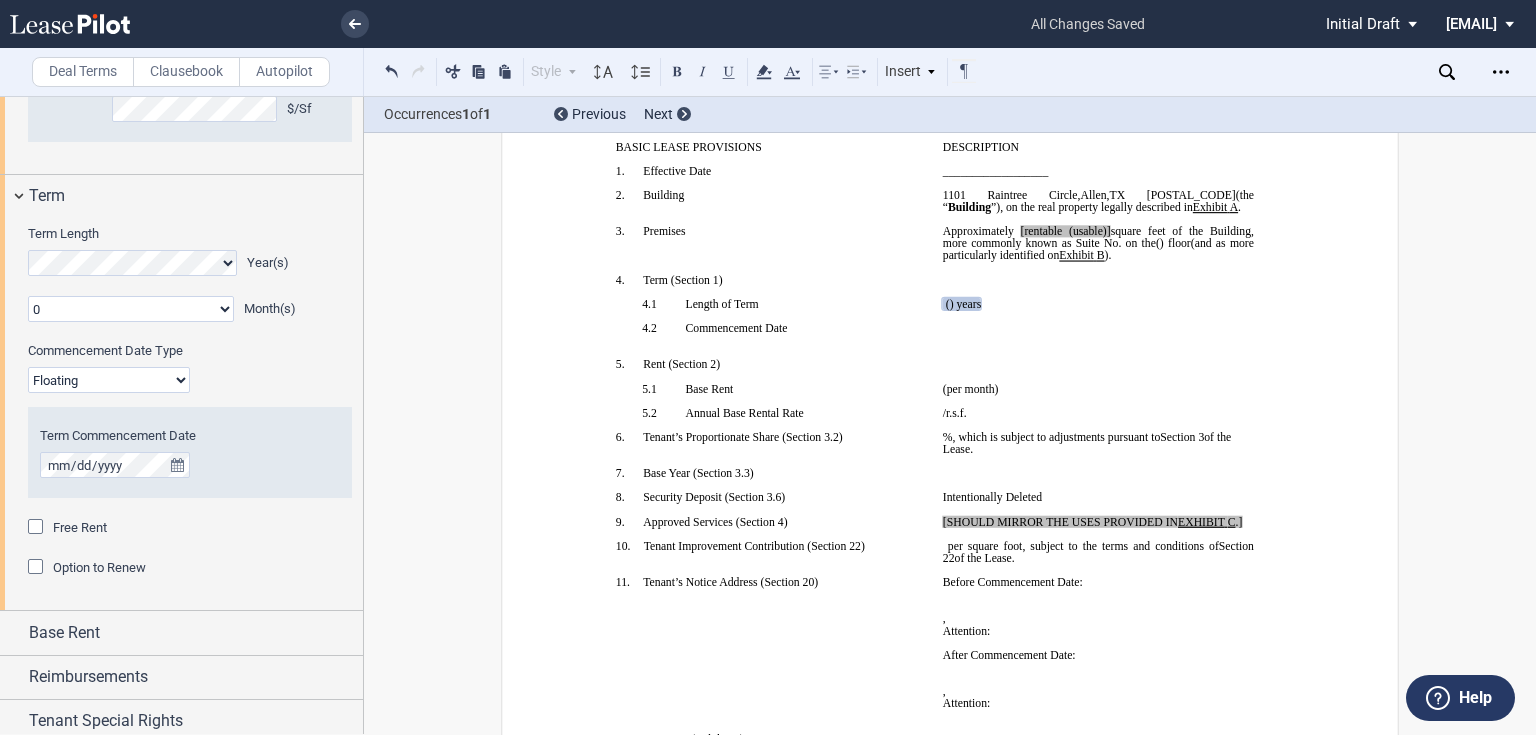 click on "Fixed
Floating" at bounding box center [109, 380] 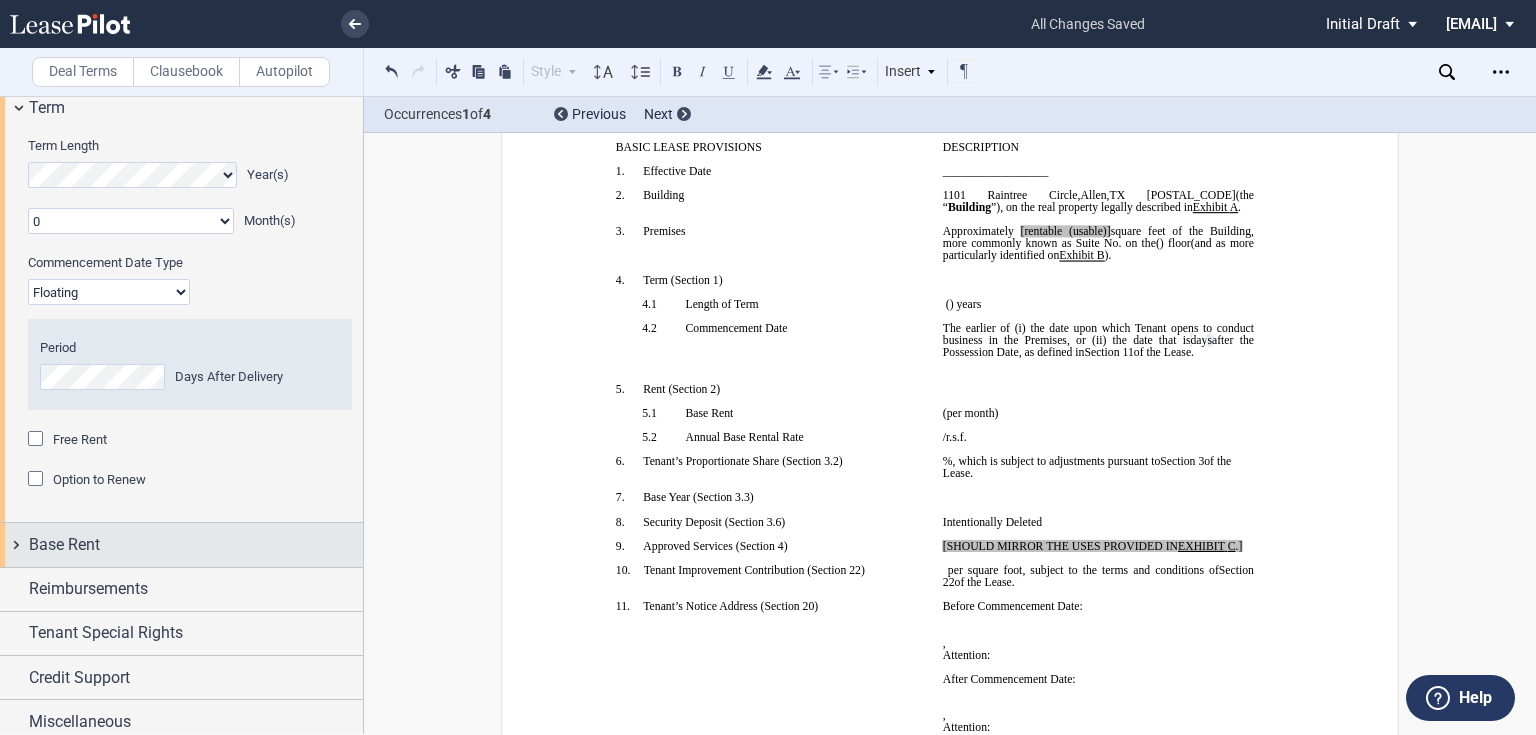 scroll, scrollTop: 1705, scrollLeft: 0, axis: vertical 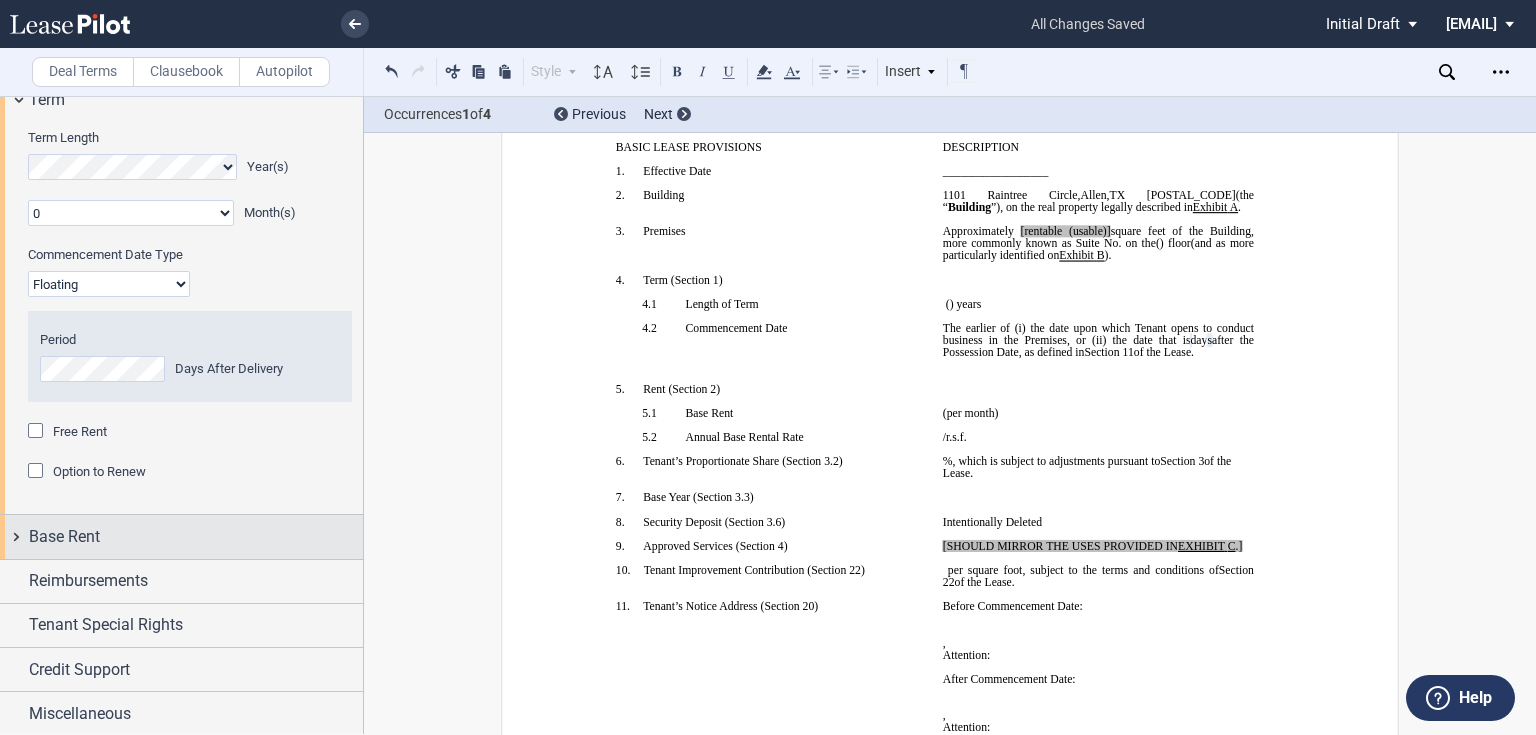 click on "Base Rent" at bounding box center (181, 536) 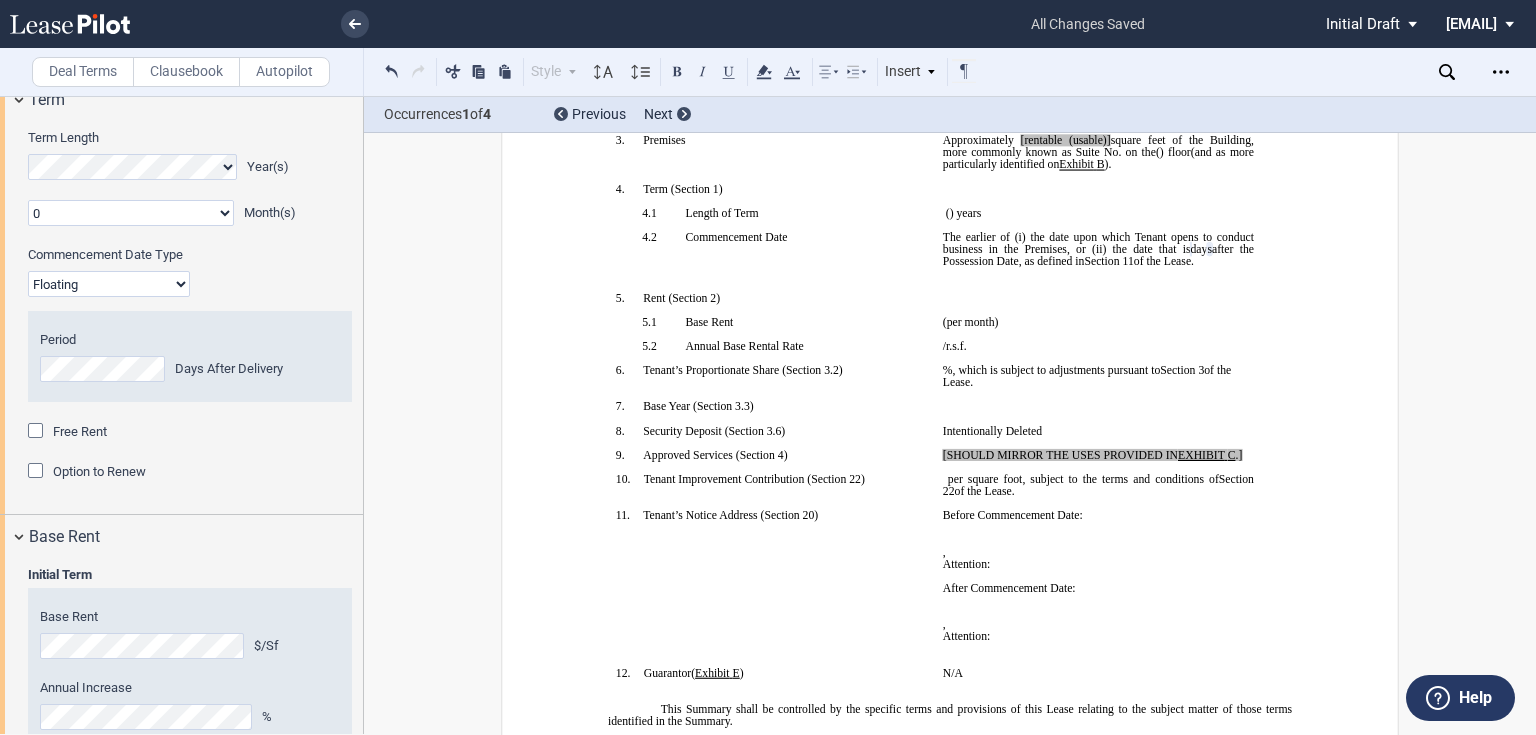 scroll, scrollTop: 325, scrollLeft: 0, axis: vertical 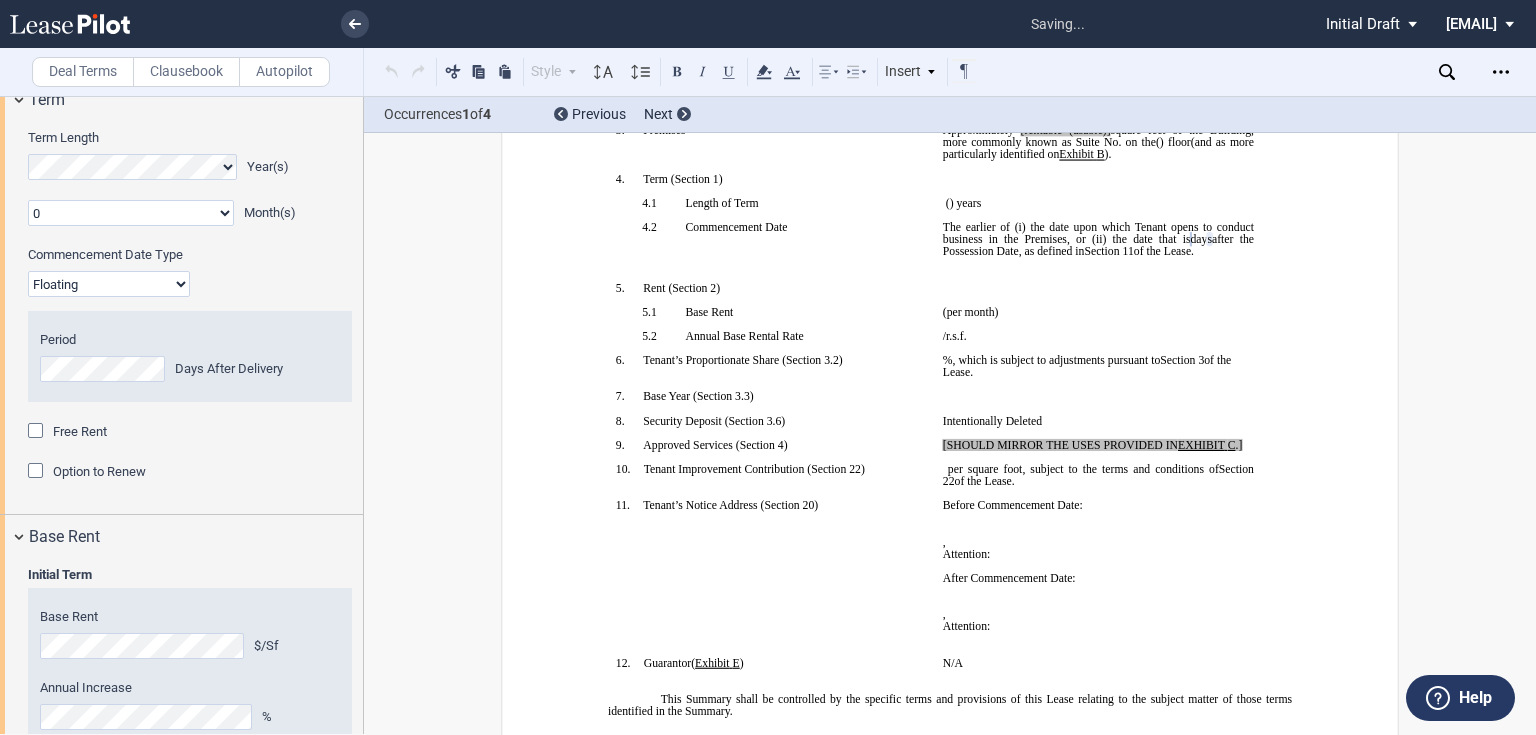 click on "﻿" at bounding box center (1098, 324) 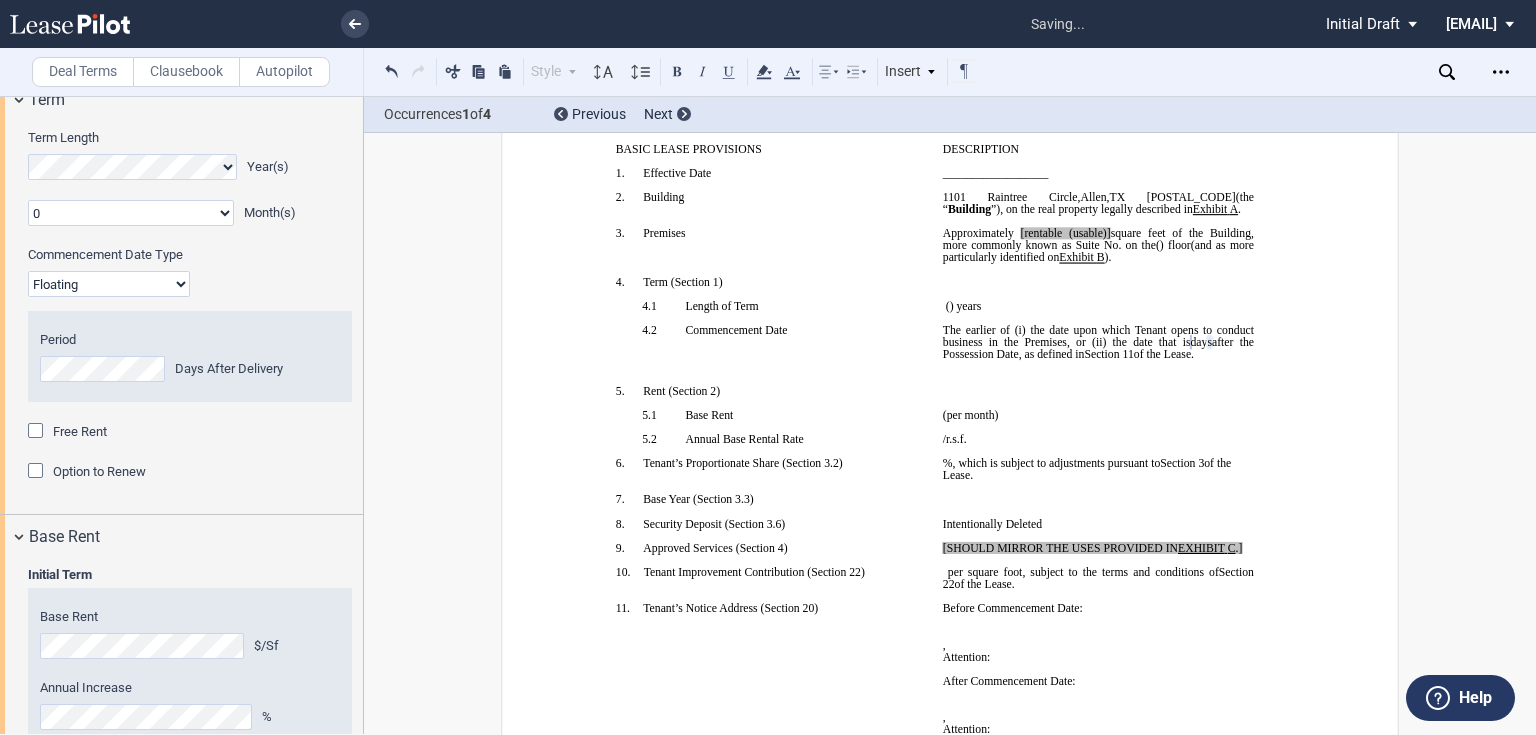 click on "[rentable (usable)]" 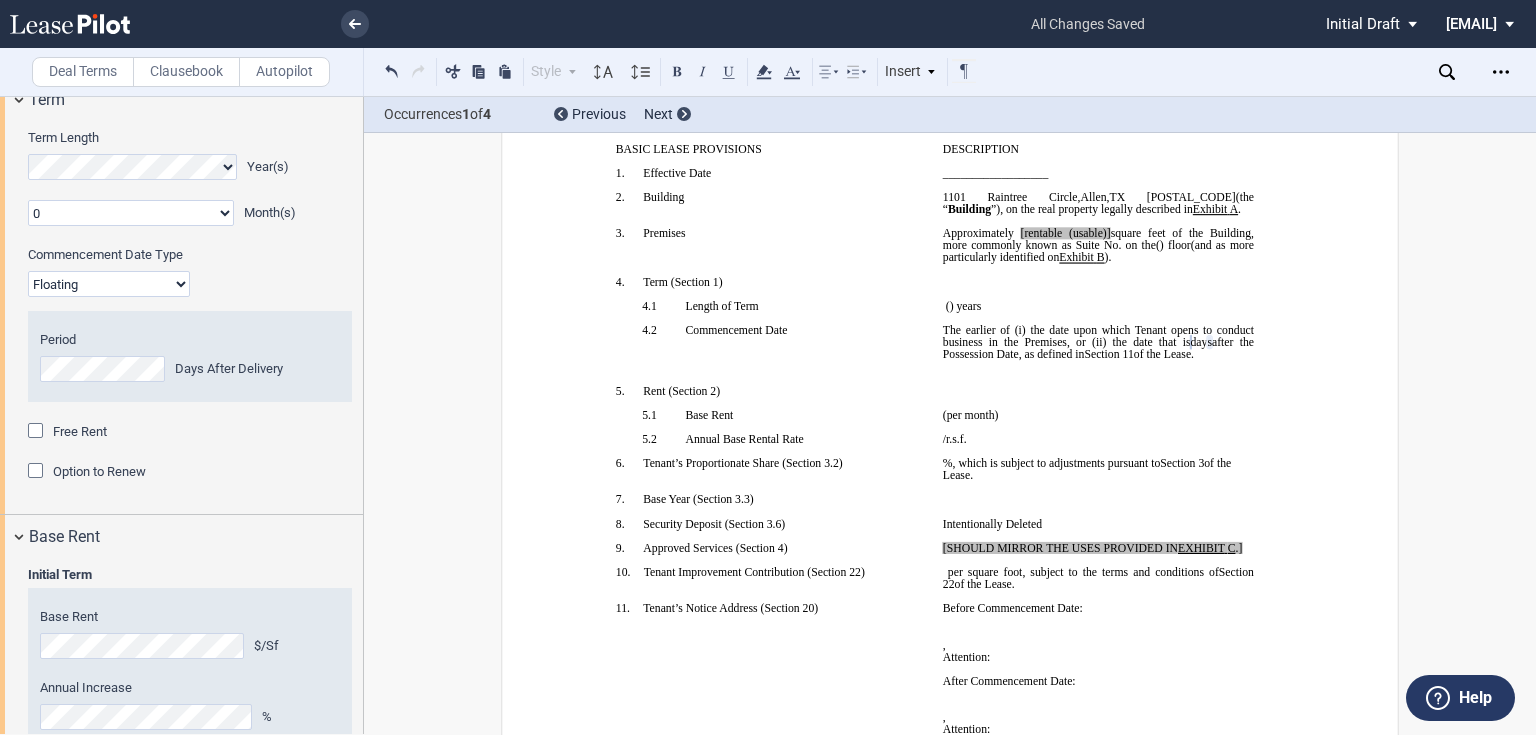type 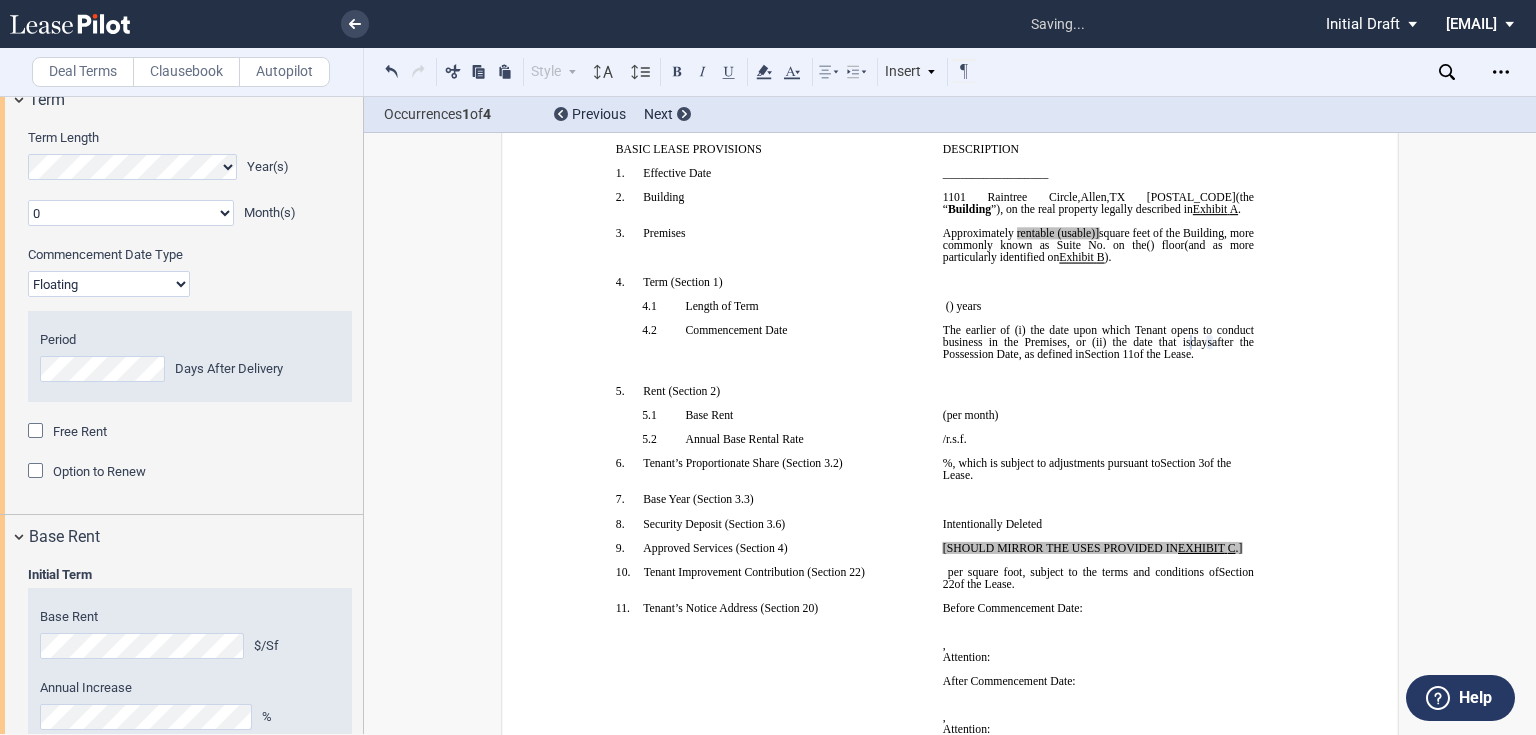 click on "rentable (usable)]" 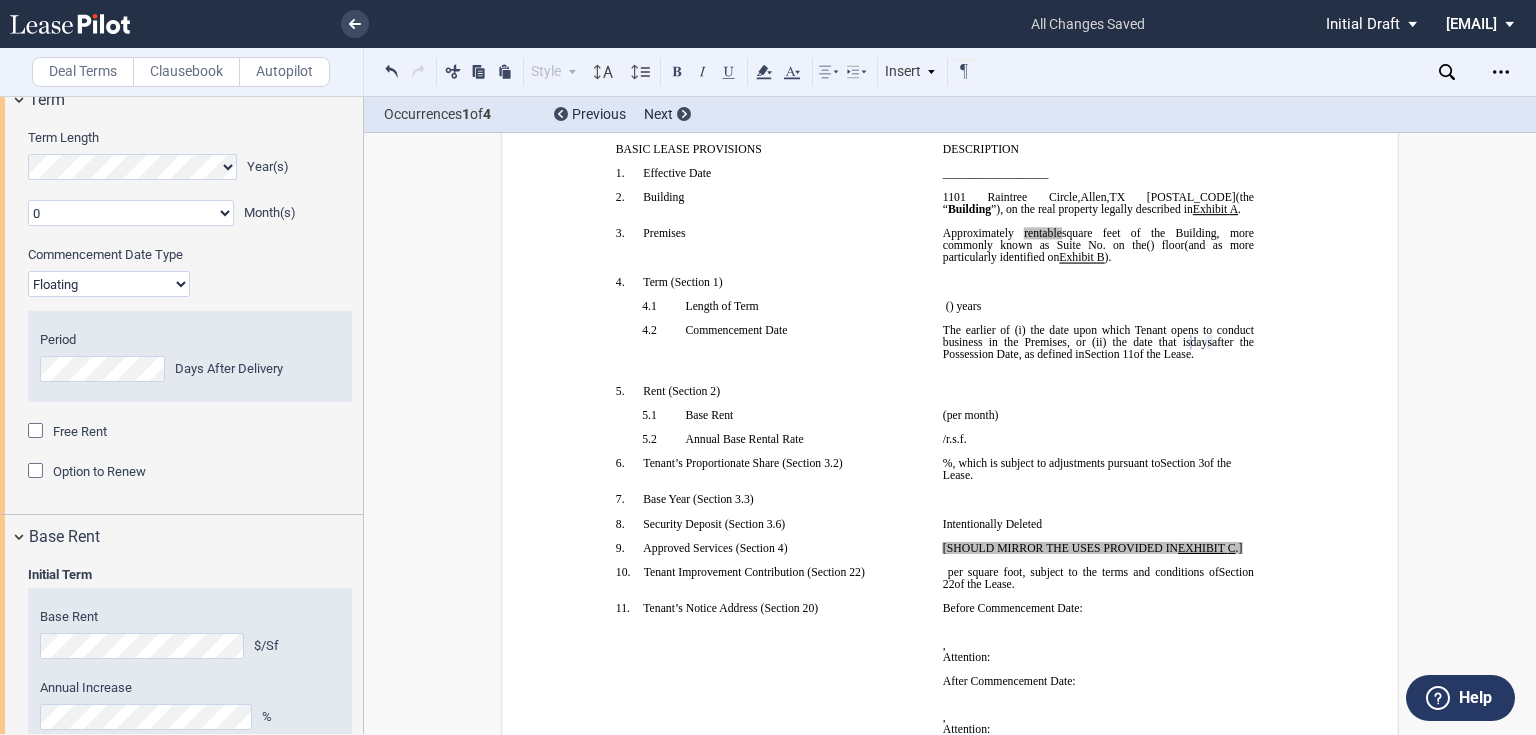 click on "after the Possession Date, as defined in" 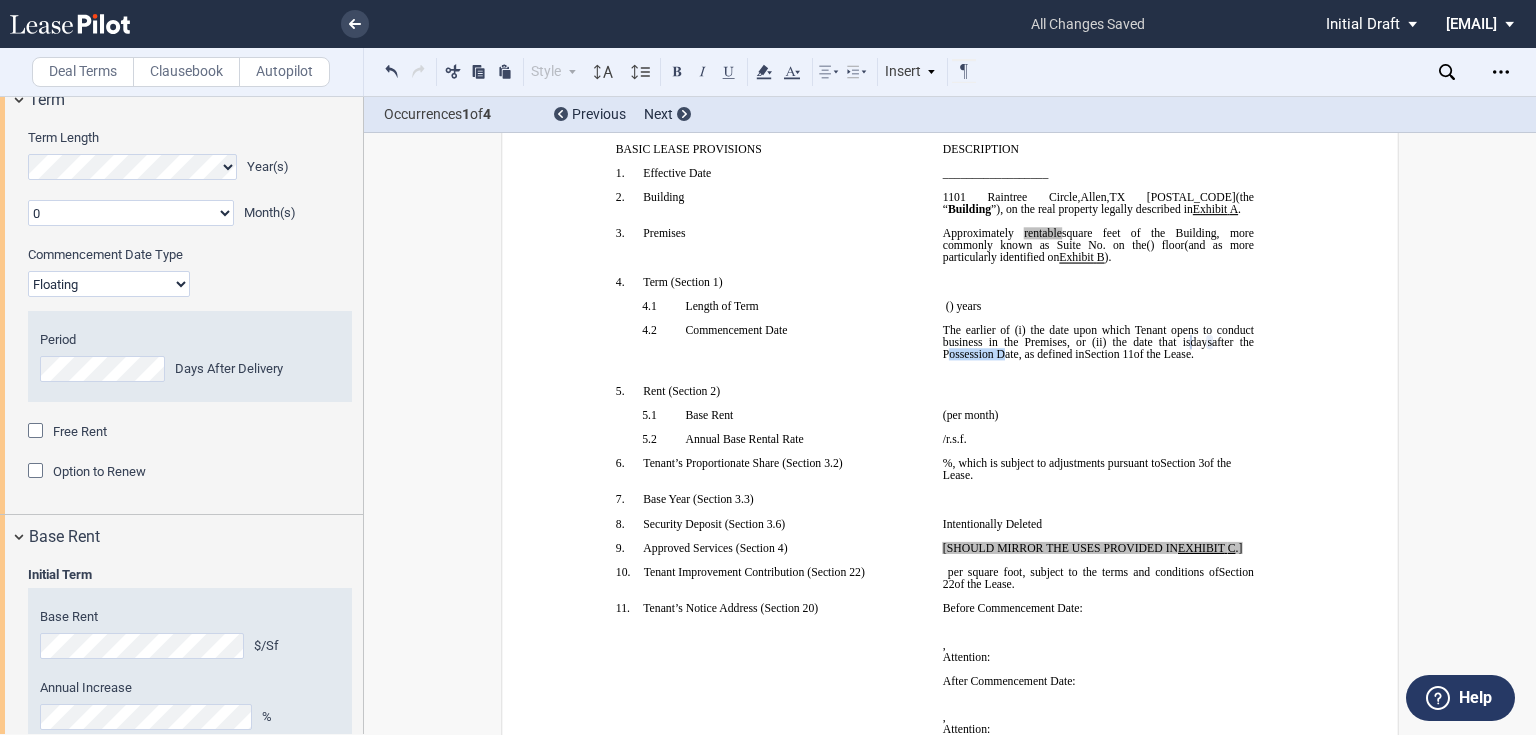 click on "after the Possession Date, as defined in" 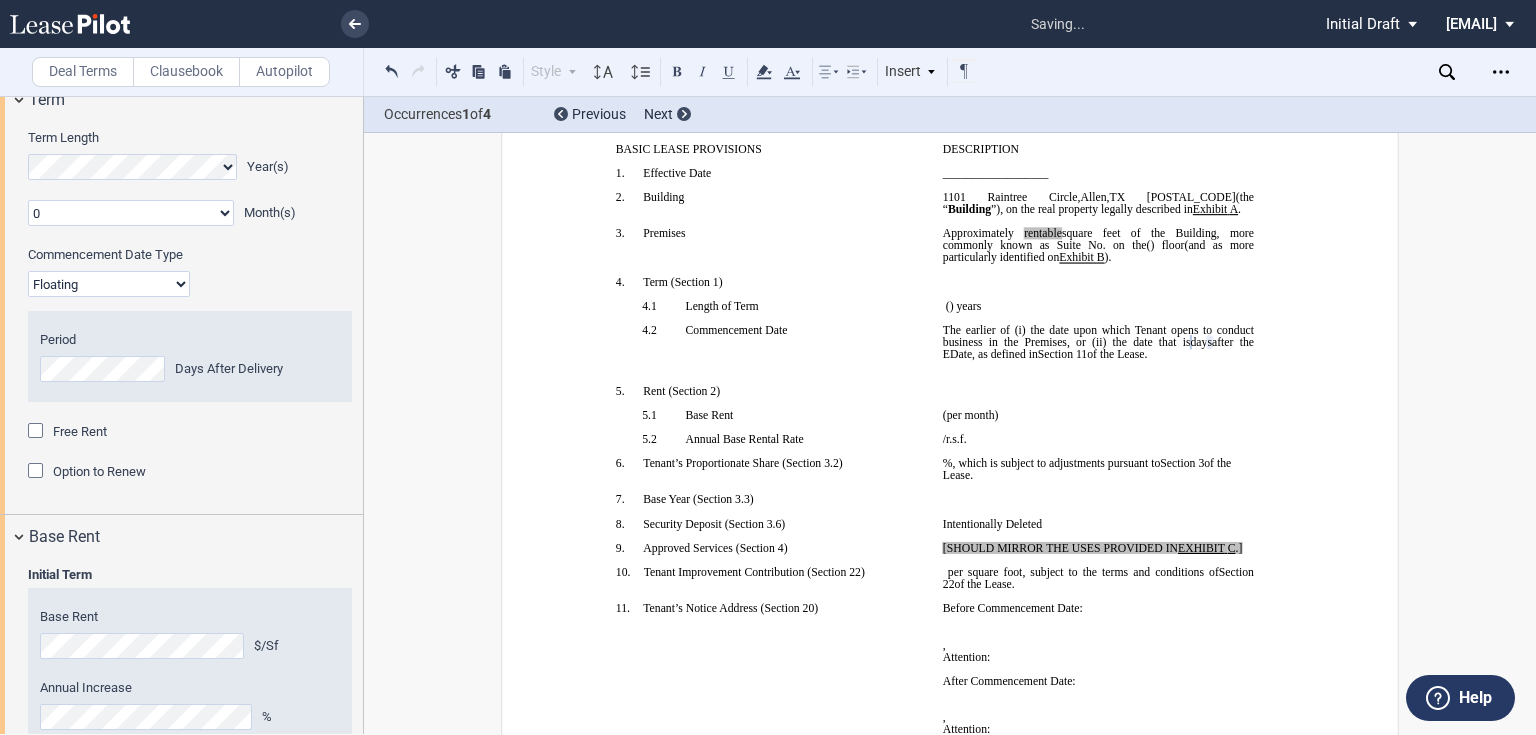 type 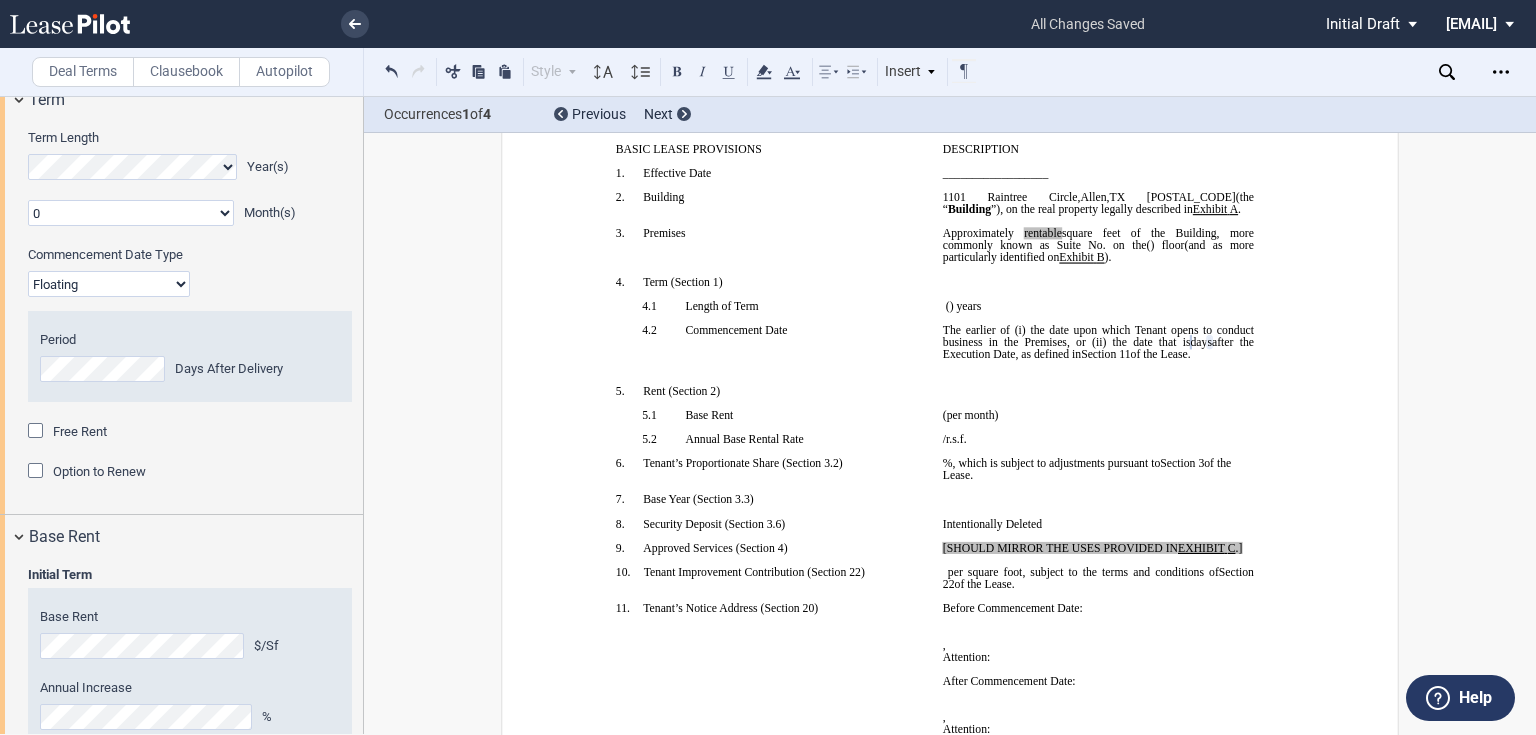 click on "the date upon which Tenant opens to conduct business in the Premises, or (ii)" 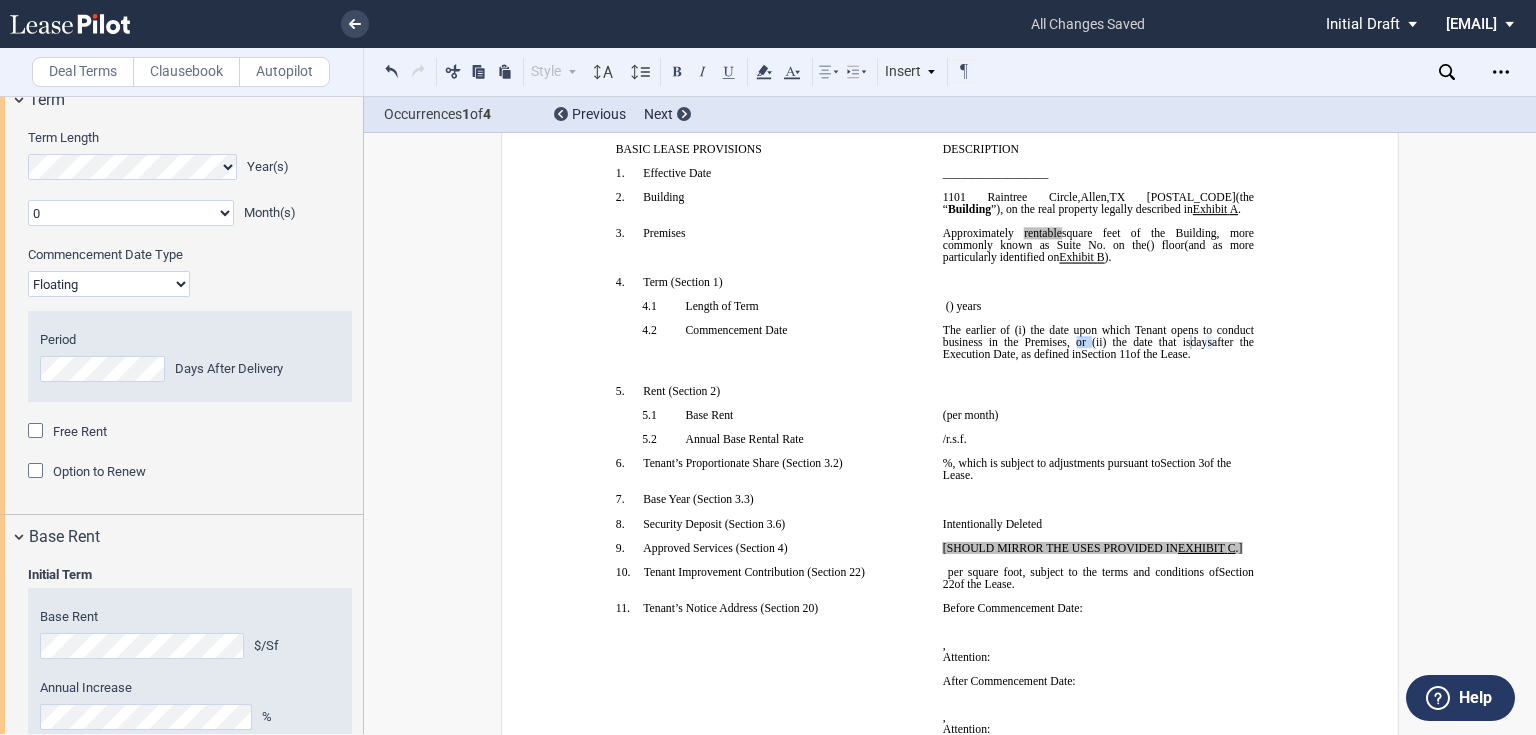 click on "the date upon which Tenant opens to conduct business in the Premises, or (ii)" 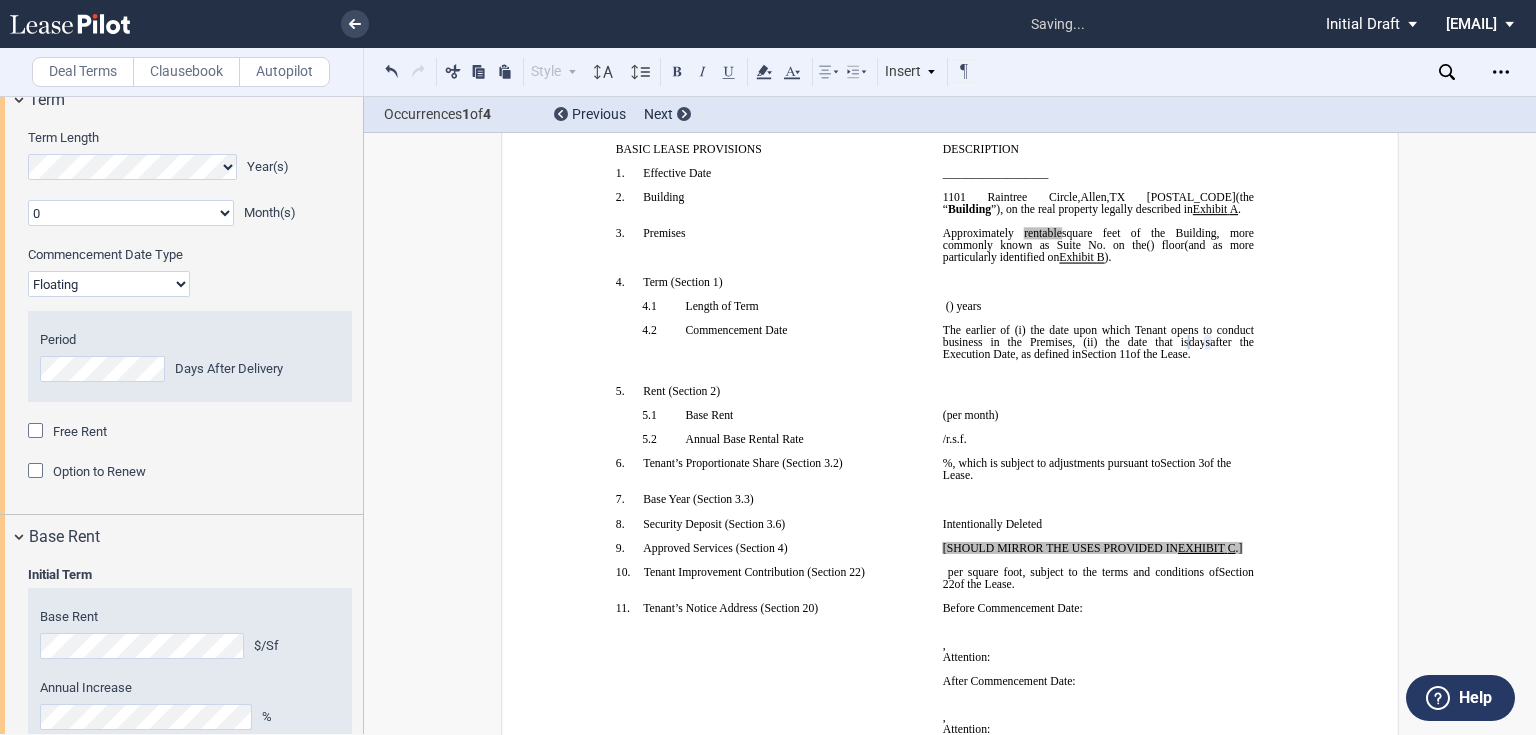 click on "after the Execution Date, as defined in" 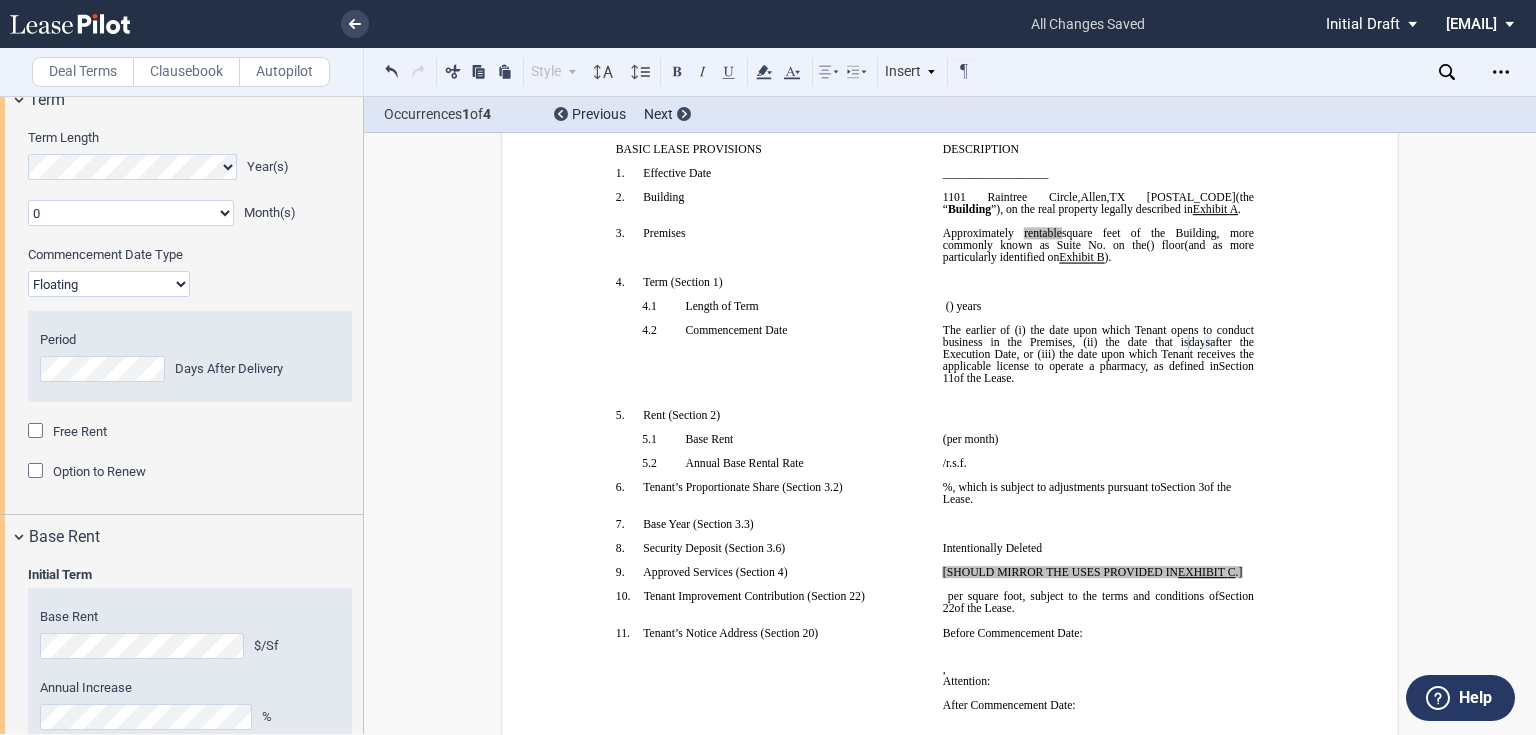 click on "after the Execution Date, or (iii) the date upon which Tenant receives the applicable license to operate a pharmacy, as defined in" 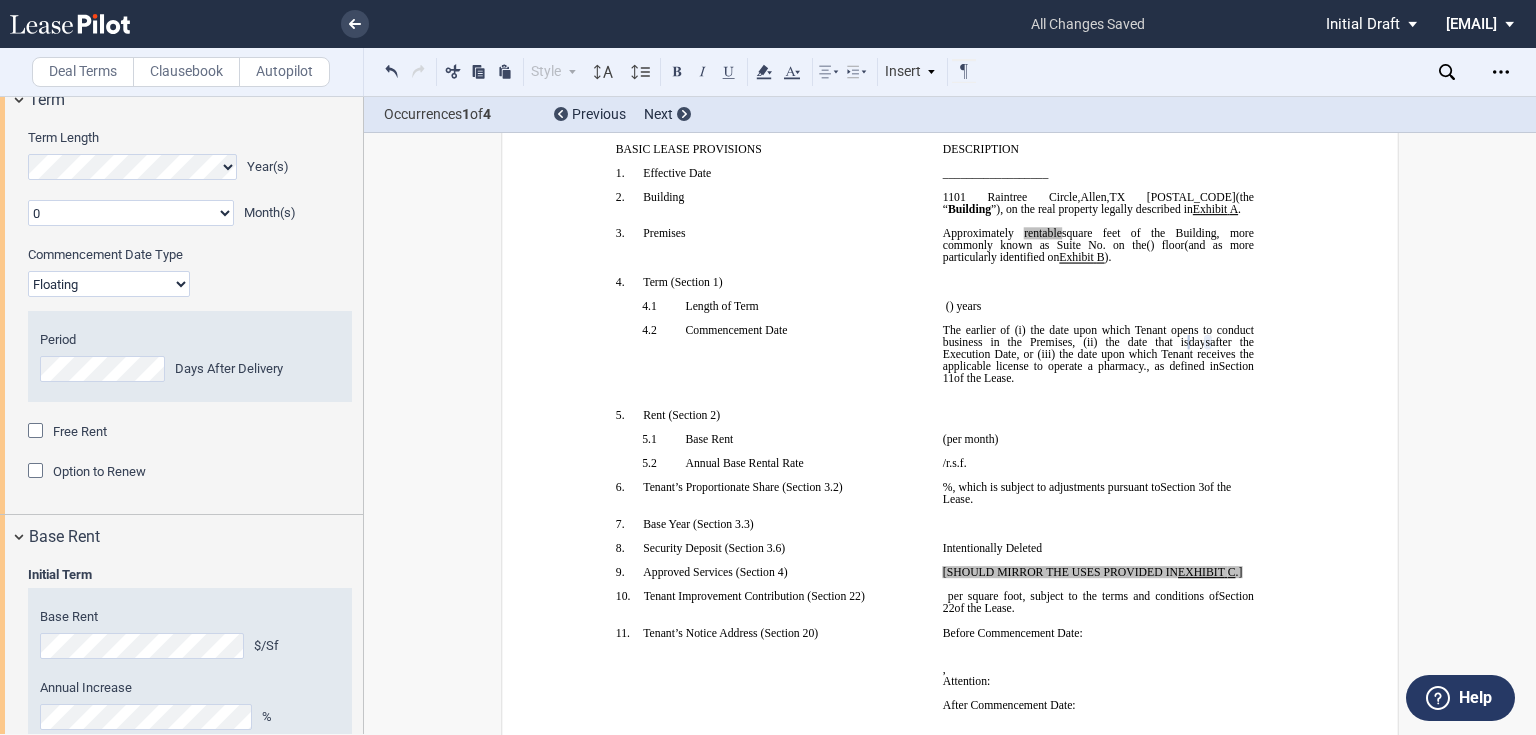 drag, startPoint x: 1003, startPoint y: 440, endPoint x: 1138, endPoint y: 426, distance: 135.72398 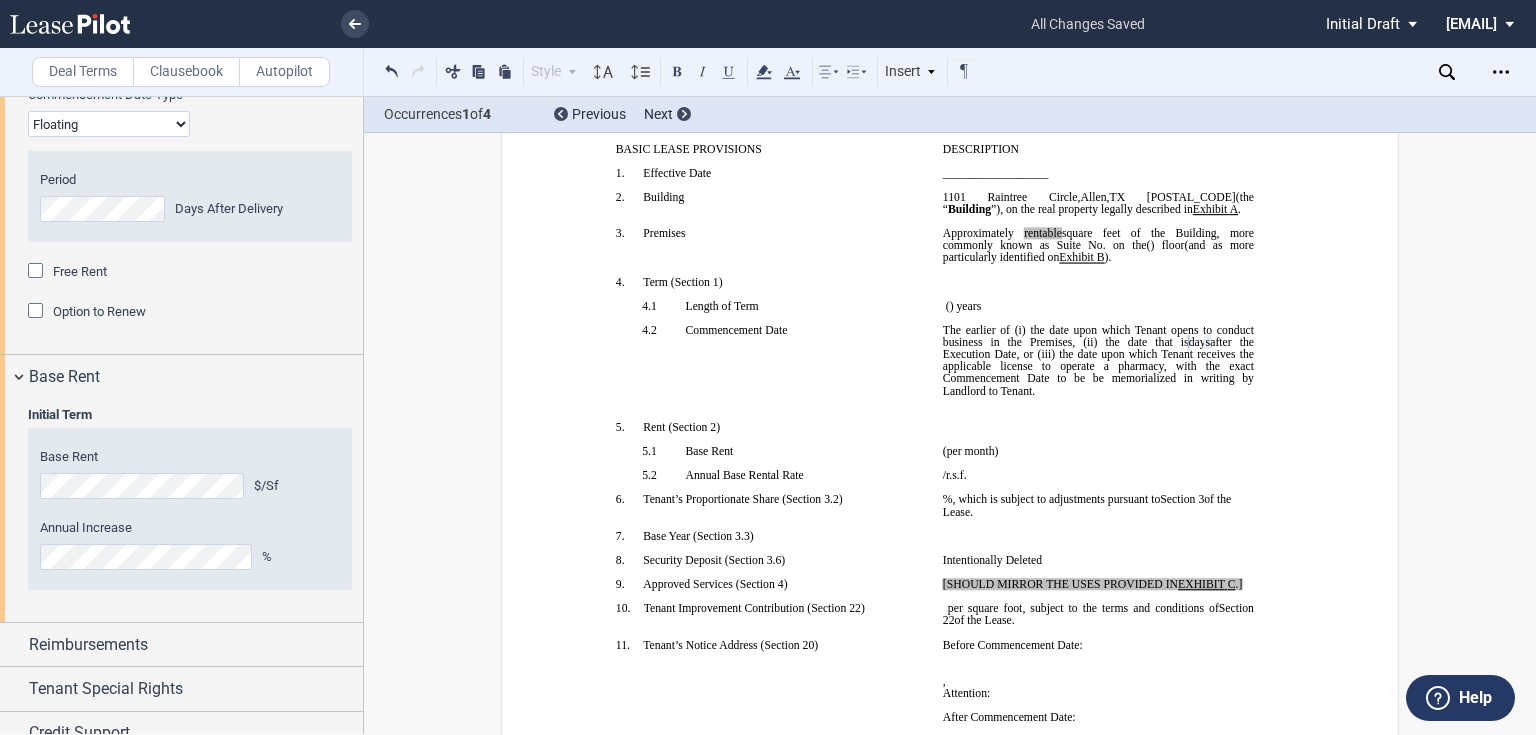 scroll, scrollTop: 1889, scrollLeft: 0, axis: vertical 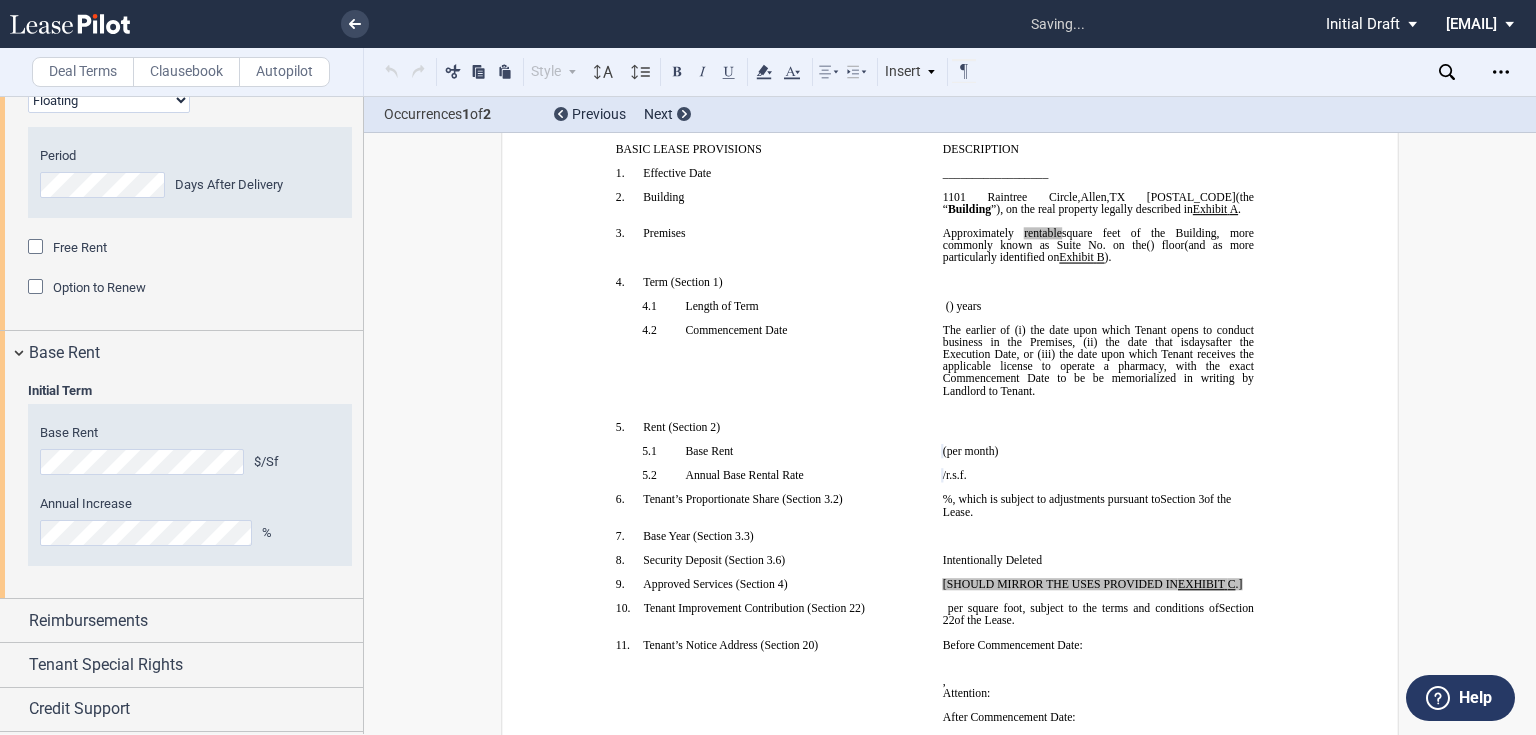 click on "Year 1
$/Sf
Year 2
$/Sf
Year 3
$/Sf
Year 4
$/Sf
Year 5
$/Sf
Base Rent
$/Sf
Annual Increase
%" at bounding box center (190, 485) 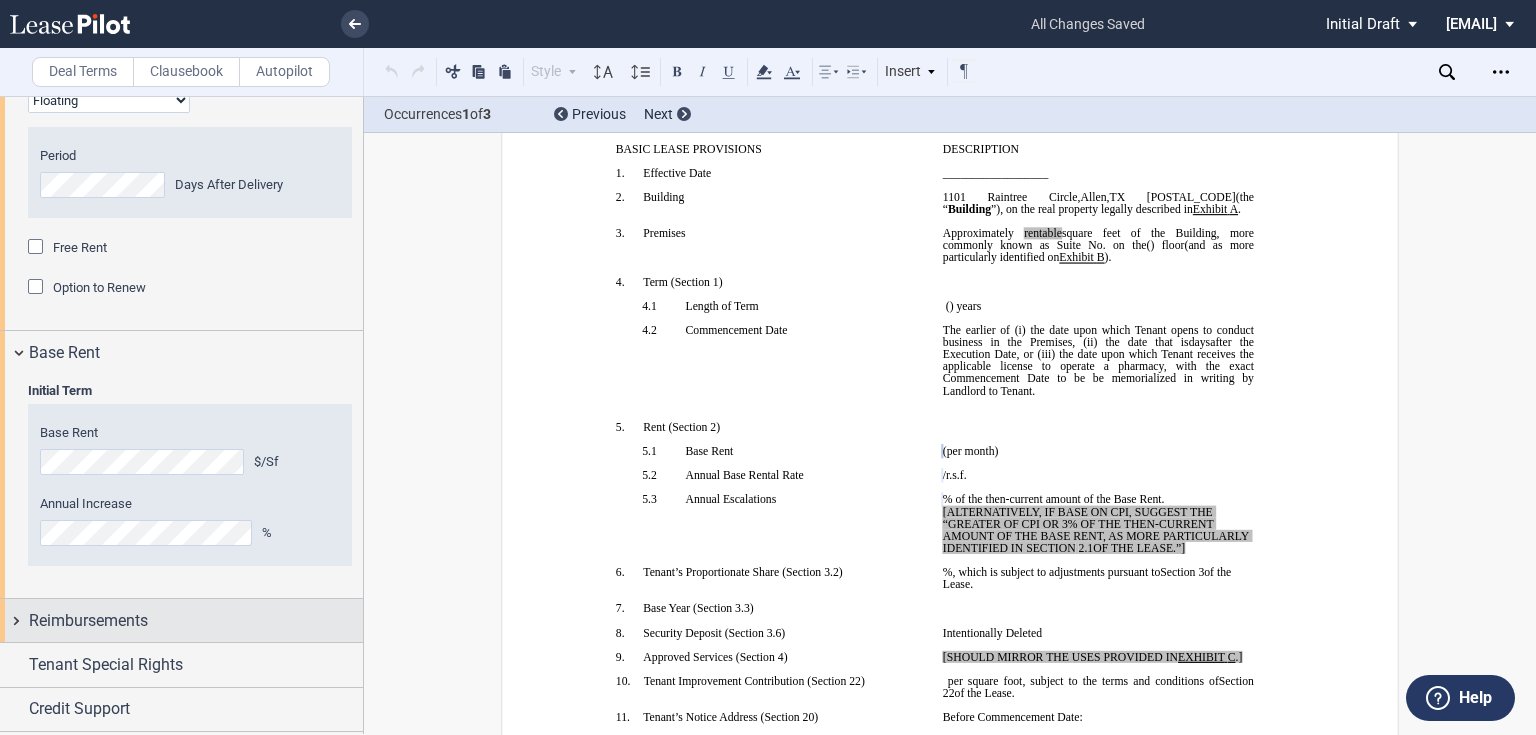click on "Reimbursements" at bounding box center [181, 620] 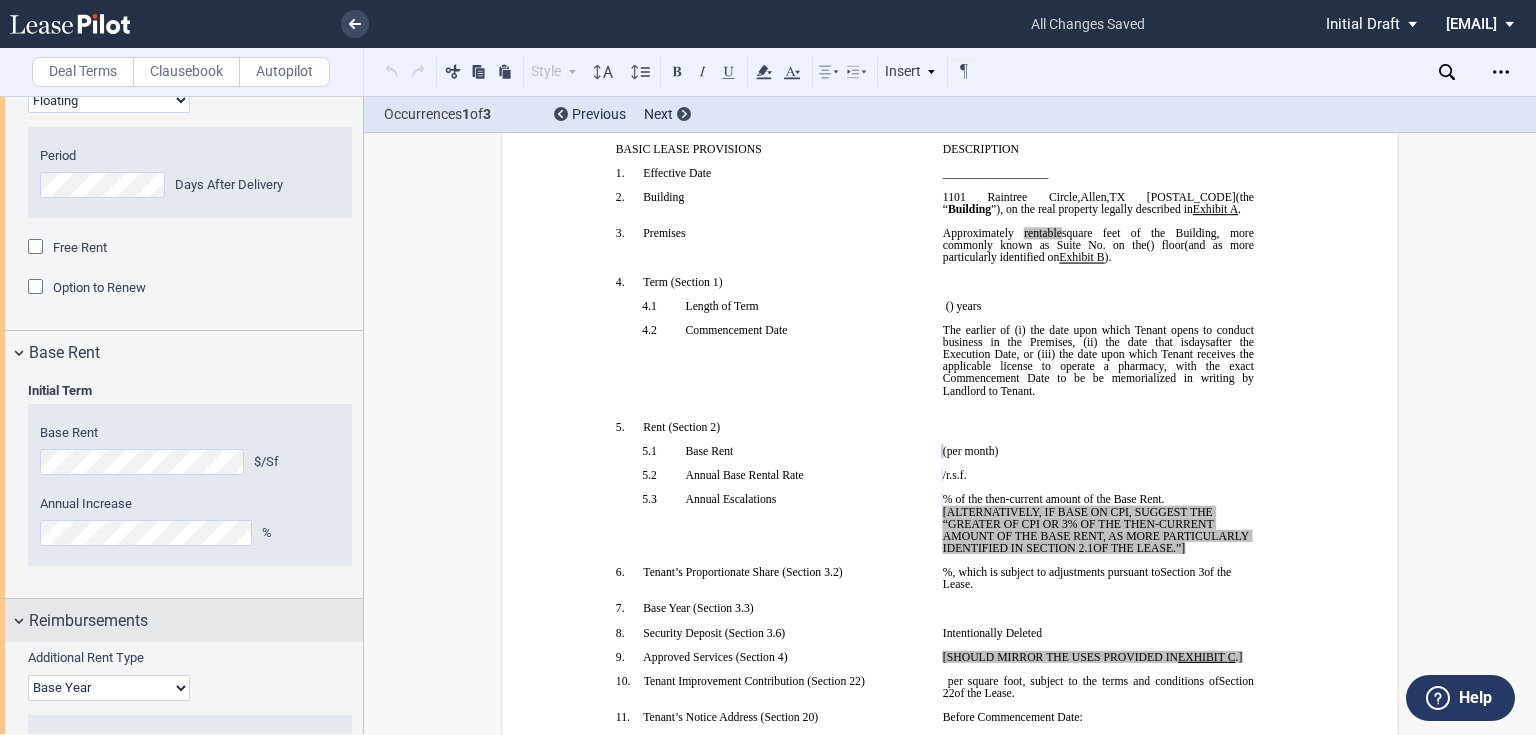 scroll, scrollTop: 1996, scrollLeft: 0, axis: vertical 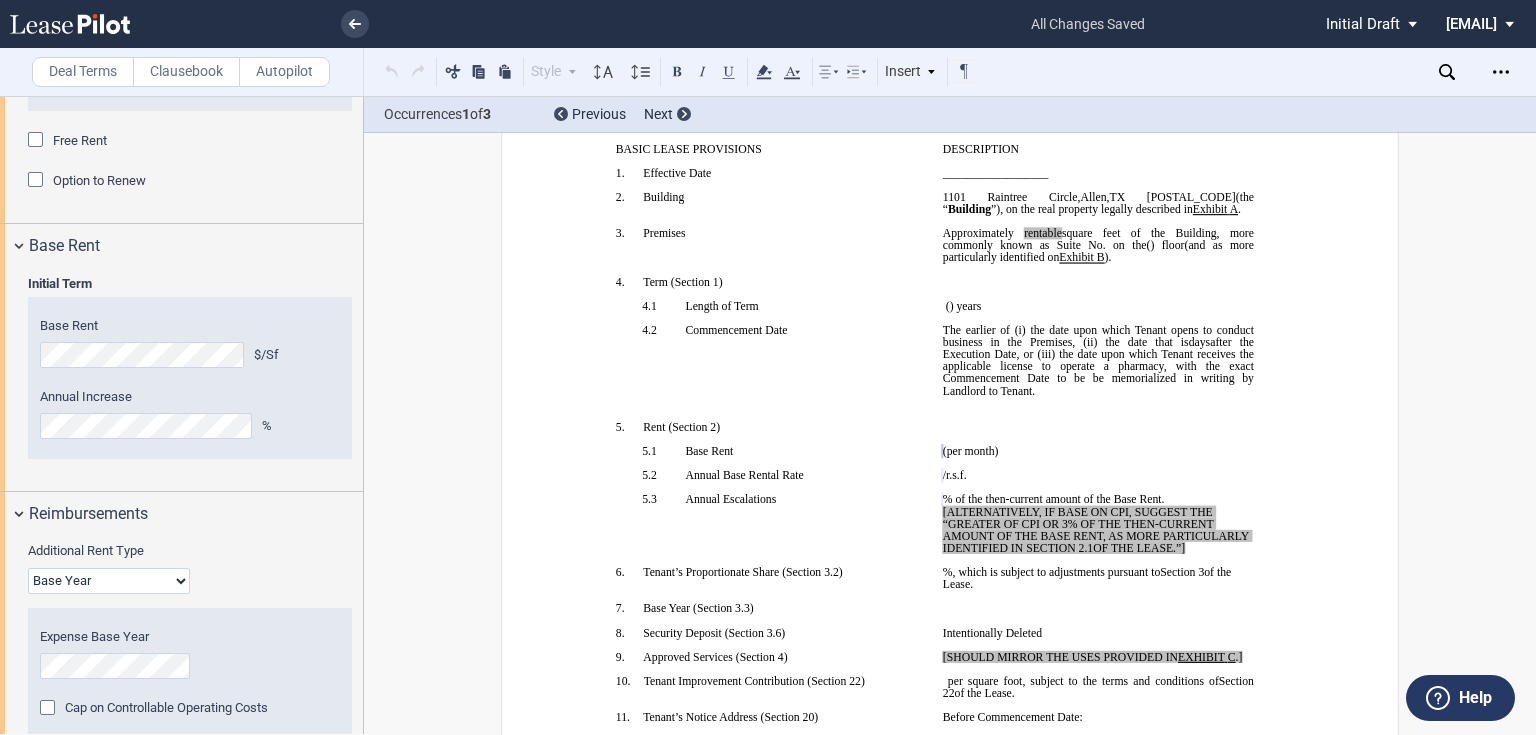 click on "Base Year
Triple Net" at bounding box center (109, 581) 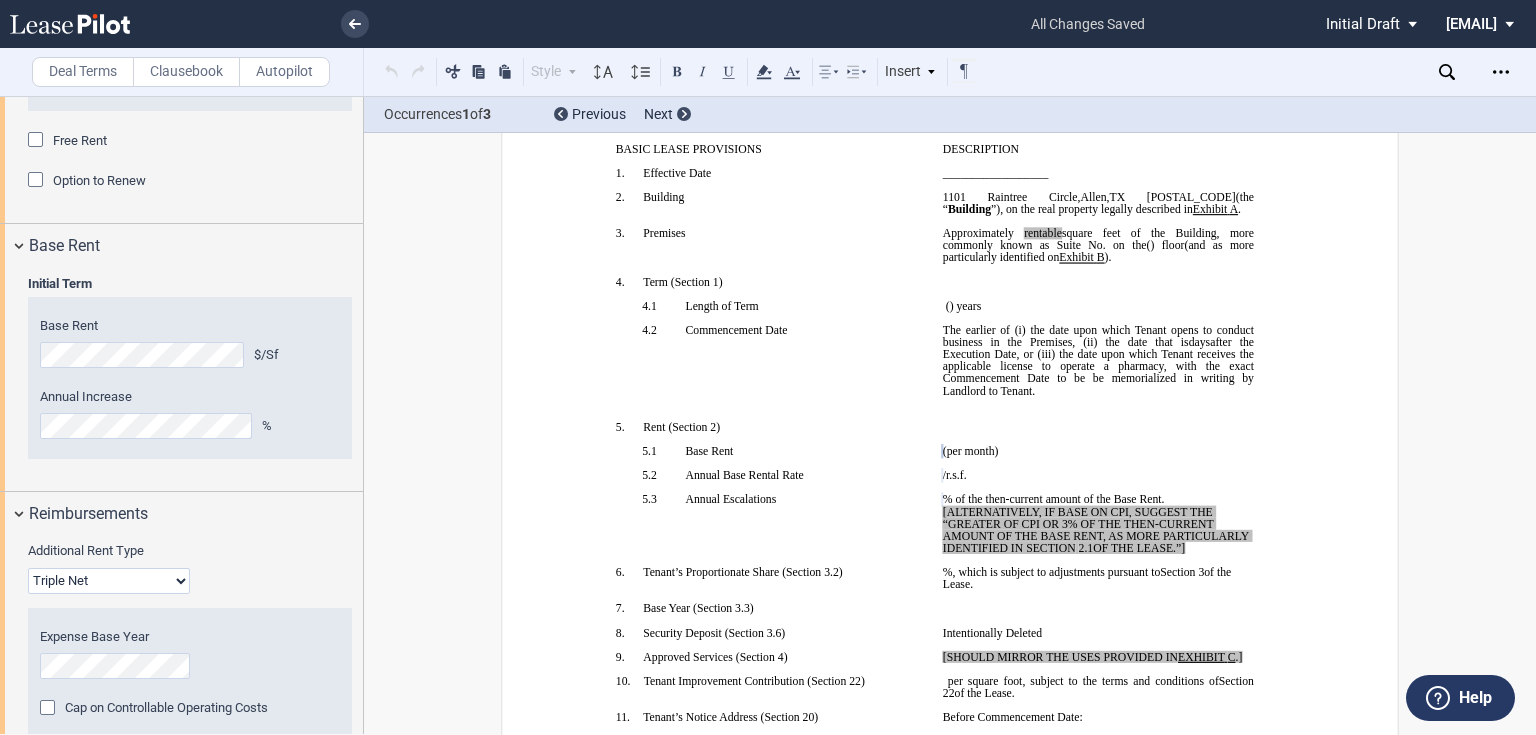click on "Base Year
Triple Net" at bounding box center (109, 581) 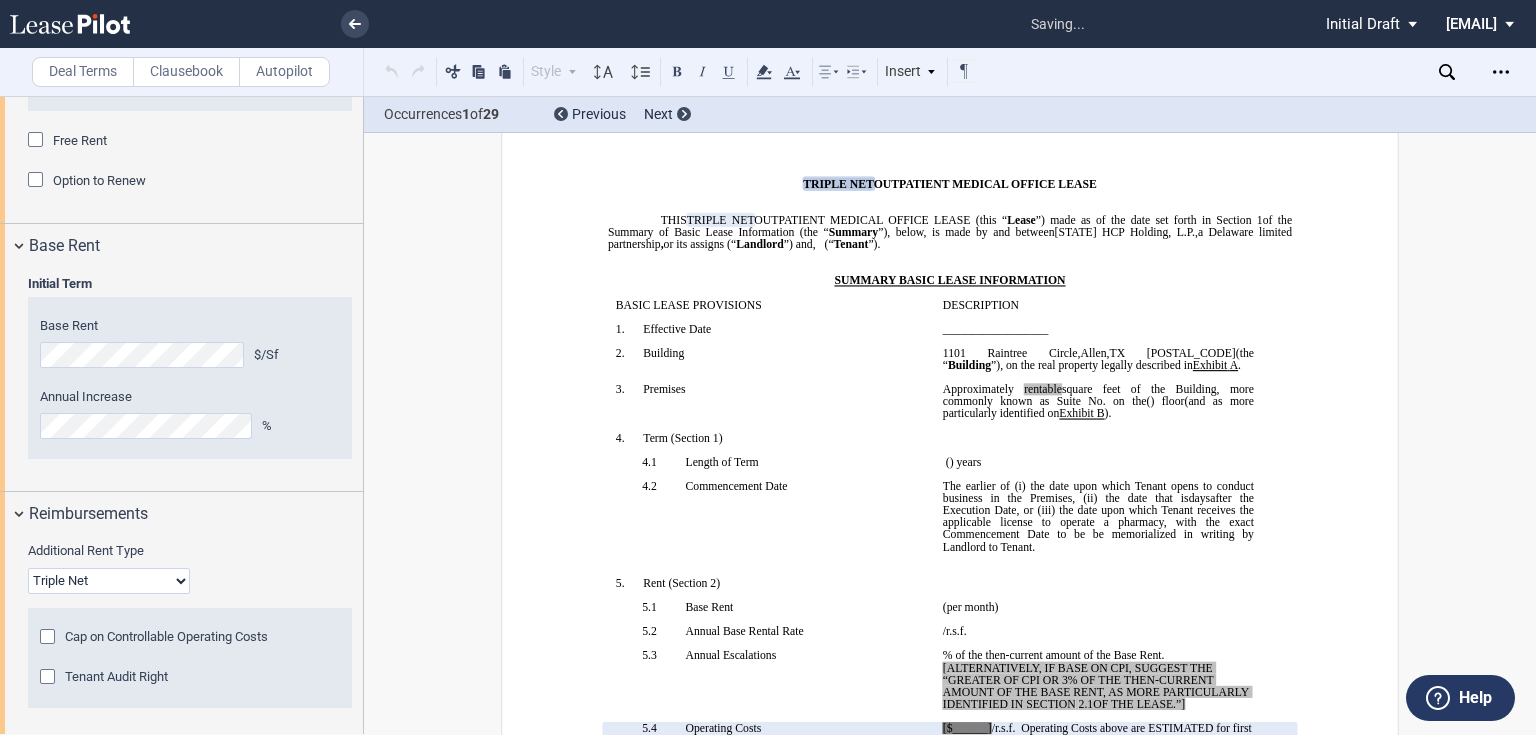 scroll, scrollTop: 0, scrollLeft: 0, axis: both 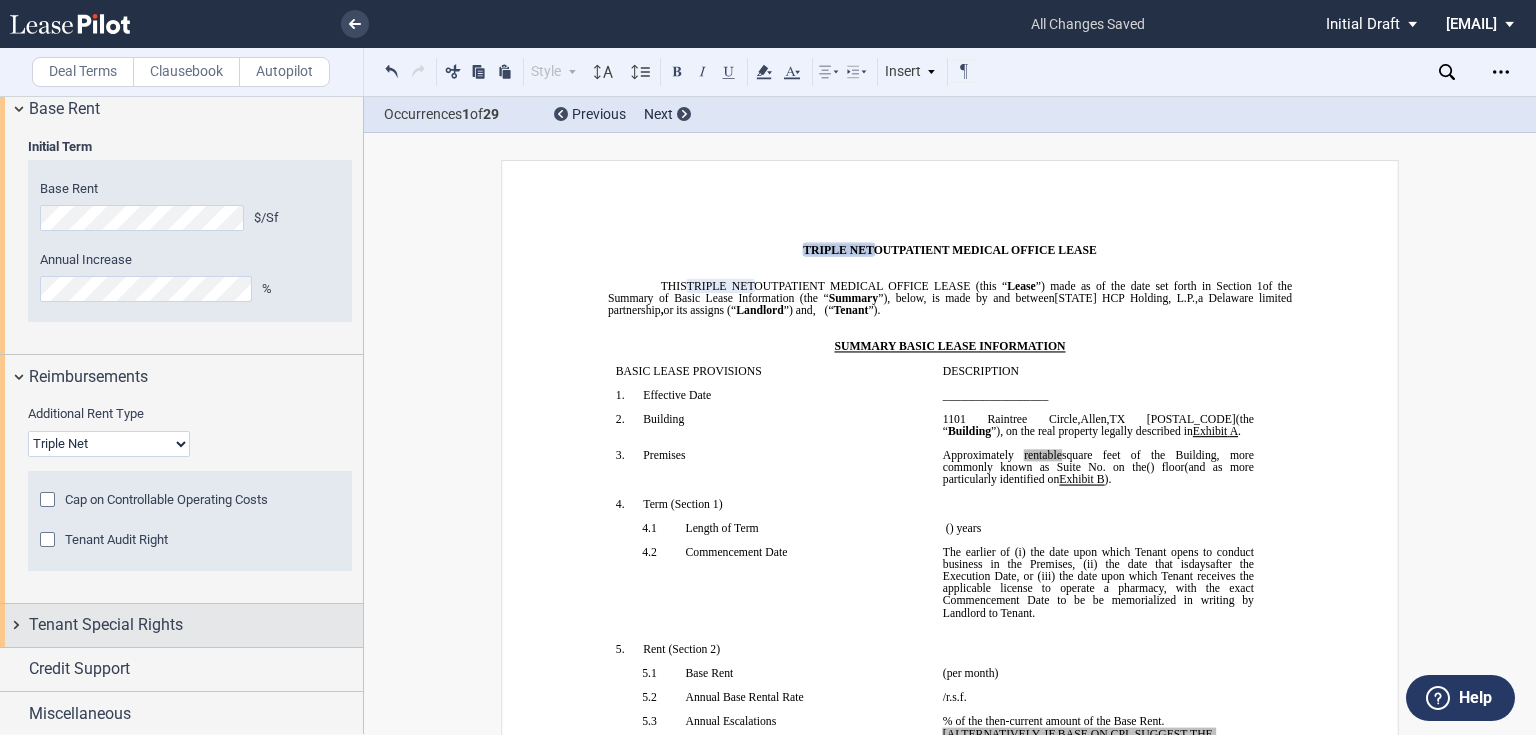 click on "Tenant Special Rights" at bounding box center (106, 625) 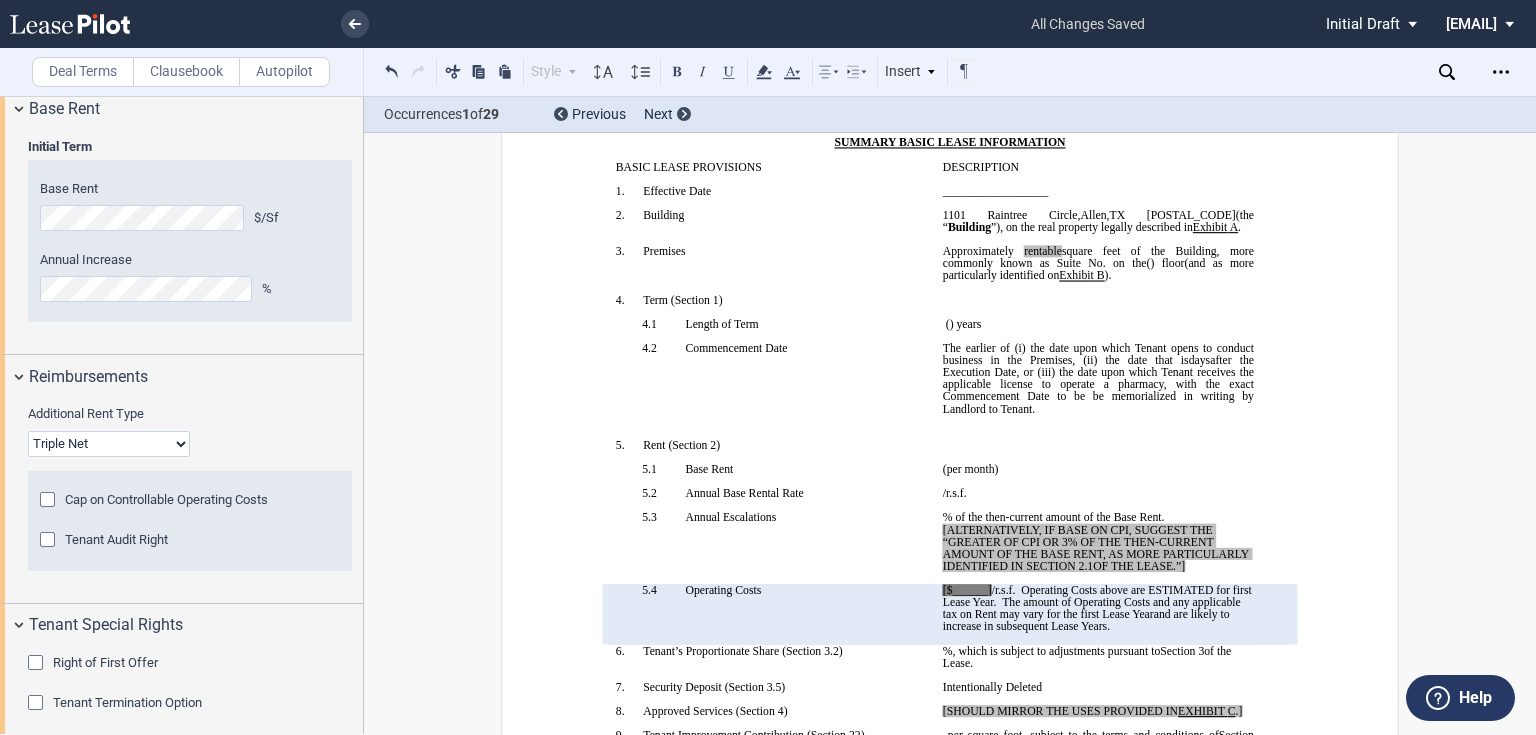 scroll, scrollTop: 249, scrollLeft: 0, axis: vertical 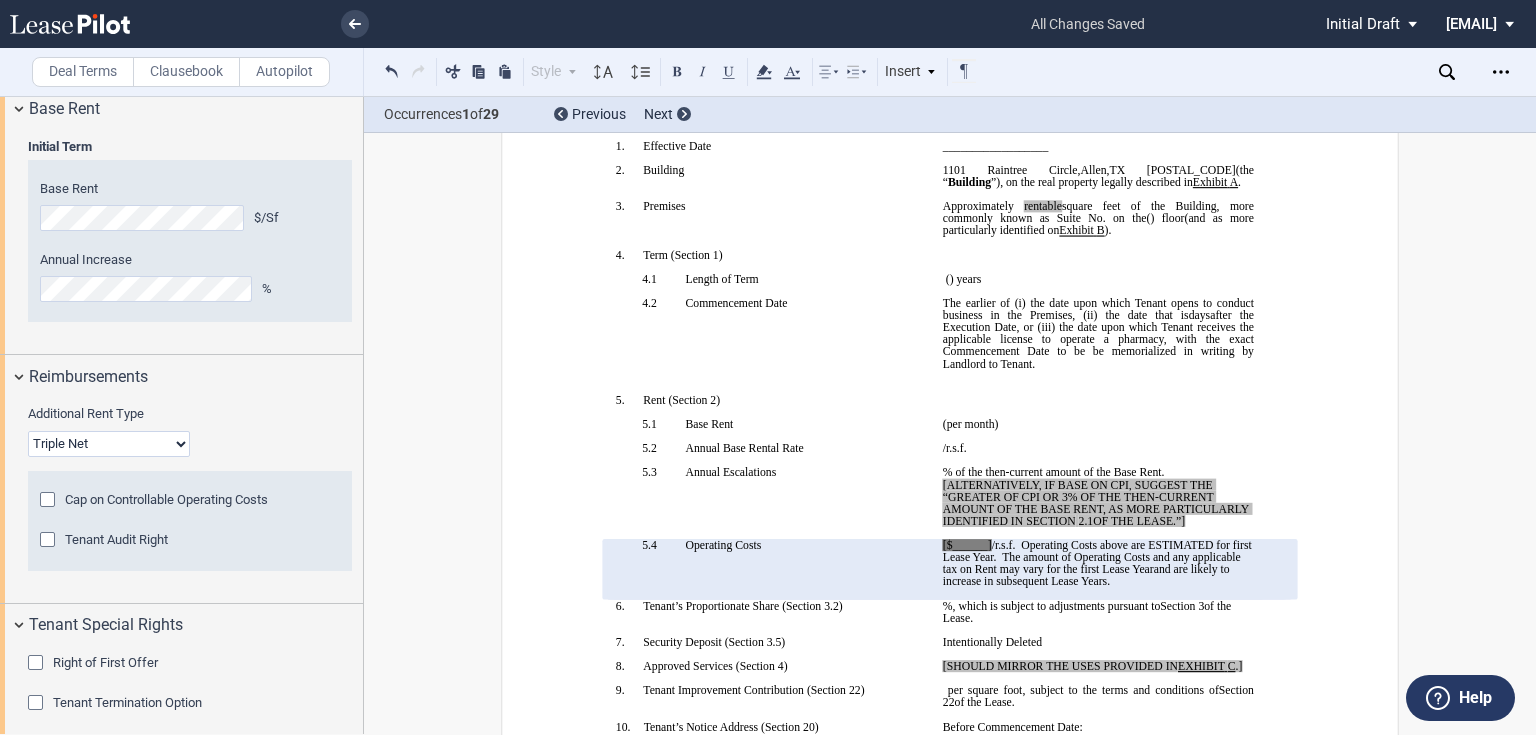 drag, startPoint x: 939, startPoint y: 568, endPoint x: 1184, endPoint y: 608, distance: 248.24384 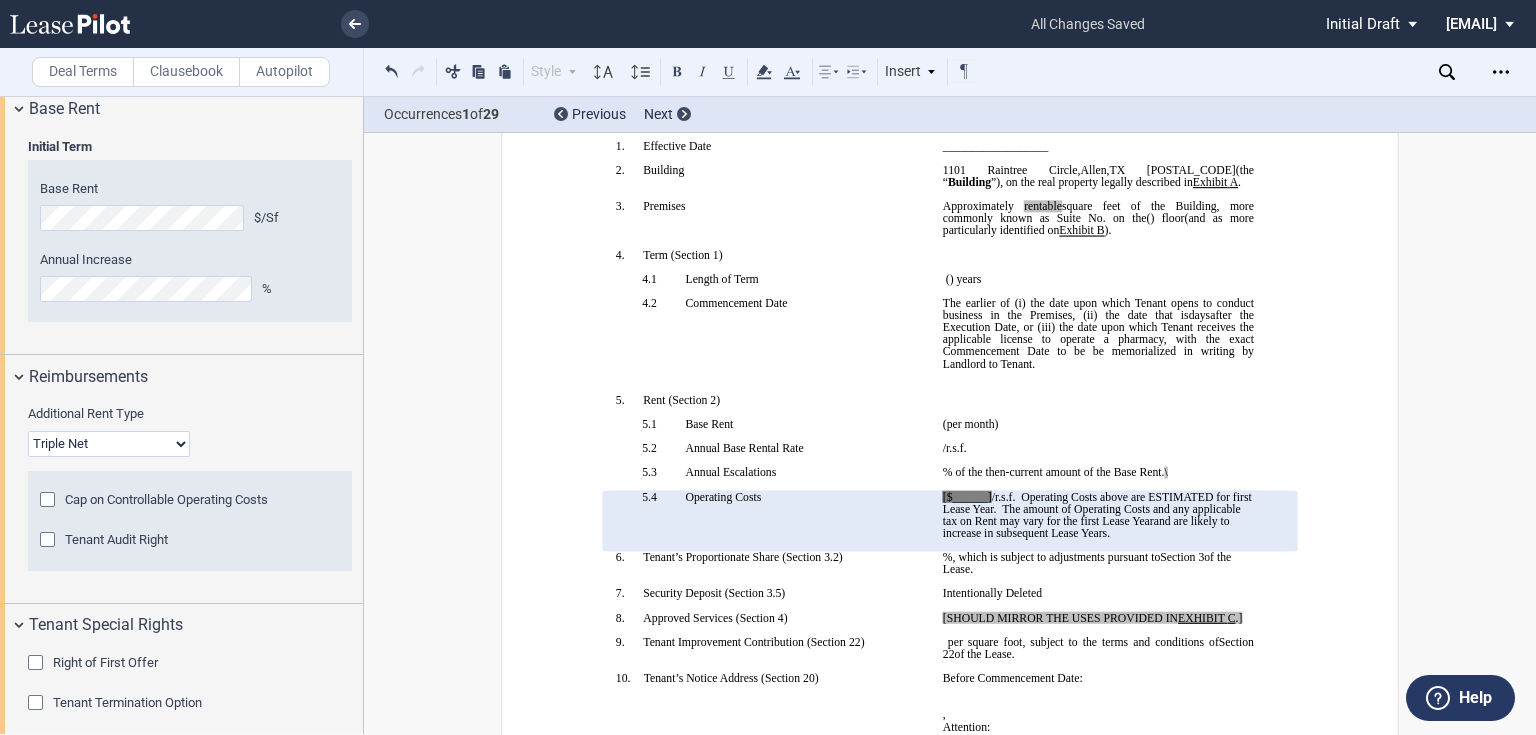 type 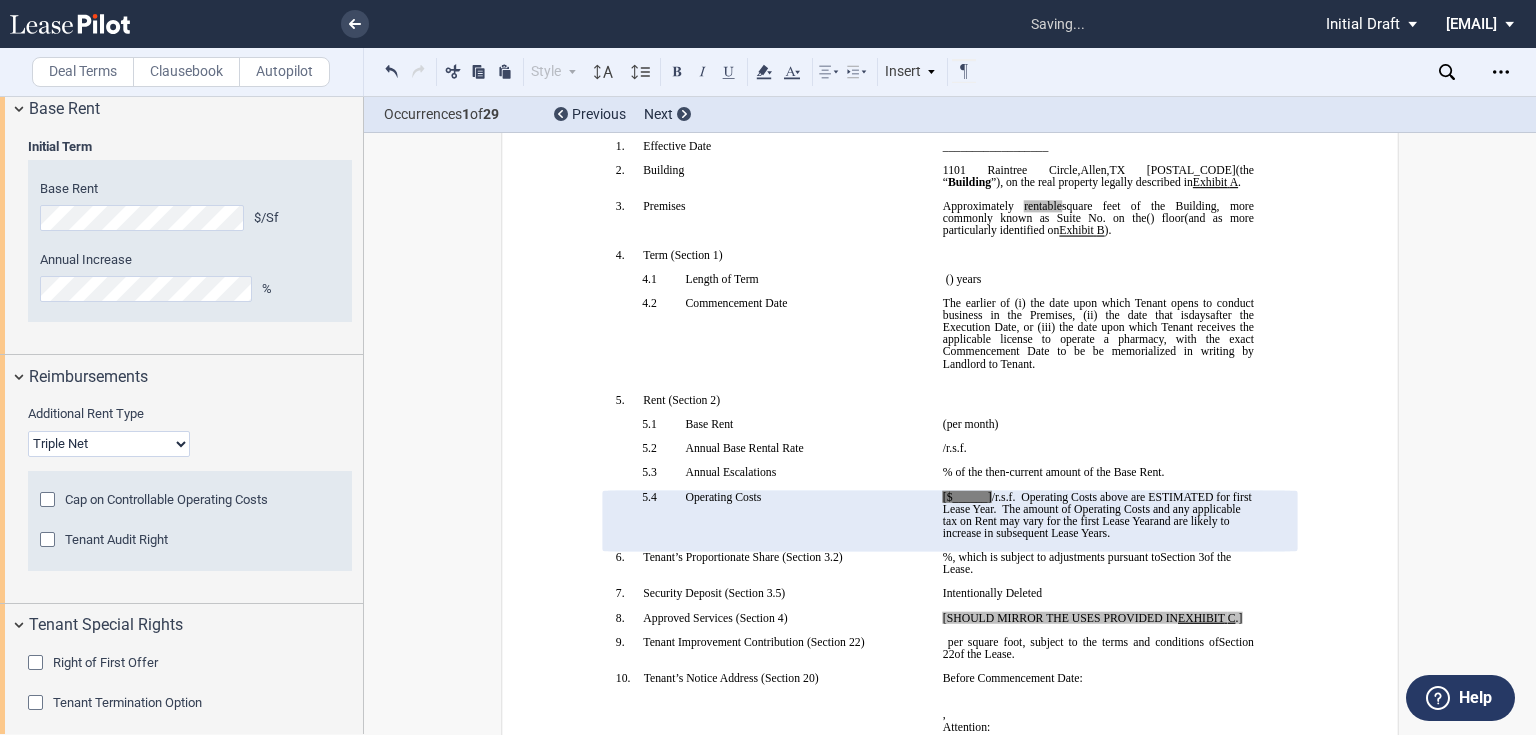 click on "[$______]" 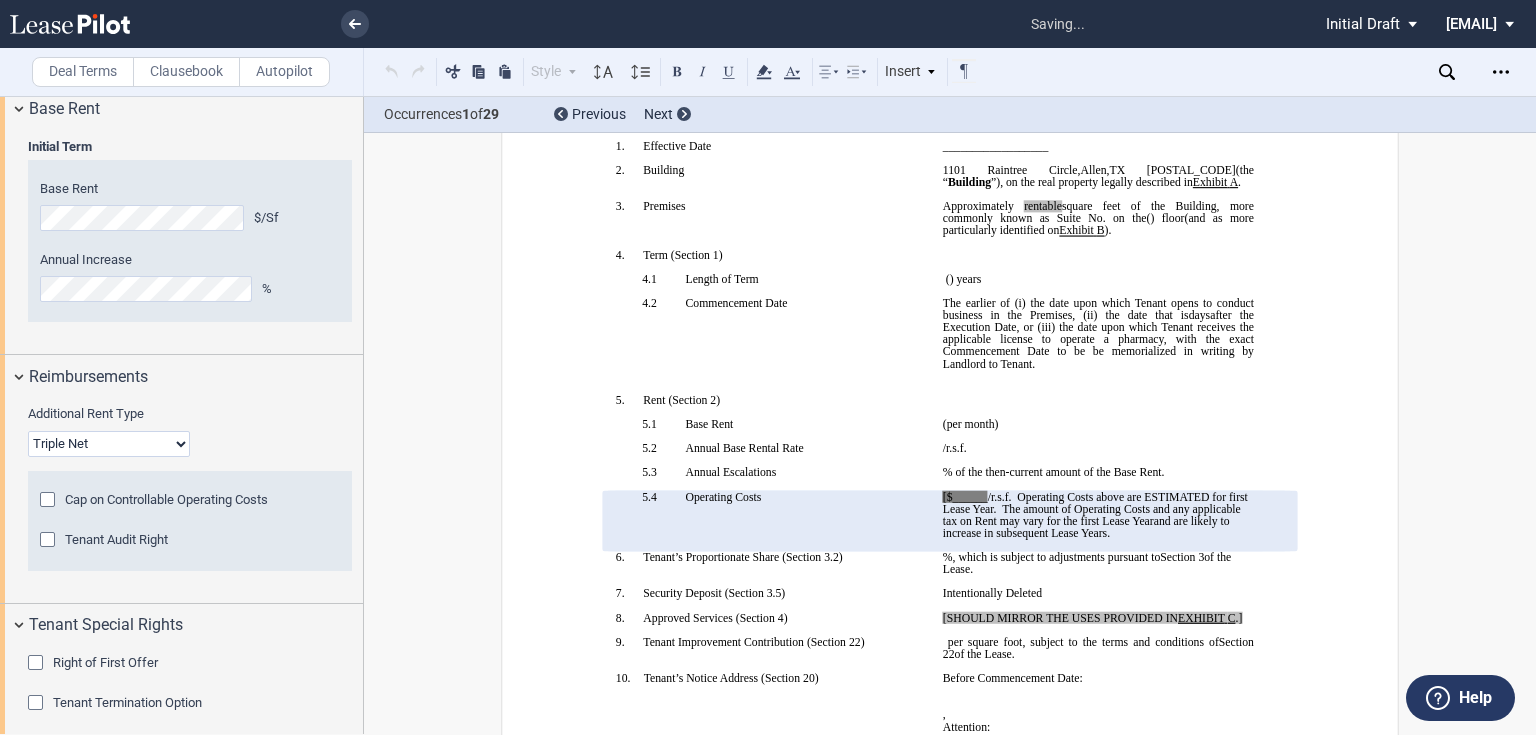 click on "[$______ /r.s.f. Operating Costs above are ESTIMATED for first Lease Year. The amount of Operating Costs and any applicable tax on Rent may vary for the first Lease Year and are likely to increase in subsequent Lease Years ." at bounding box center (1098, 521) 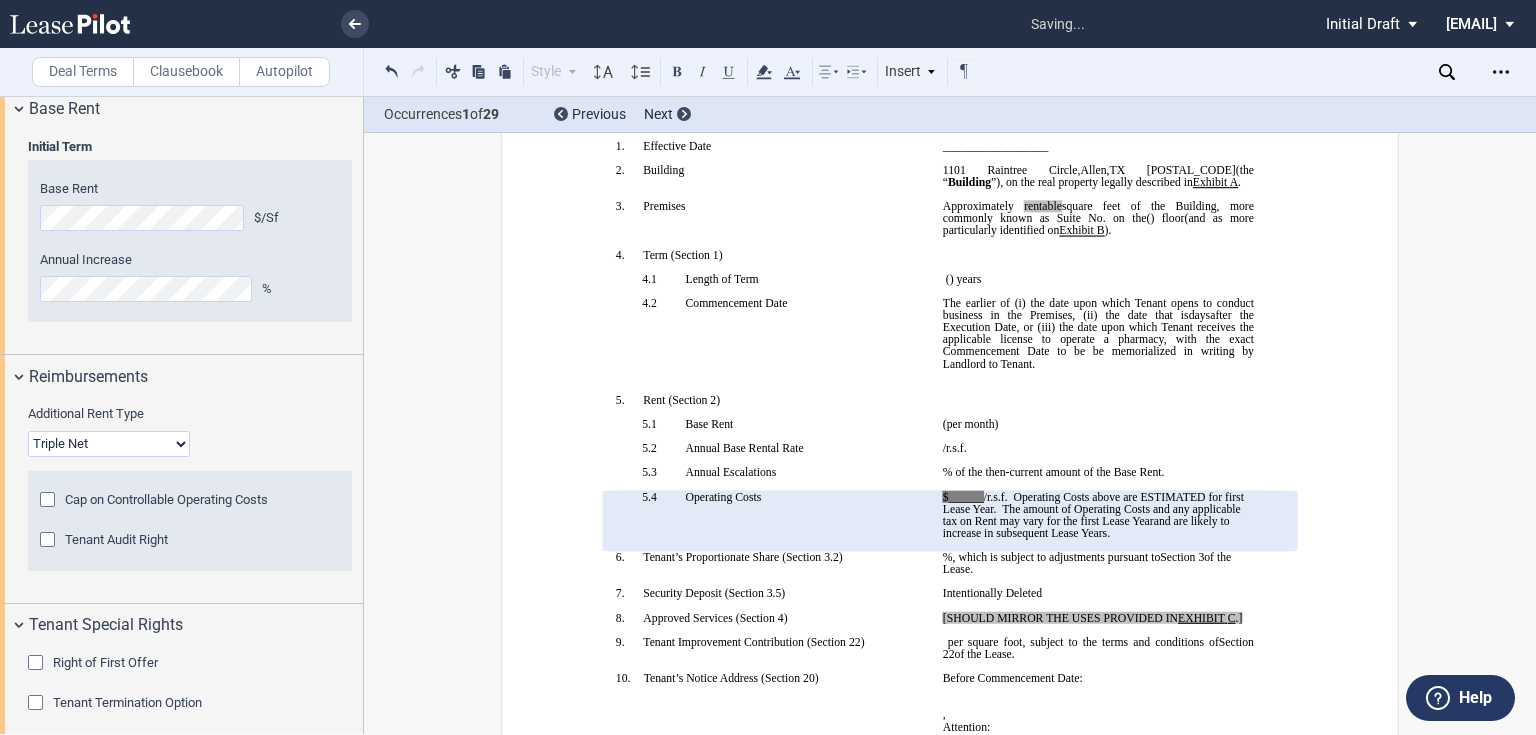 click on "$______" 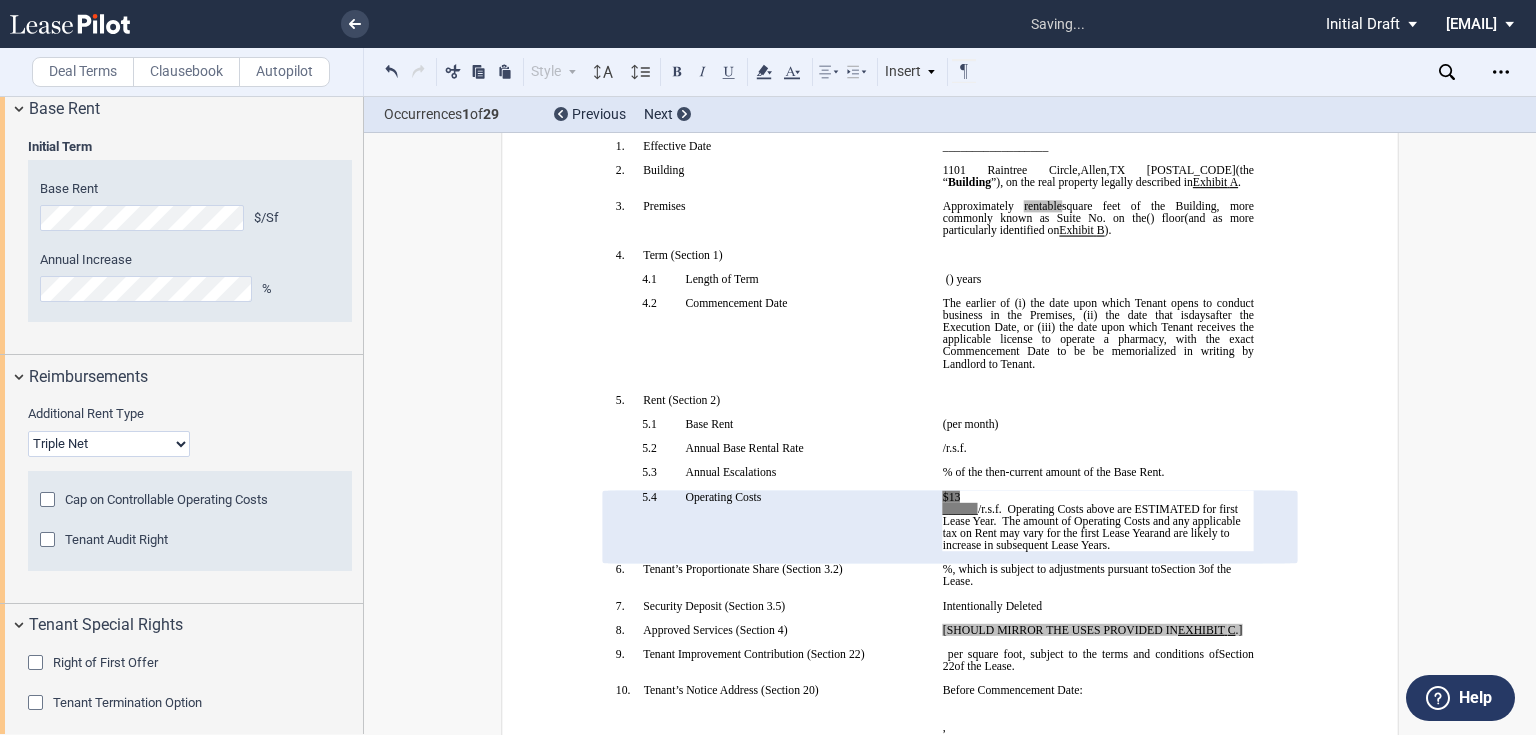 click on "$13" at bounding box center (1098, 497) 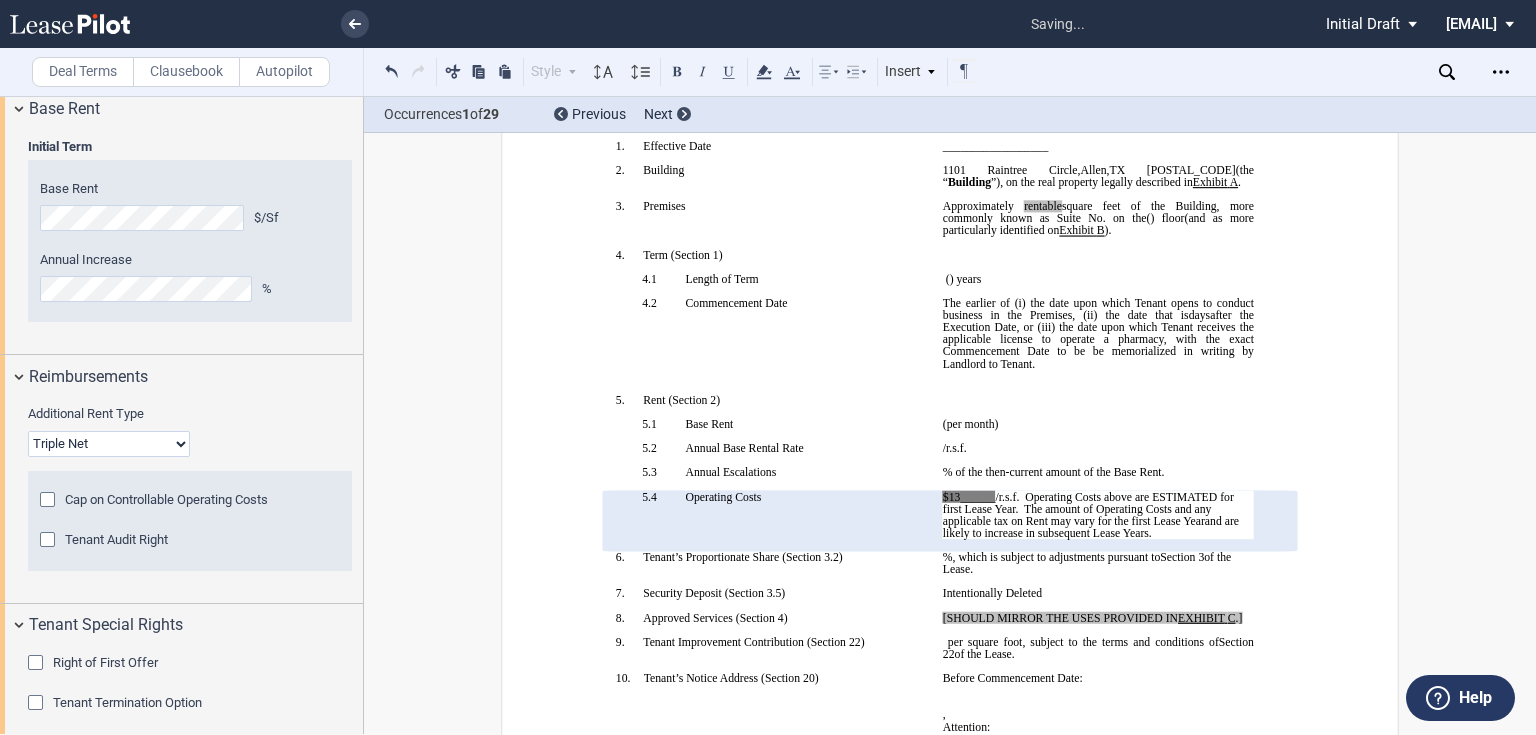 type 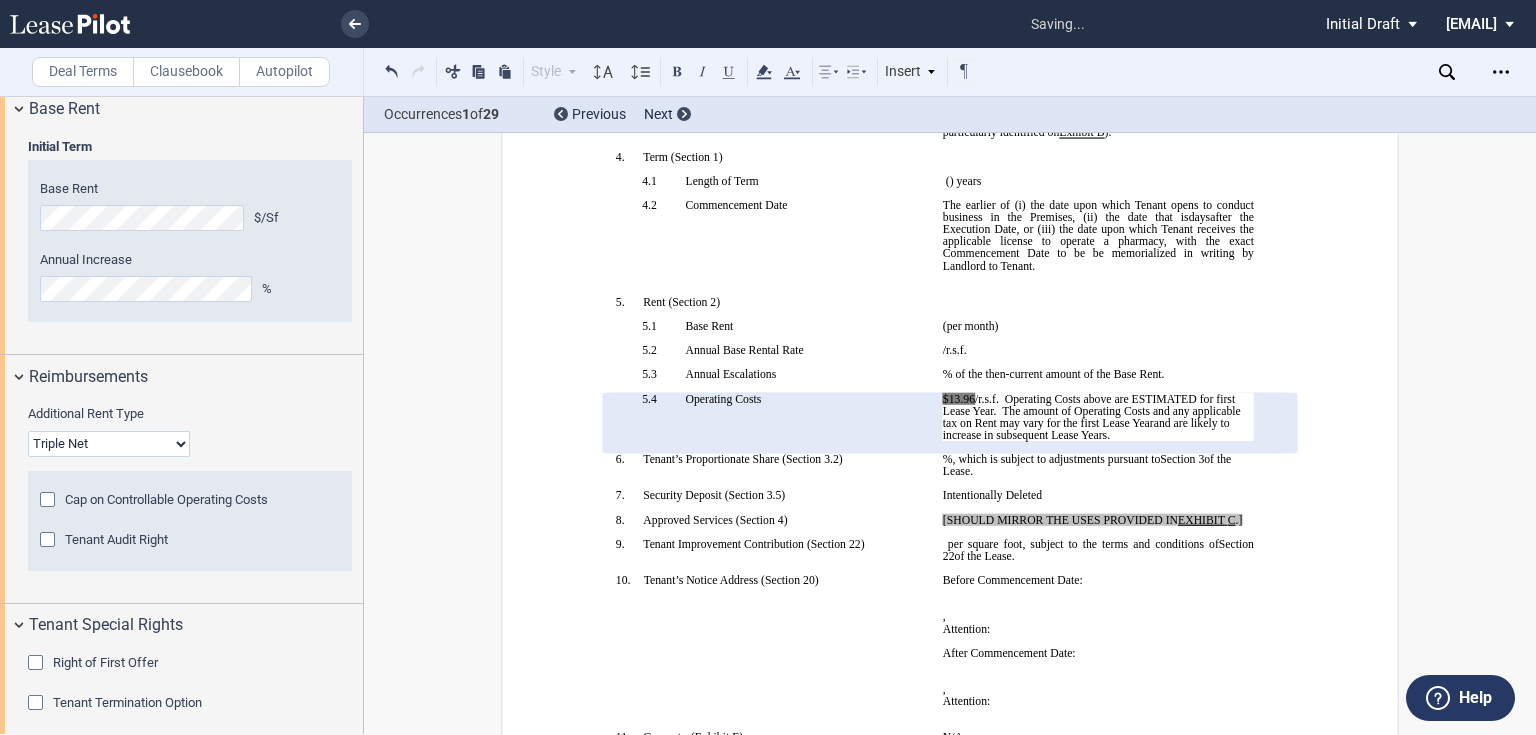 scroll, scrollTop: 352, scrollLeft: 0, axis: vertical 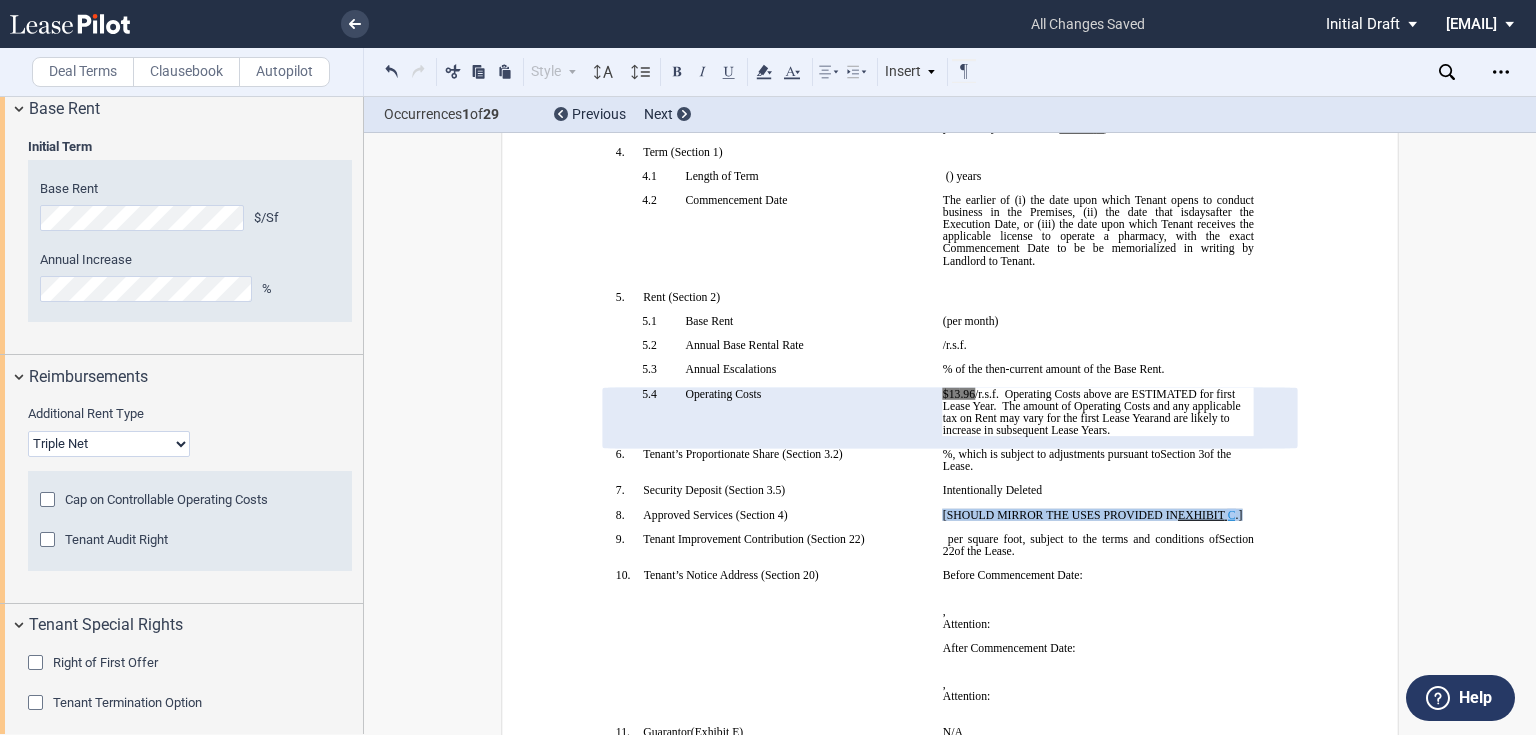 drag, startPoint x: 932, startPoint y: 615, endPoint x: 1228, endPoint y: 619, distance: 296.02704 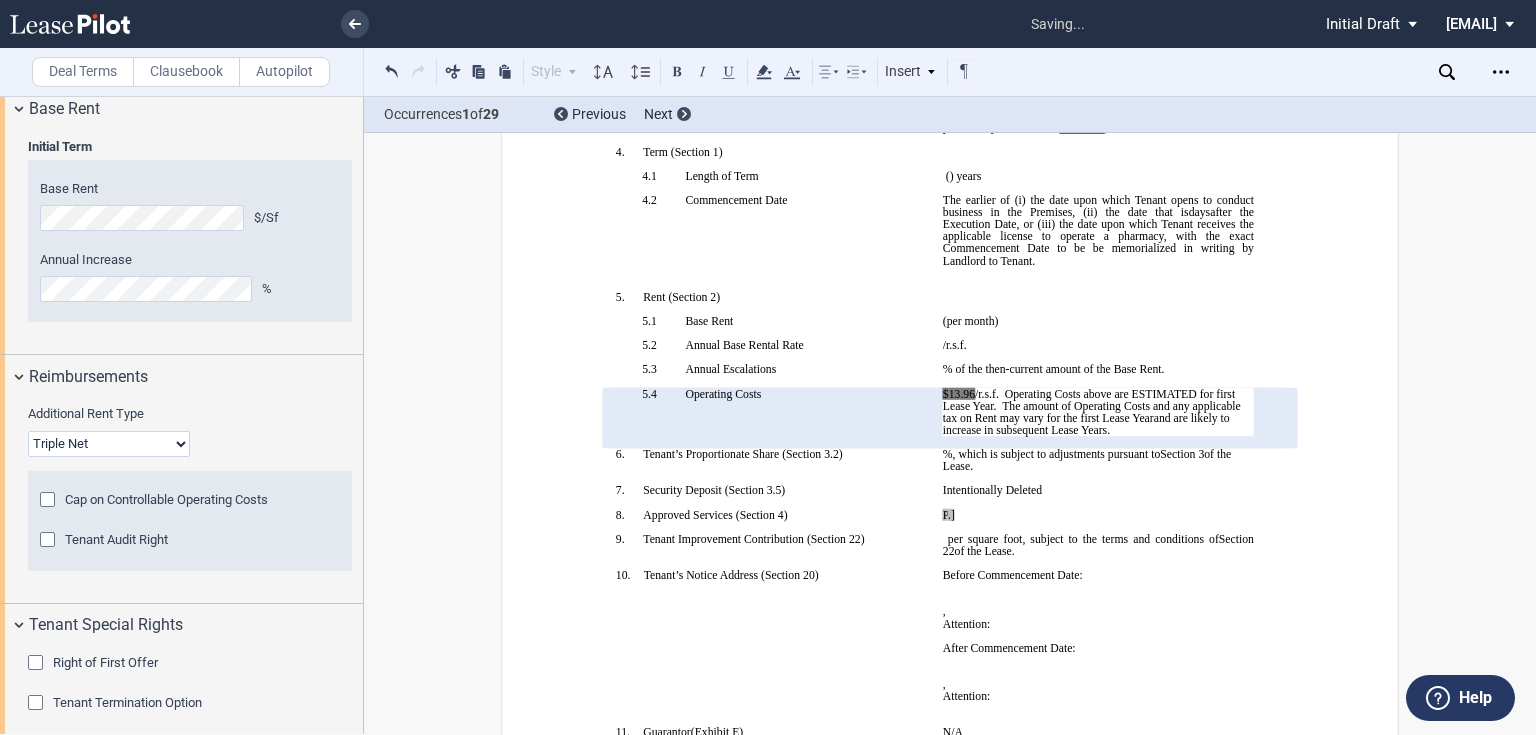 type 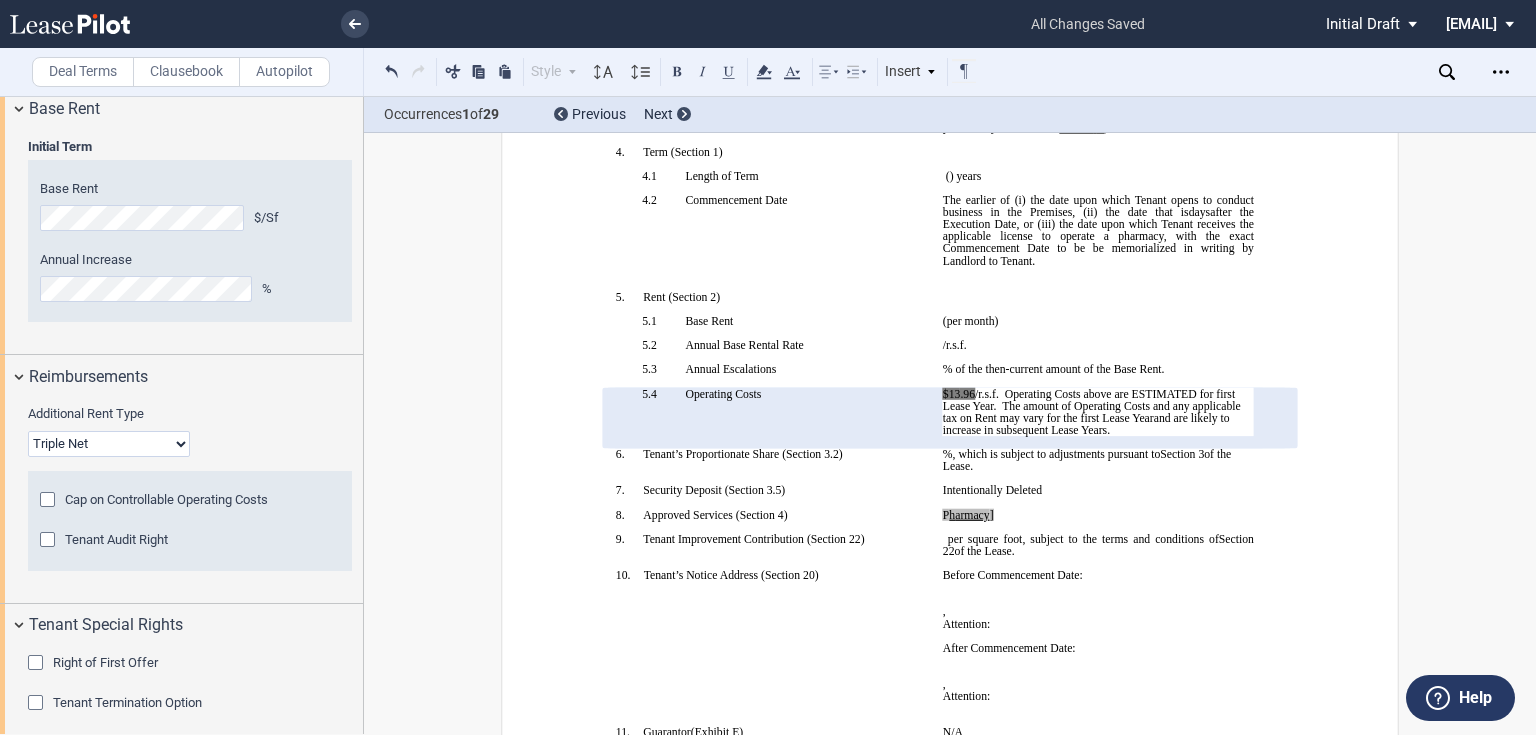 click on "P ﻿ ﻿h ﻿armacy ]" at bounding box center (1098, 515) 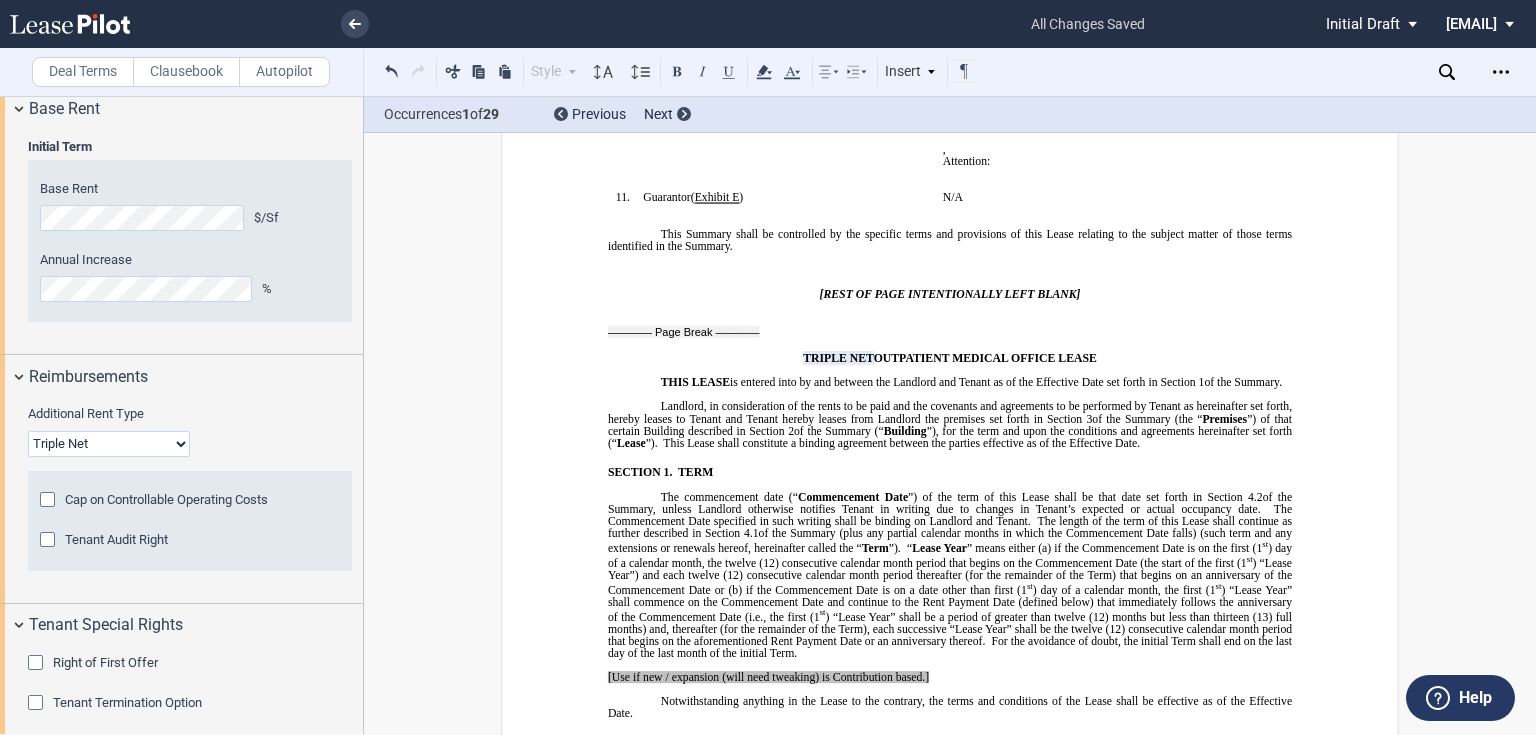 scroll, scrollTop: 959, scrollLeft: 0, axis: vertical 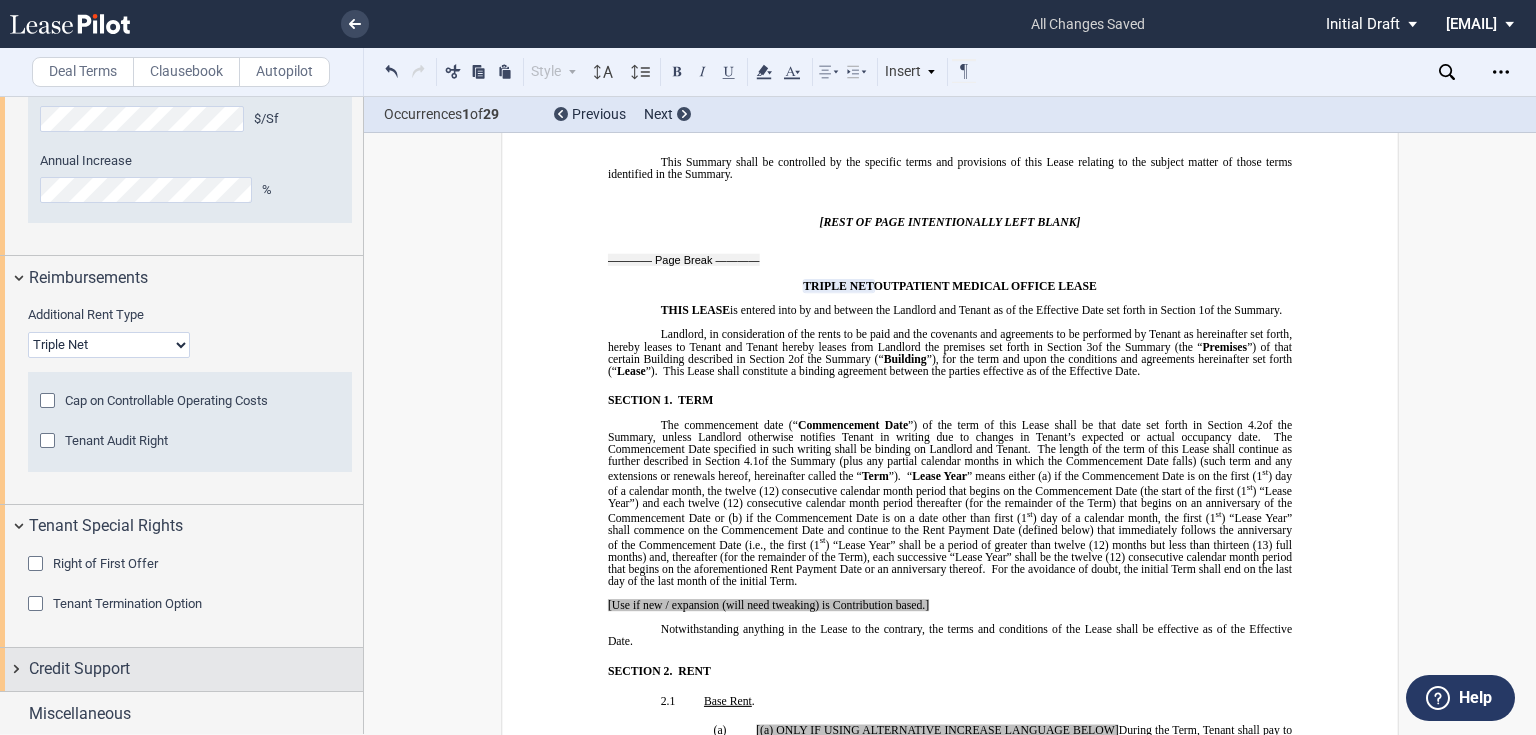 click on "Credit Support" at bounding box center (181, 669) 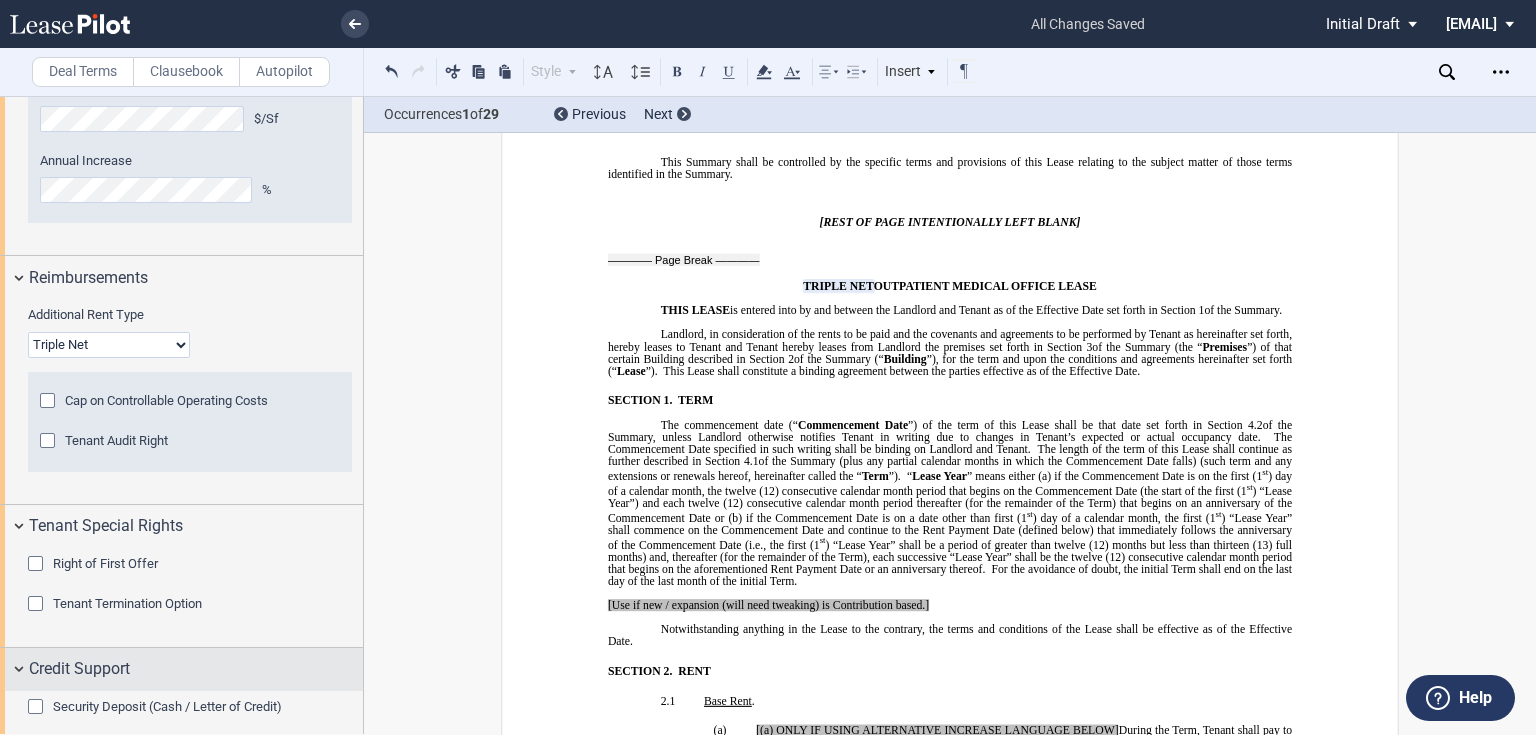 scroll, scrollTop: 2331, scrollLeft: 0, axis: vertical 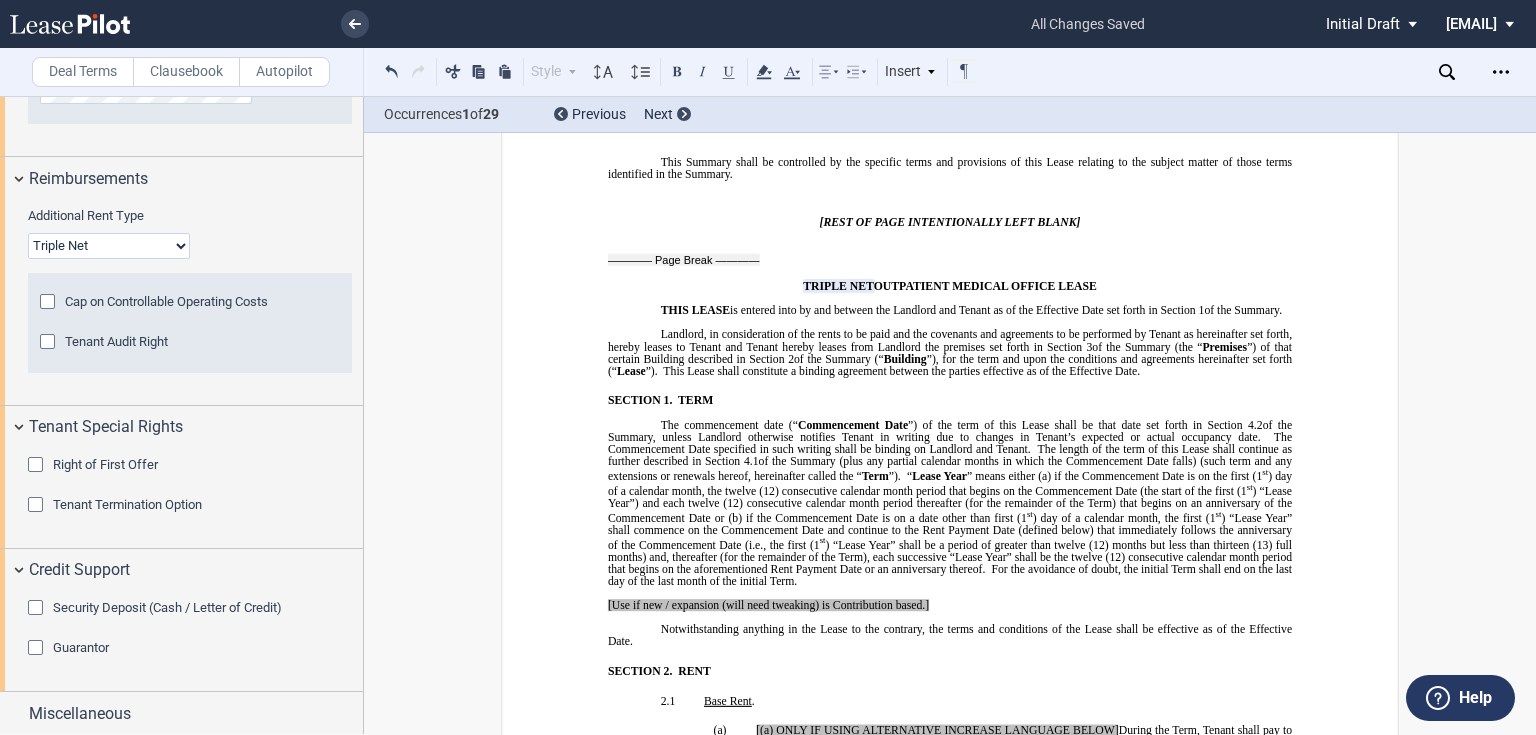 click on "Security Deposit (Cash / Letter of Credit)" 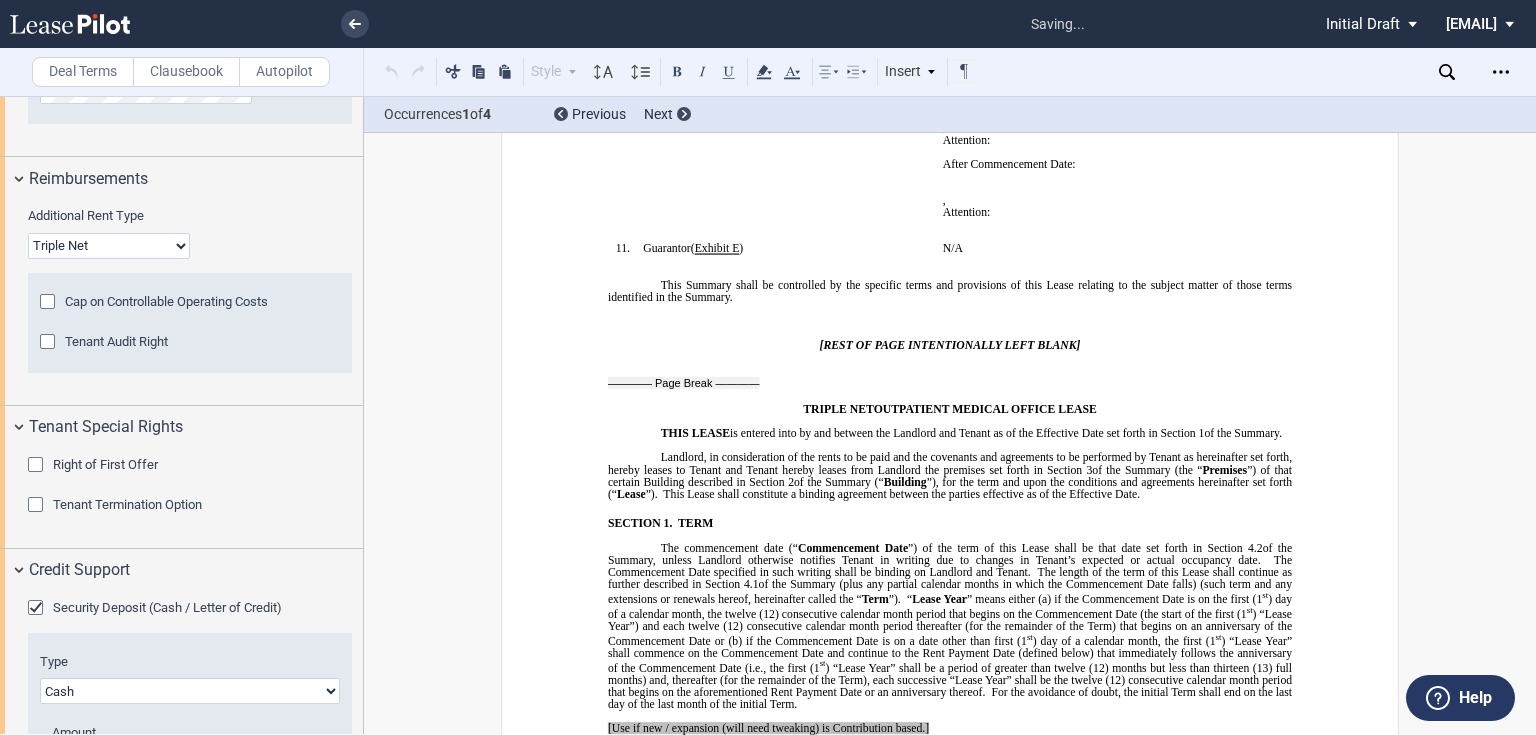 scroll, scrollTop: 643, scrollLeft: 0, axis: vertical 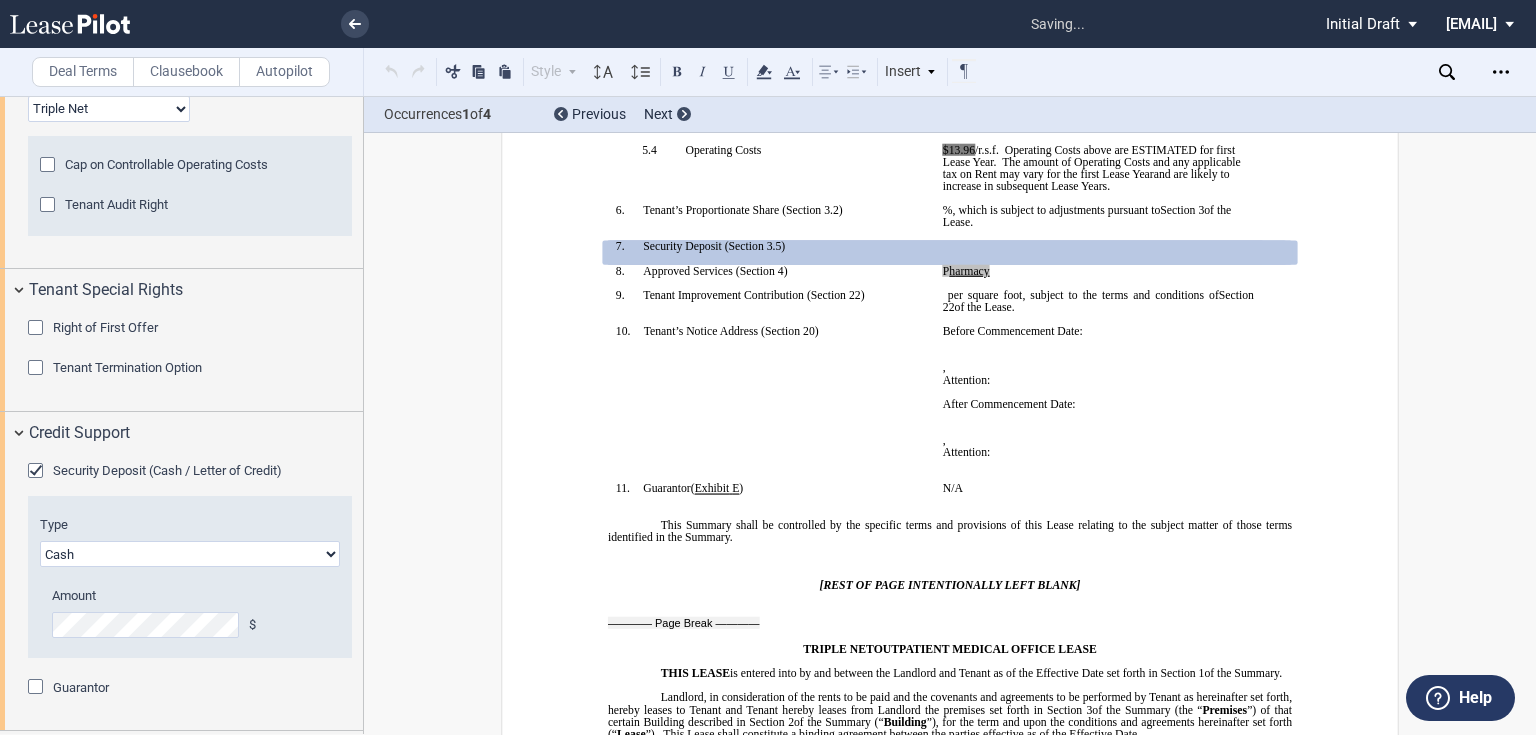 click on "Letter of Credit (L/C)
Cash
Cash and Letter of Credit" 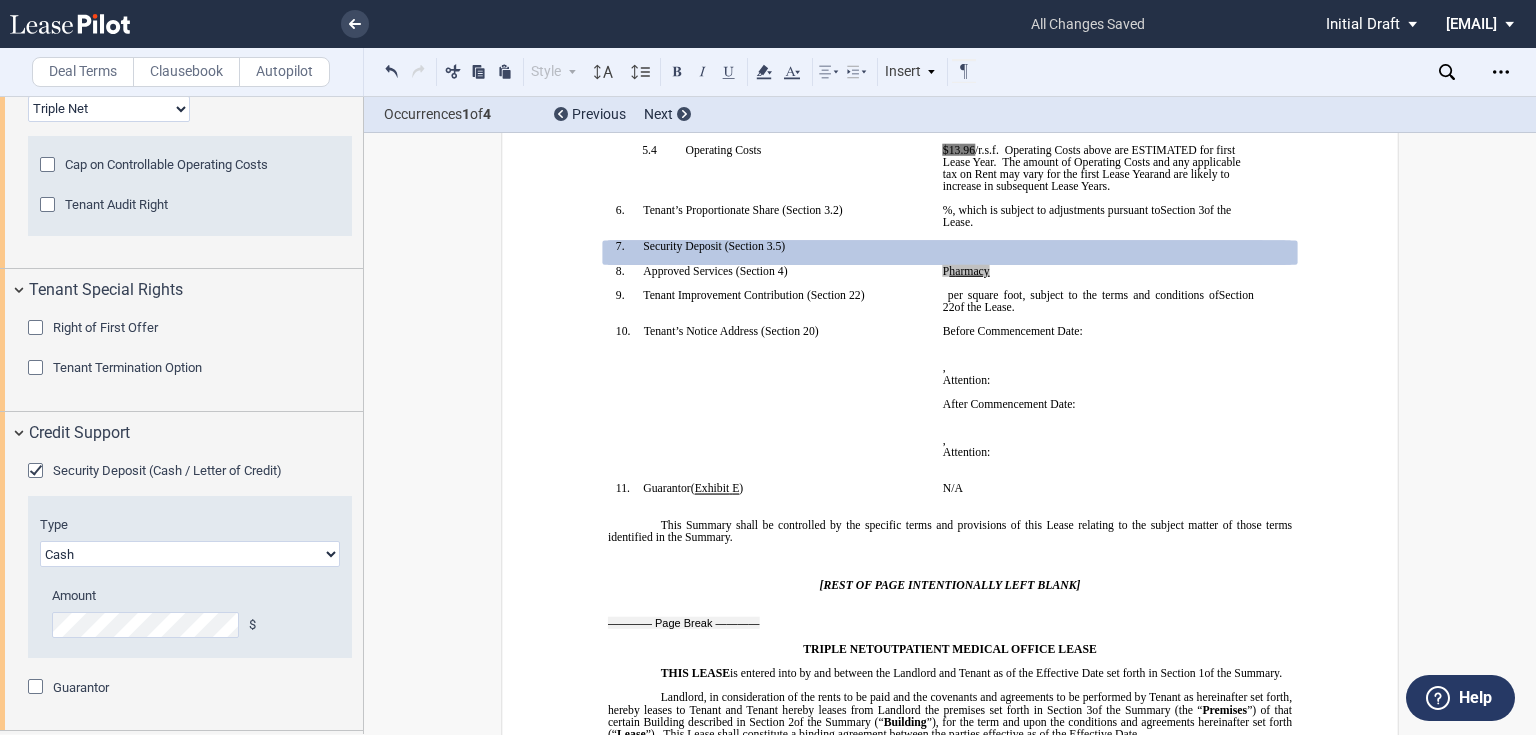 click on "Letter of Credit (L/C)
Cash
Cash and Letter of Credit" 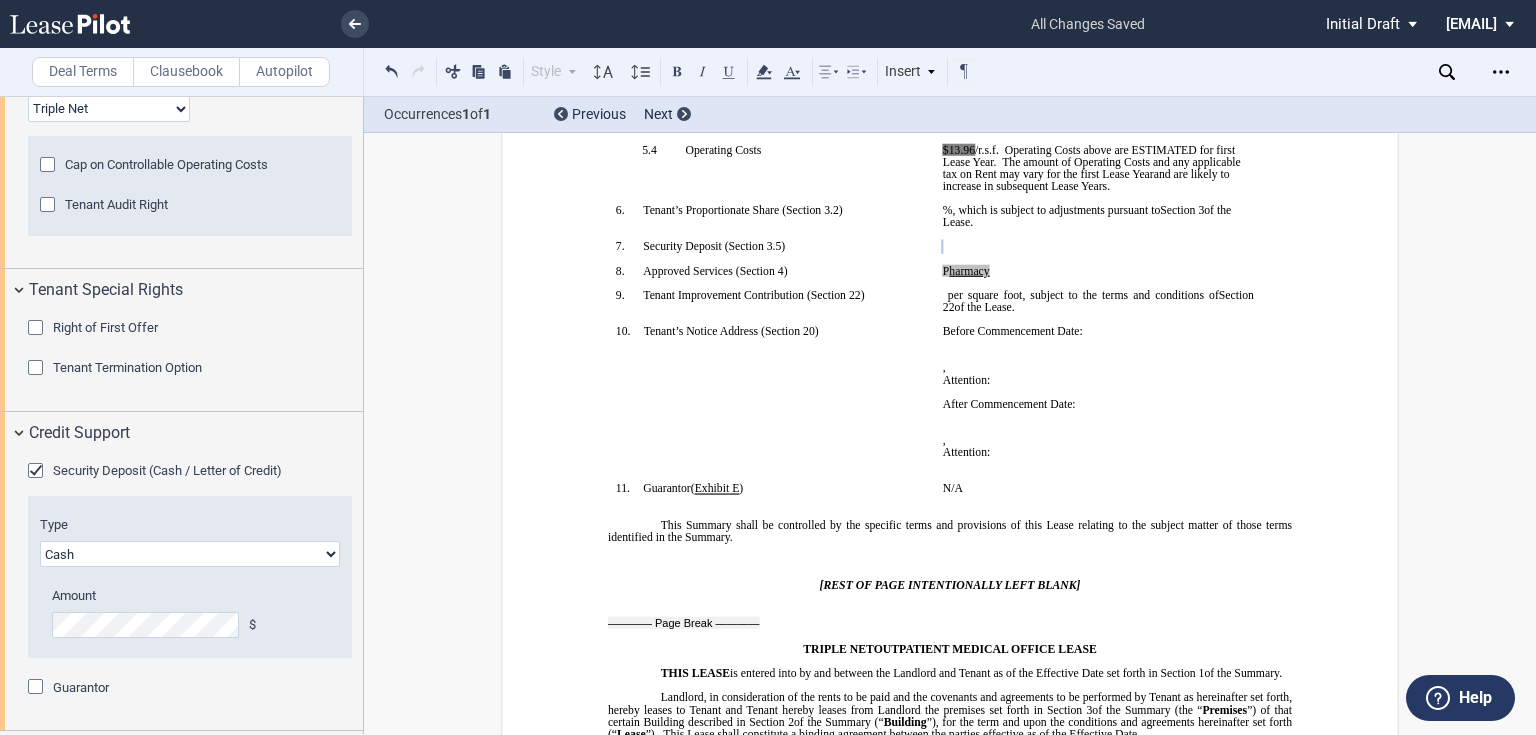 scroll, scrollTop: 2429, scrollLeft: 0, axis: vertical 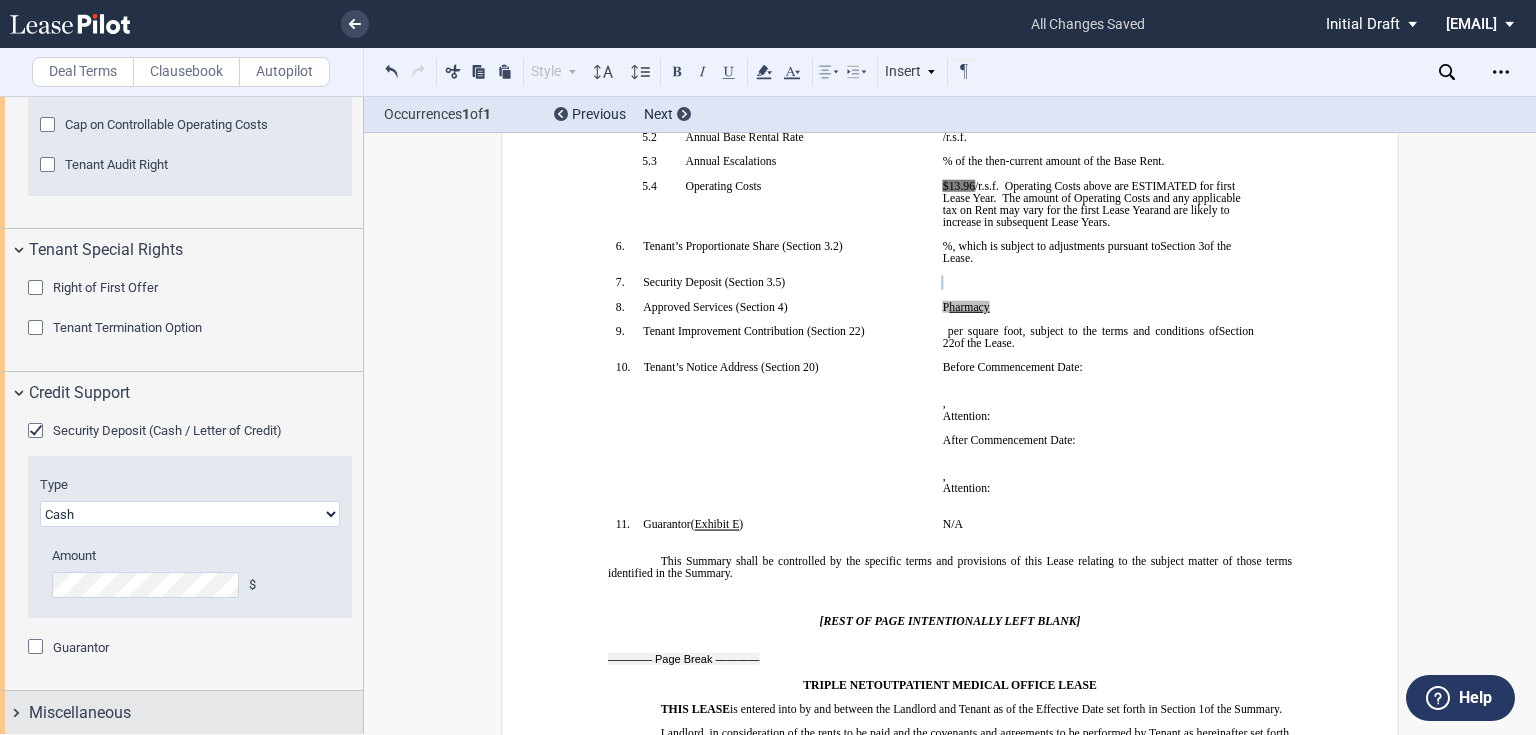 click on "Miscellaneous" at bounding box center (80, 713) 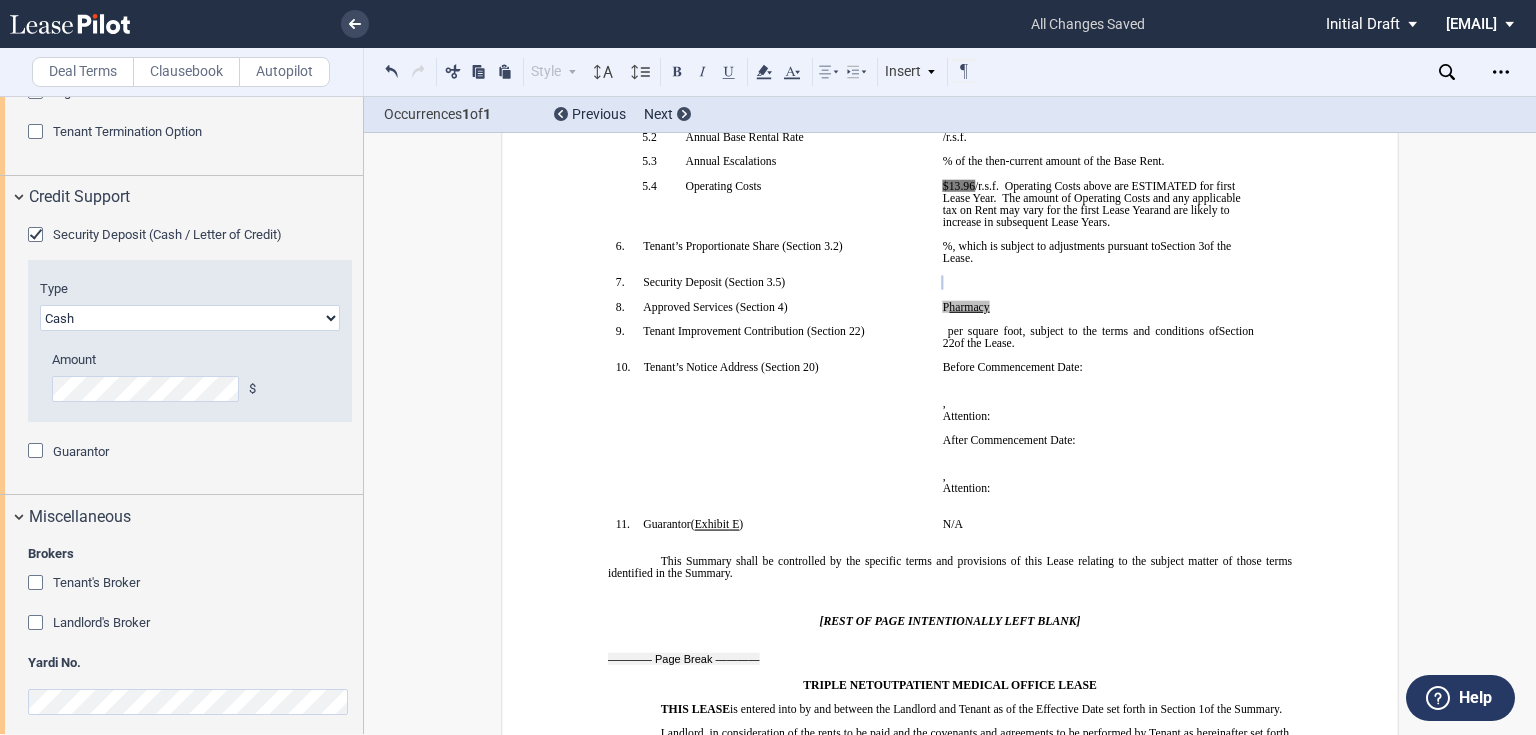 scroll, scrollTop: 2716, scrollLeft: 0, axis: vertical 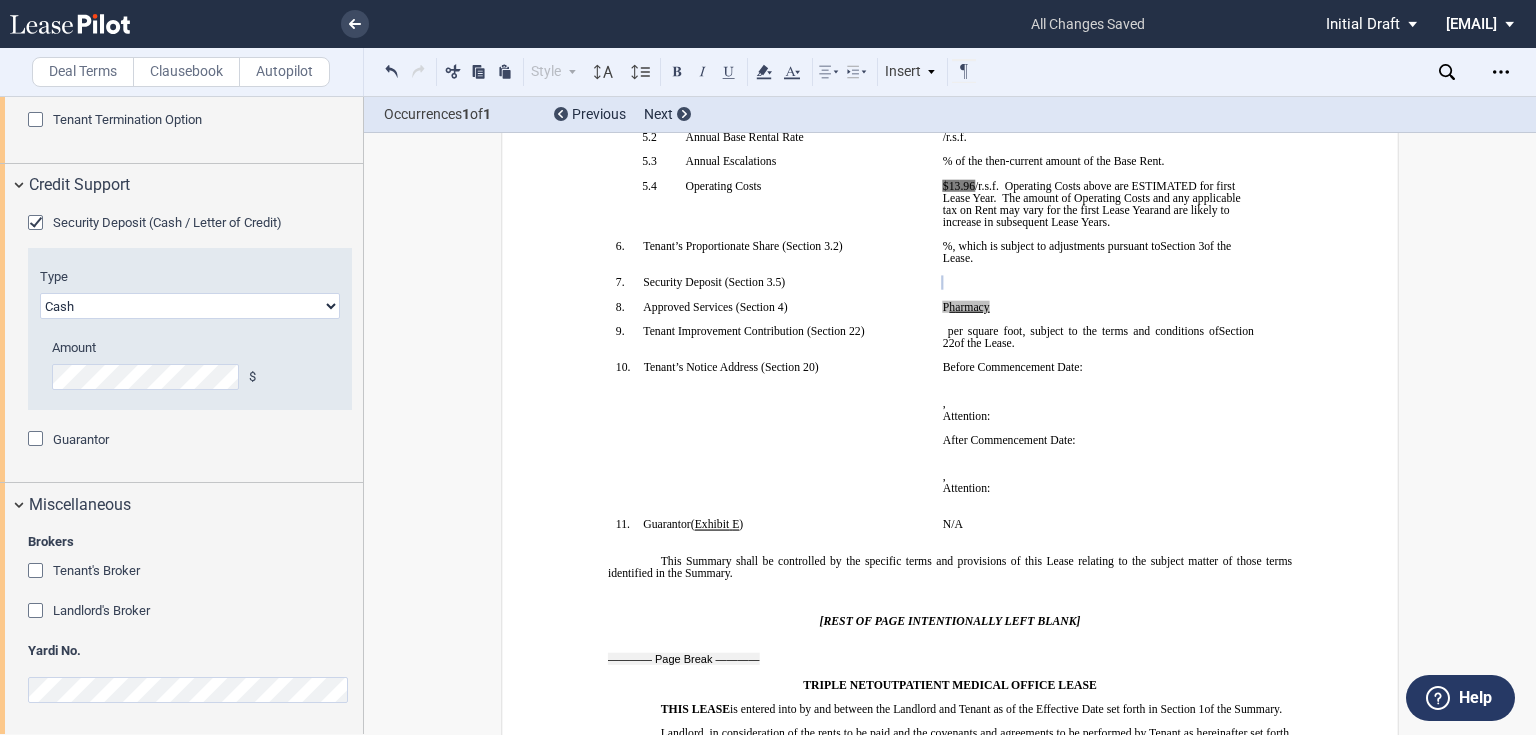 click on "Landlord's Broker" at bounding box center (101, 610) 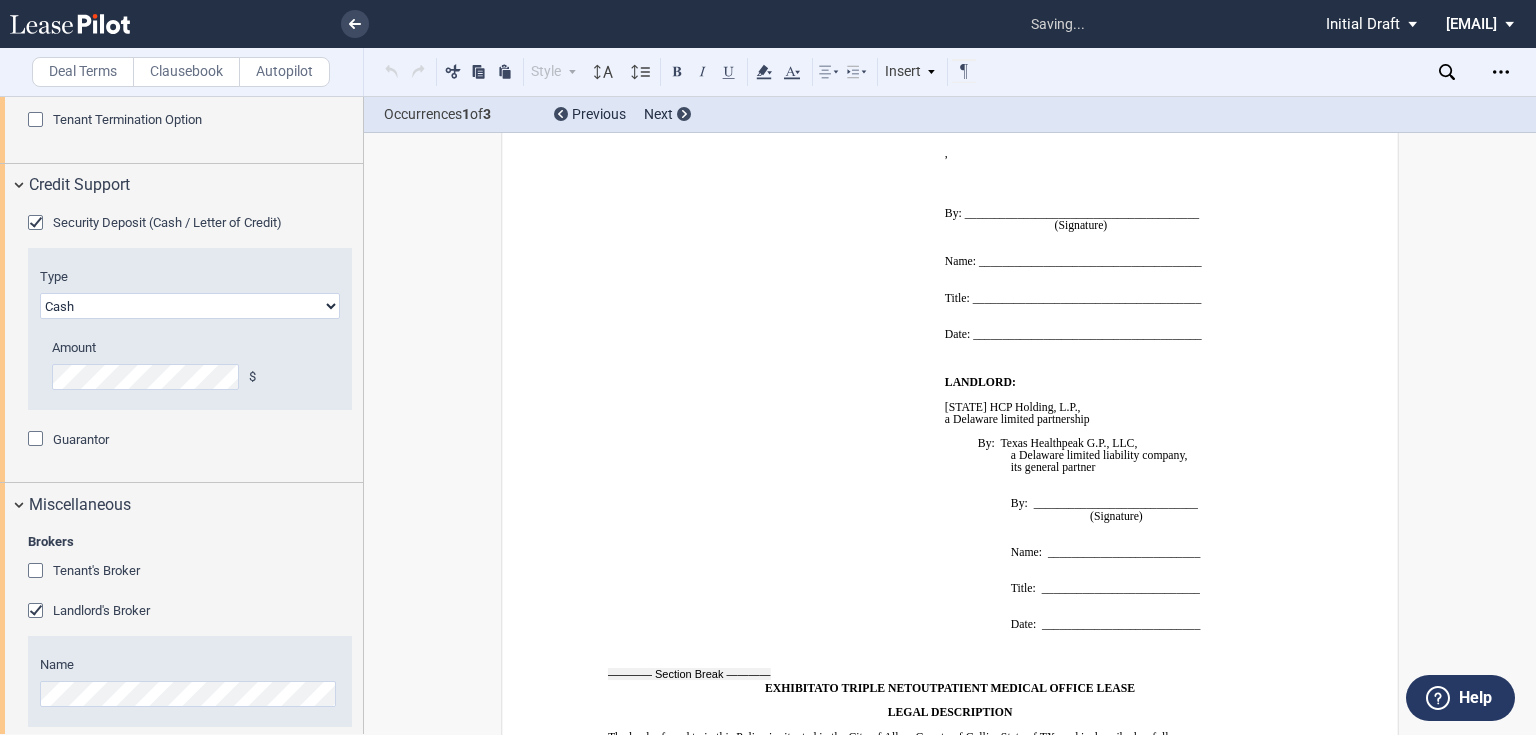 scroll, scrollTop: 17257, scrollLeft: 0, axis: vertical 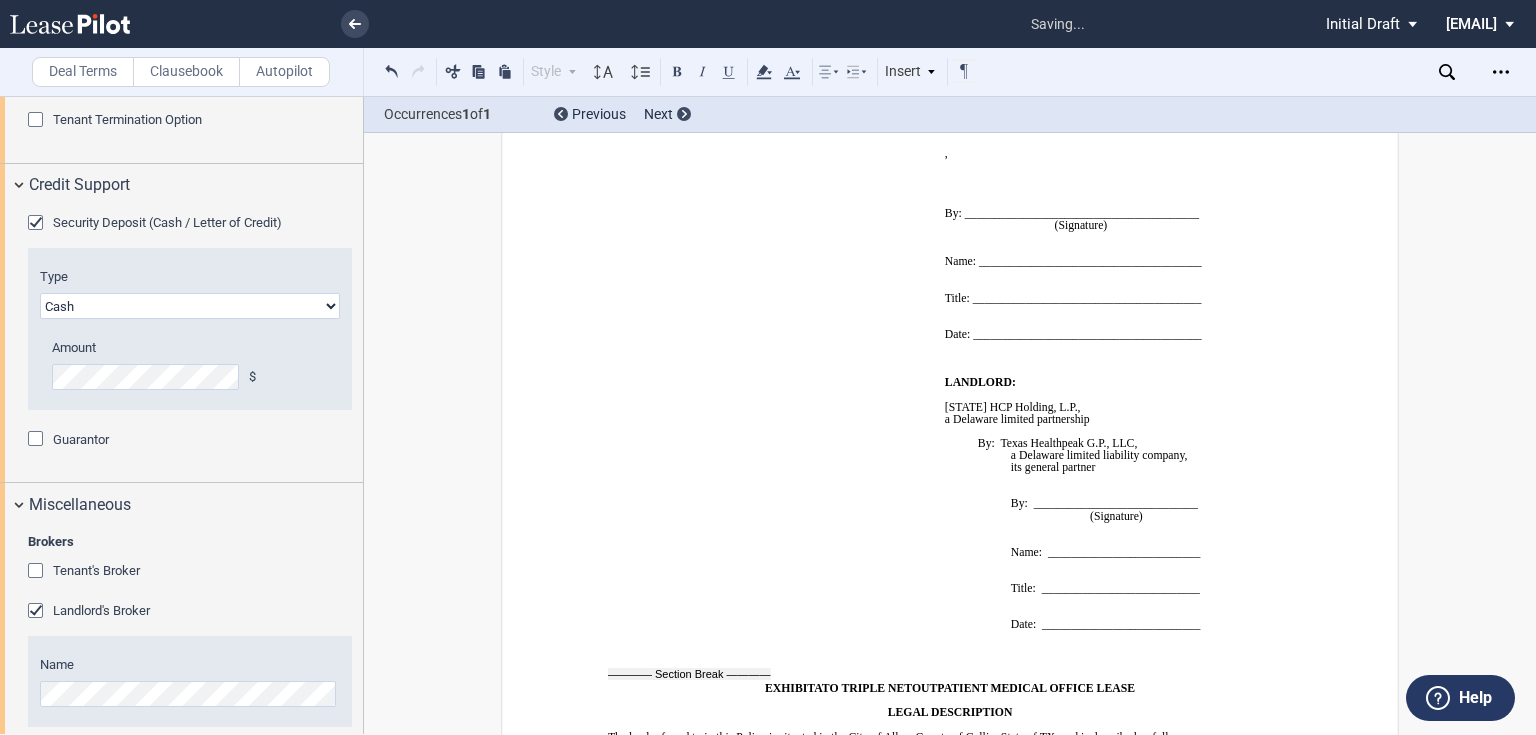 click at bounding box center (38, 573) 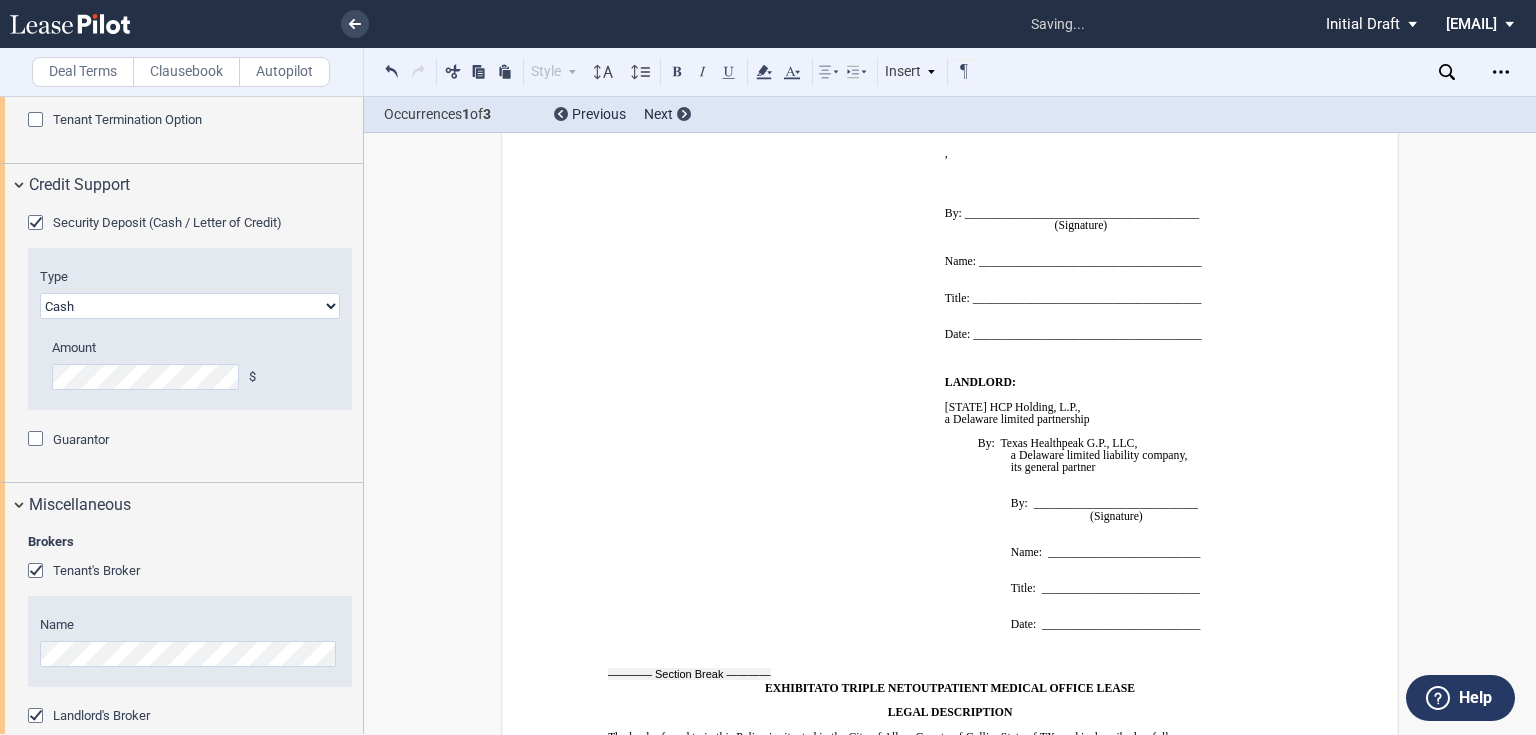 scroll, scrollTop: 2926, scrollLeft: 0, axis: vertical 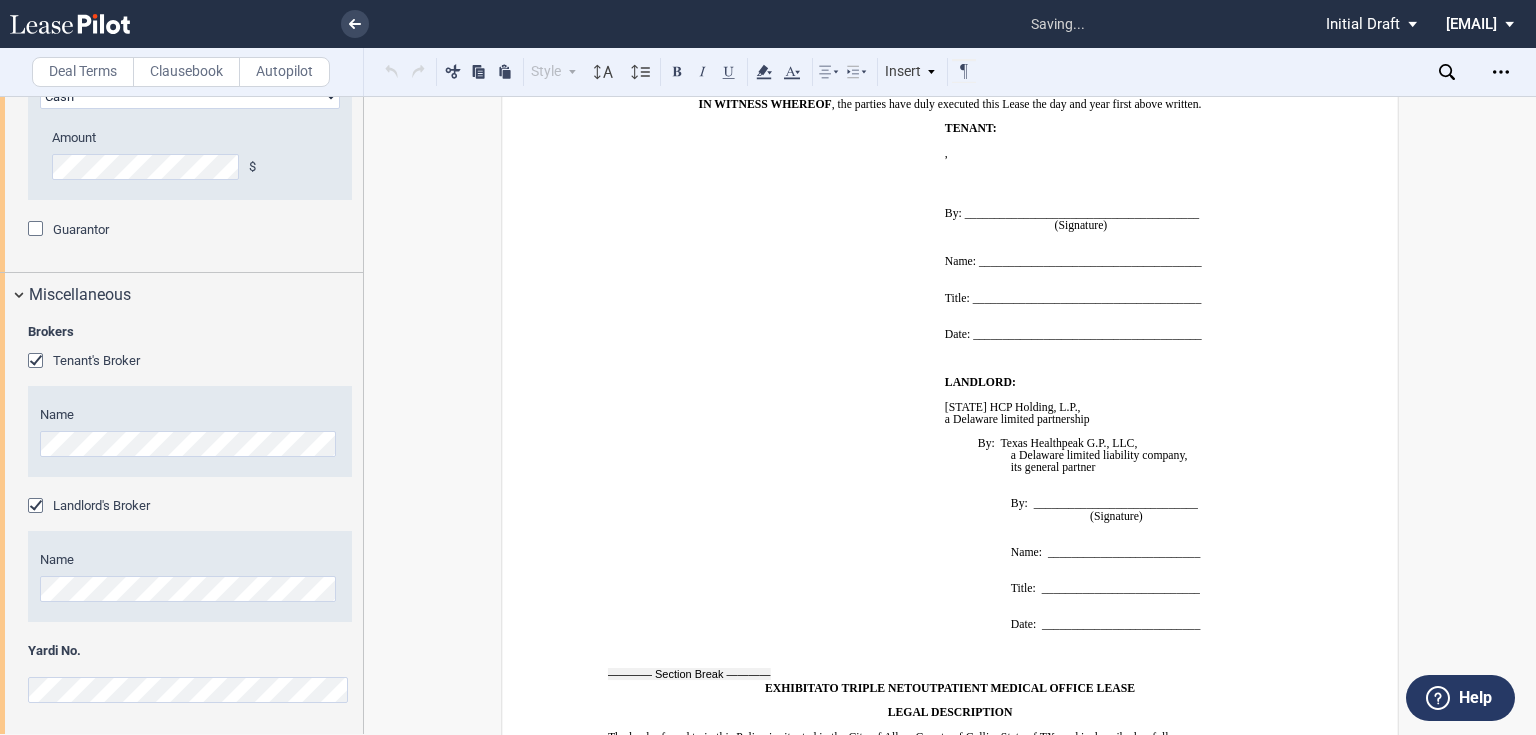 click on "THIS  BASE YEAR  TRIPLE NET  OUTPATIENT MEDICAL OFFICE LEASE (this “ Lease ”) made as of the date set forth in Section   ﻿ 1 ﻿  of the Summary of Basic Lease Information (the “ Summary ”), below, is made by and between  Texas HCP Holding, L.P. ,  a   [STATE]   limited partnership ,  or its assigns (“ Landlord ”) and  [NAME]   [NAME]   [NAME]   [NAME]  an individual ,  [NAME]   [NAME]   [NAME]   [NAME]  an individual ,  [NAME]   [NAME]   [NAME]   [NAME]  ,  [NAME]   [NAME]   [NAME]   [NAME]  , and  [NAME]   [NAME]   [NAME]   [NAME]  an individual  ( jointly, severally and collectively, the  “ Tenant ”)." at bounding box center [950, -6519] 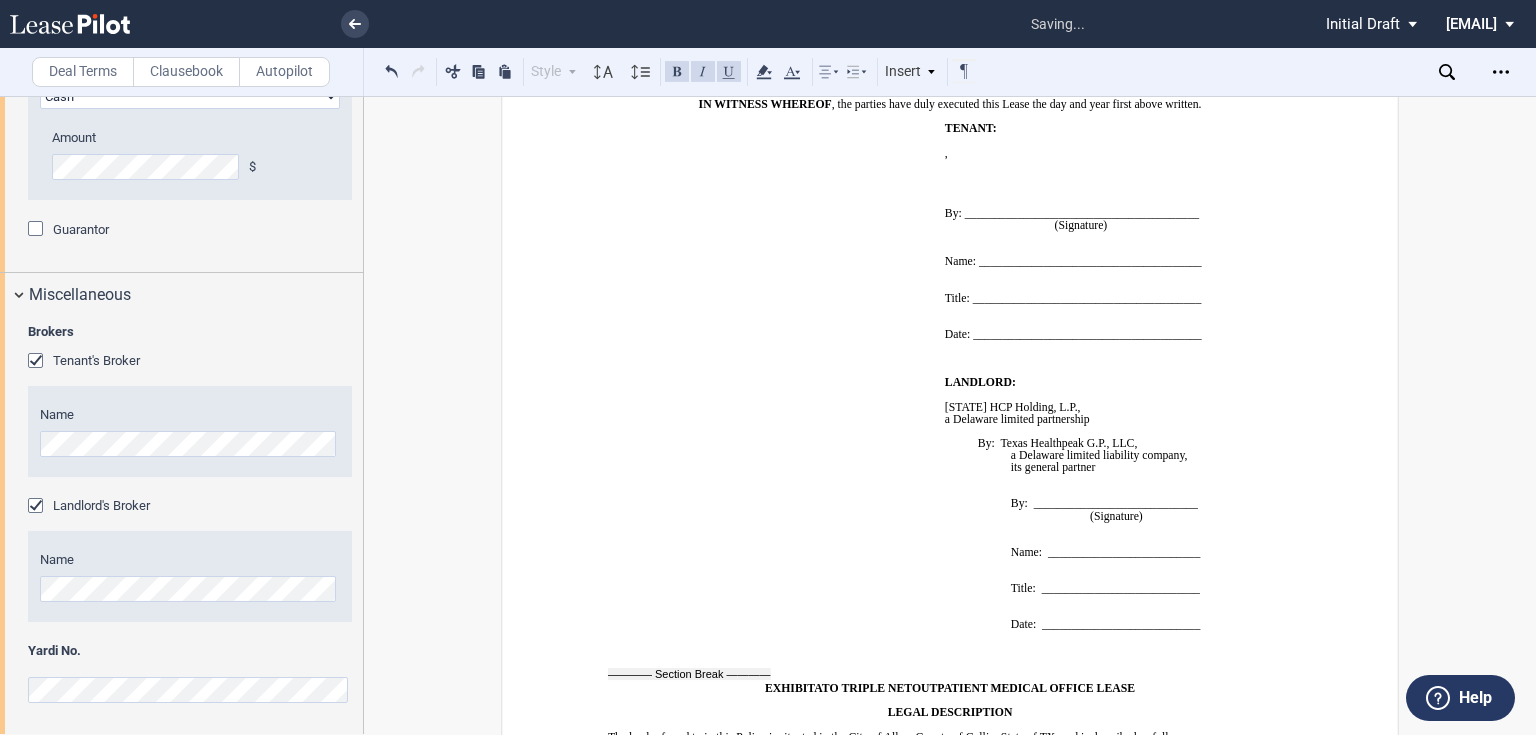 click 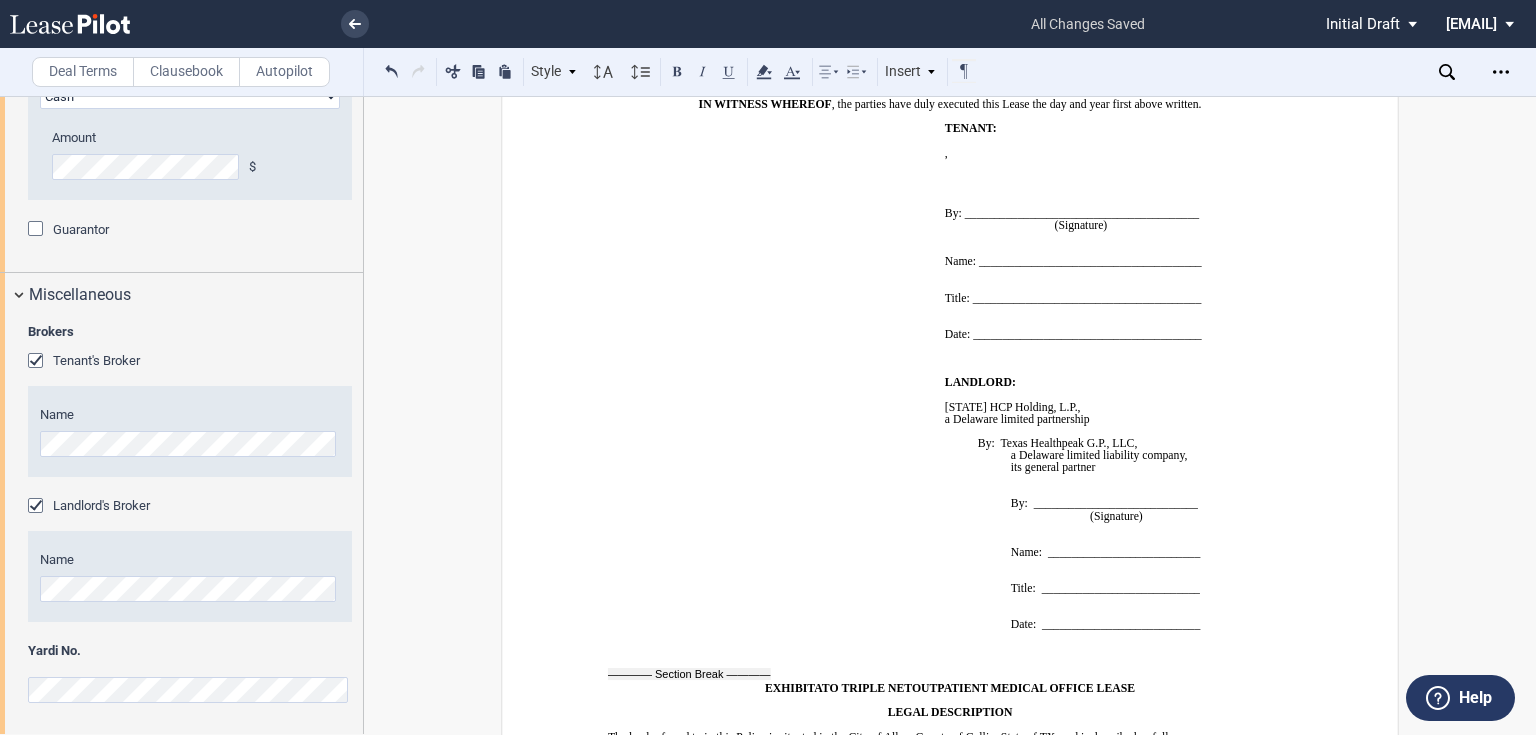 type 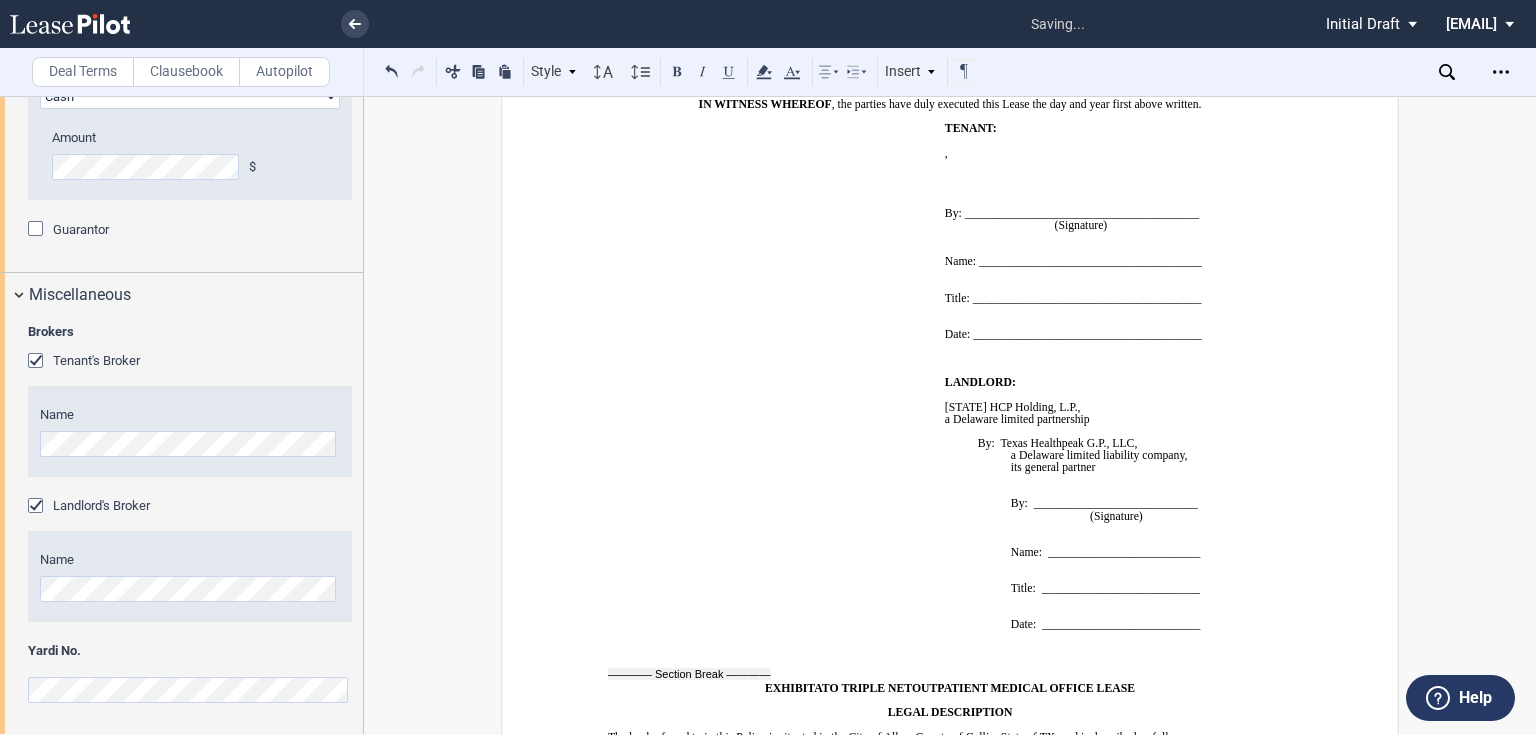 click on "%) construction management fee payable to Landlord’s construction manager]" 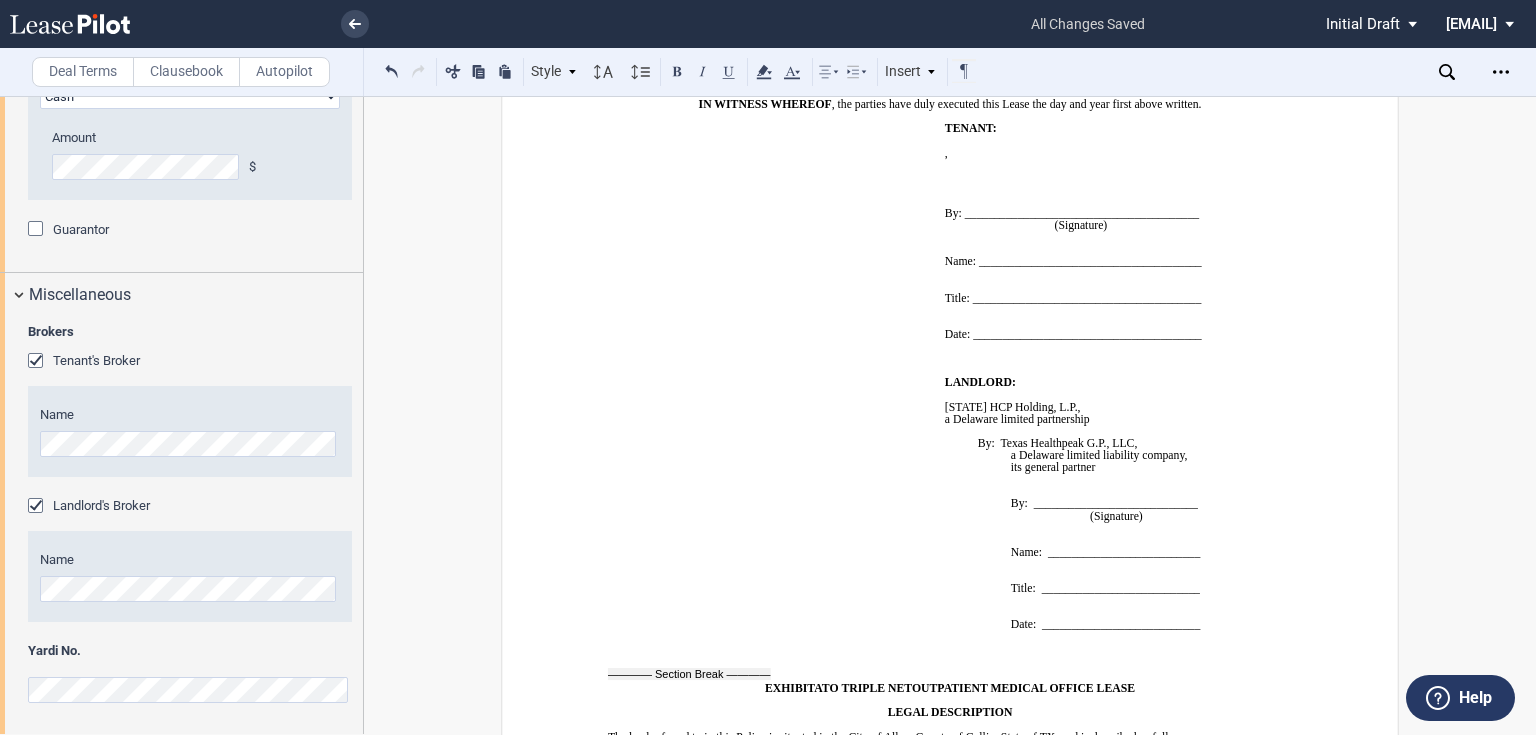 click on "Any unused or unallocated portion of the Contribution shall cease to be available to Tenant on" 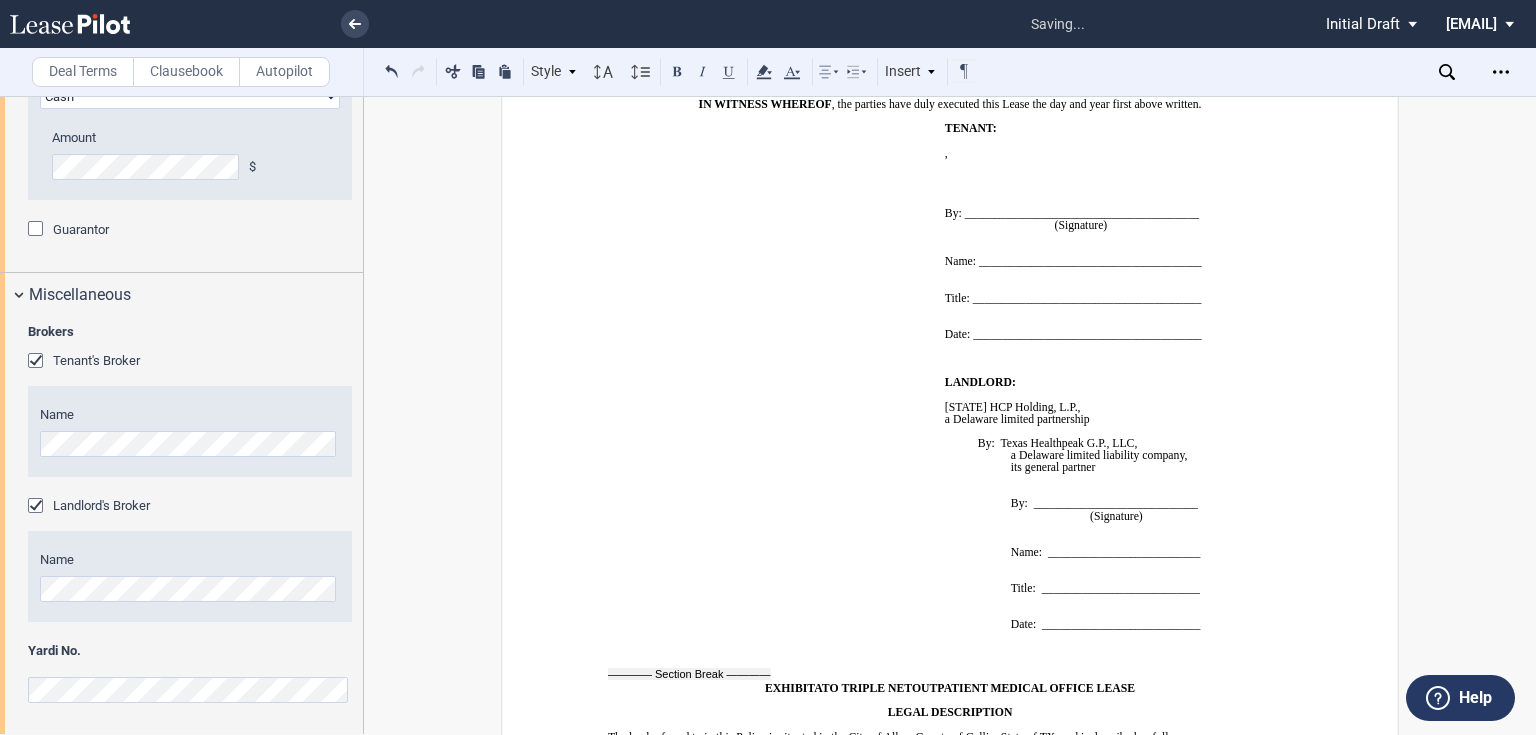 click on "(a) Landlord shall provide Tenant with a contribution (the “ Contribution ”) toward certain tenant improvements to be constructed or installed in the Premises (the “ Improvements ”), which Improvements shall be and remain at all times the property of Landlord. Landlord’s Contribution shall be an amount of up to, but not exceeding, the amount identified in Section of the Summary [ which amount shall include a three percent (3 %) construction management fee payable to Landlord’s construction manager] . Any unused or unallocated portion of the Contribution shall cease to be available to Tenant on the Commencement Date." at bounding box center (950, -1482) 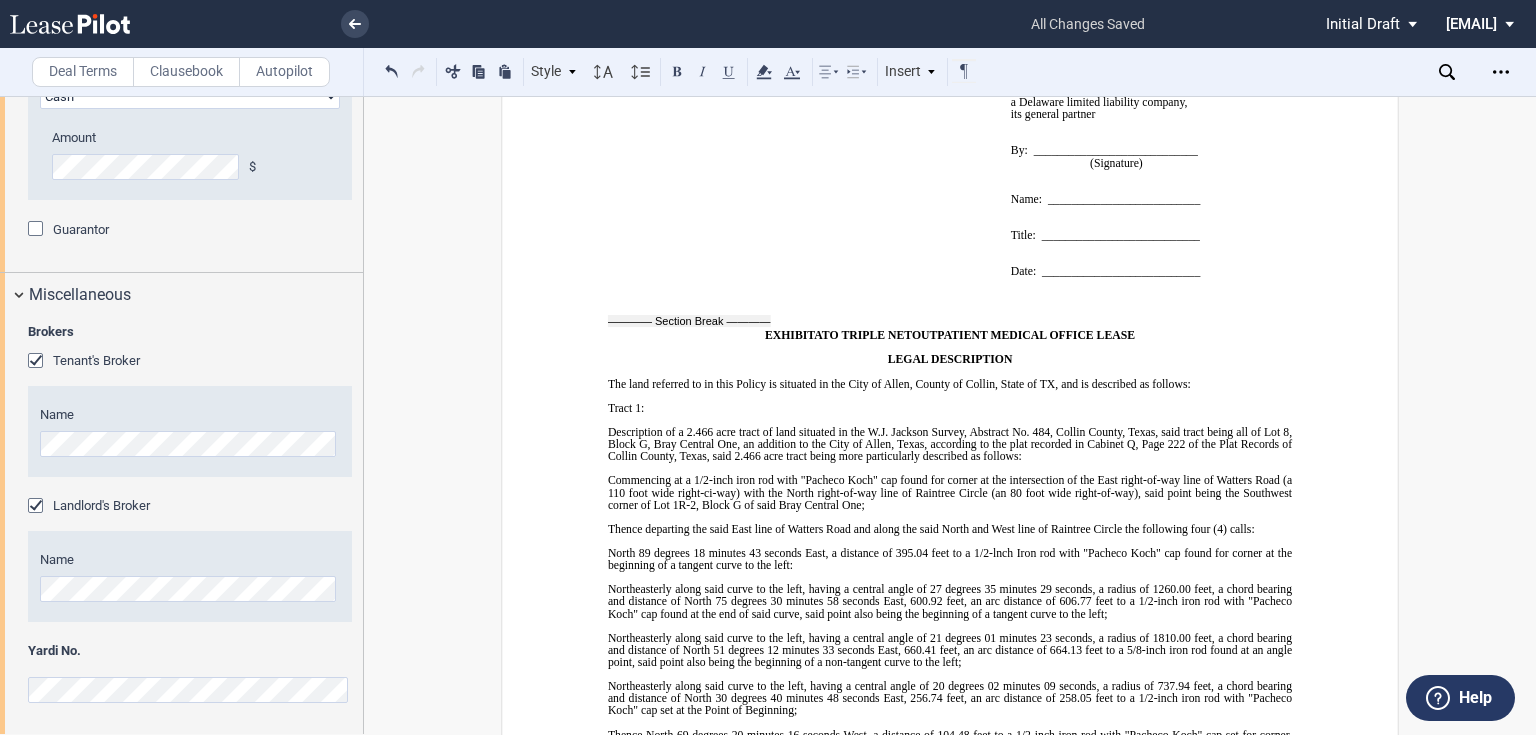 scroll, scrollTop: 17653, scrollLeft: 0, axis: vertical 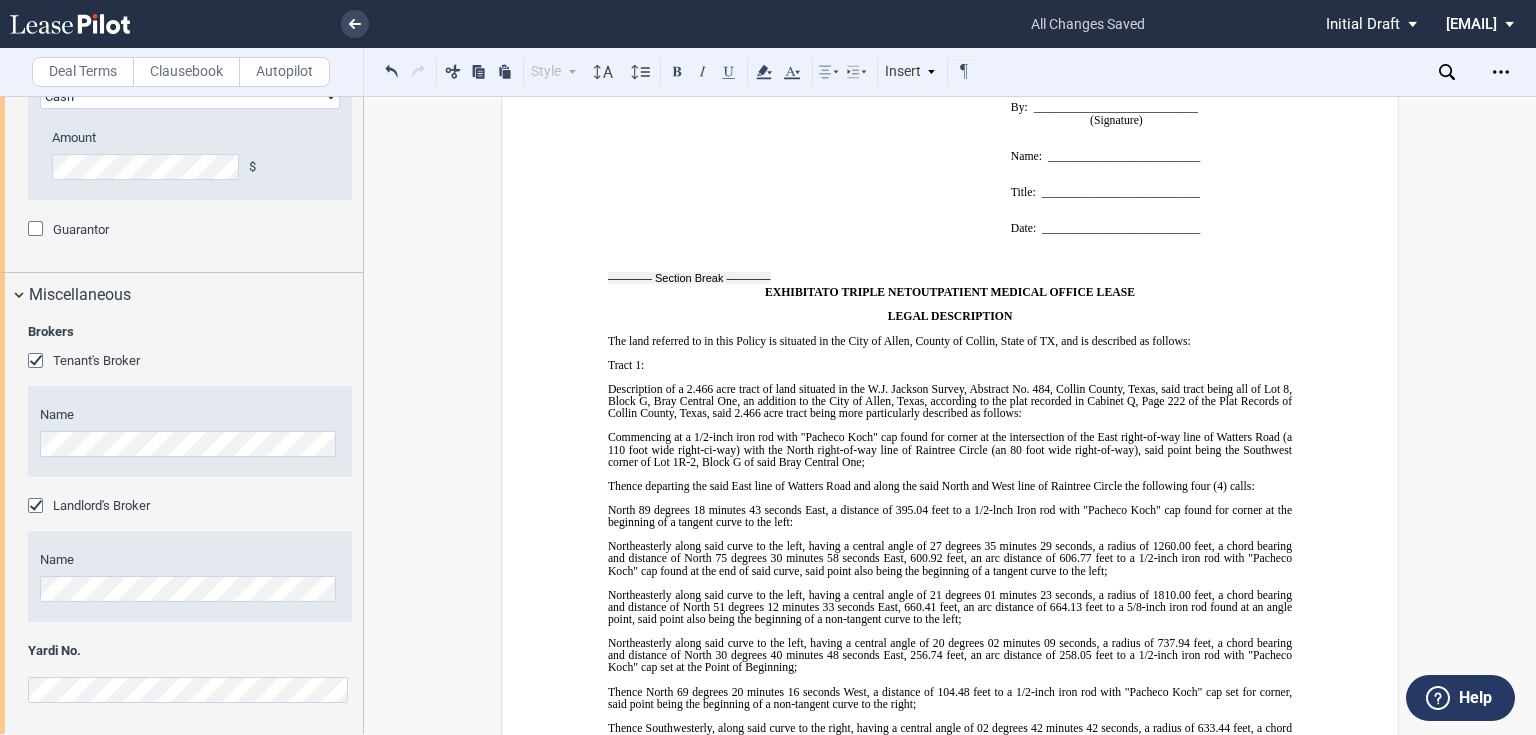 drag, startPoint x: 1080, startPoint y: 575, endPoint x: 749, endPoint y: 407, distance: 371.19403 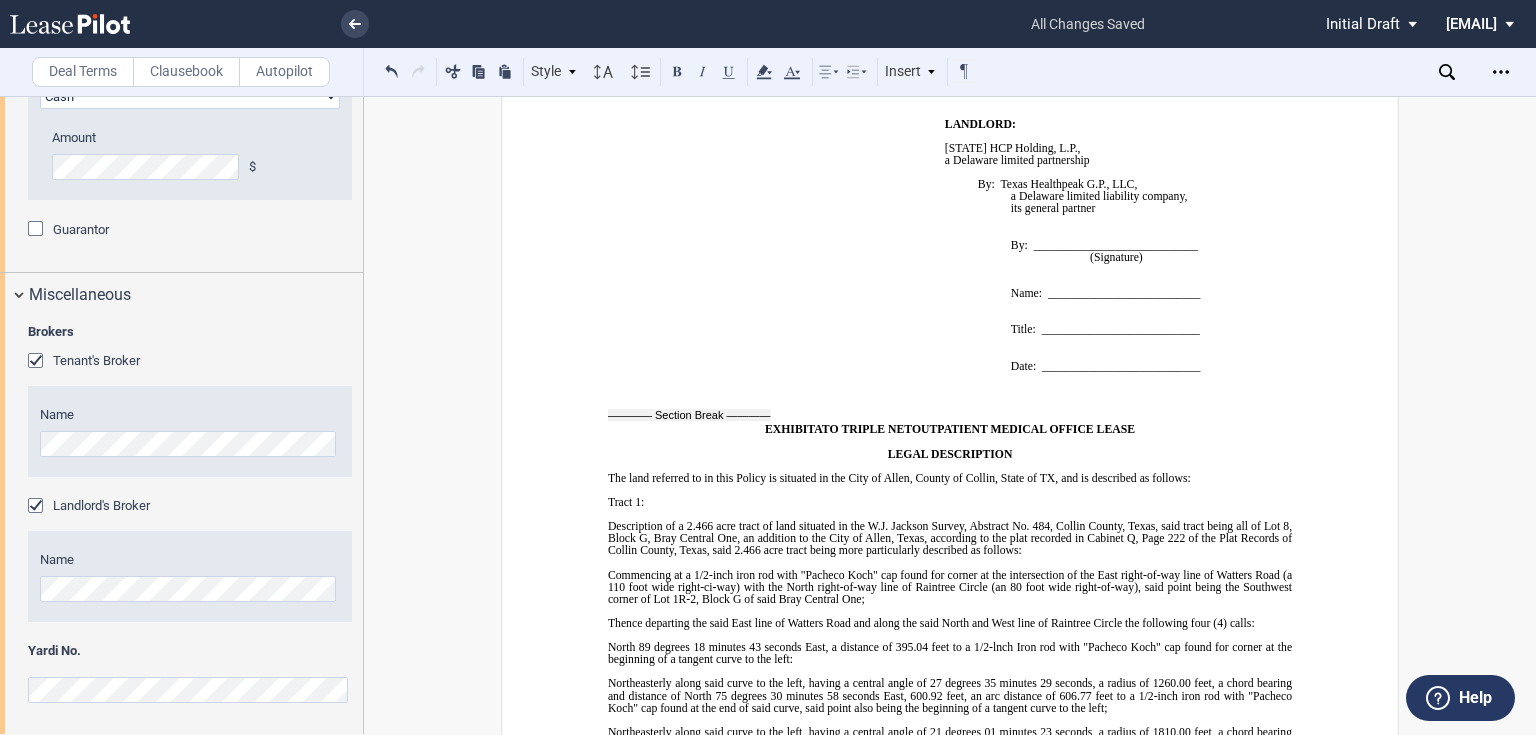 scroll, scrollTop: 17356, scrollLeft: 0, axis: vertical 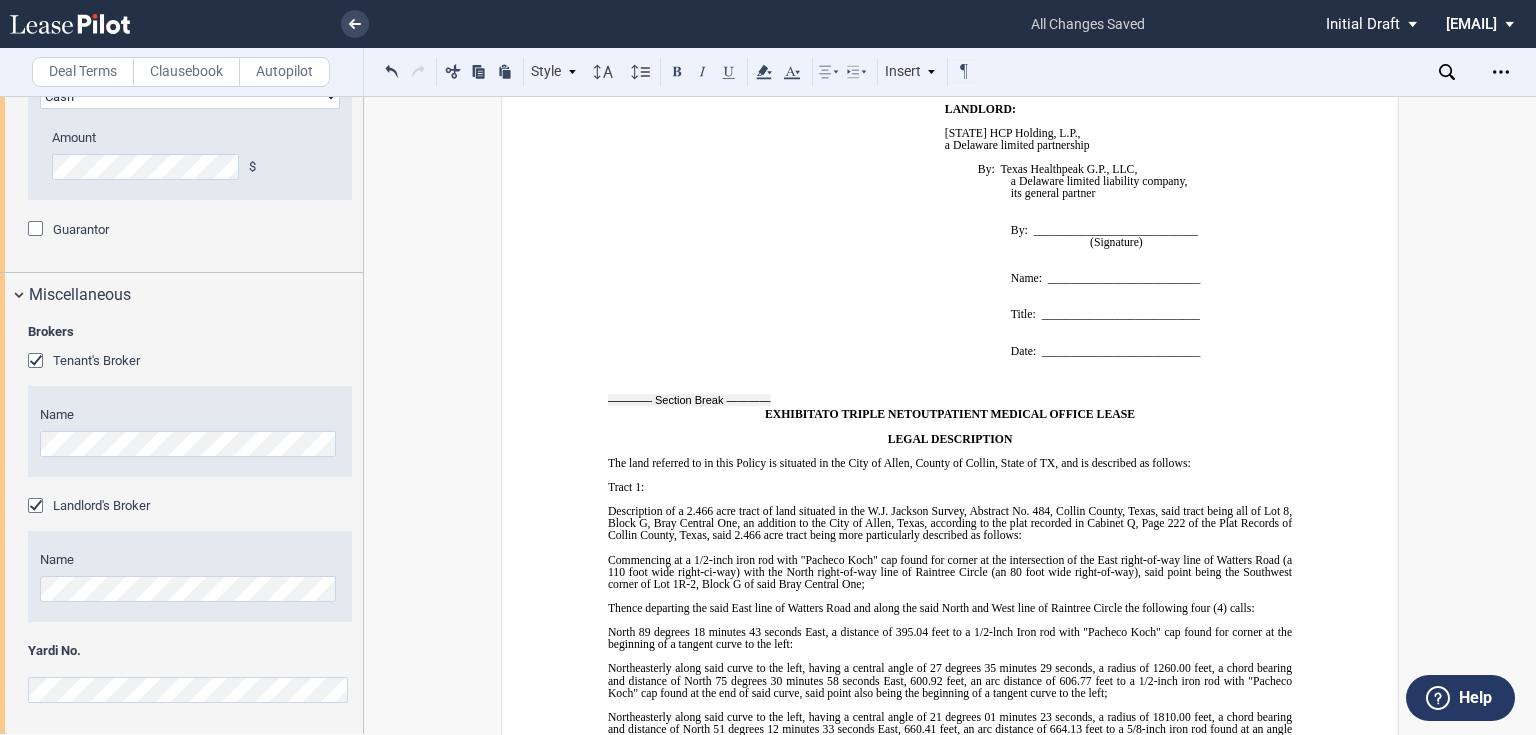 click on "[ which amount shall include a" 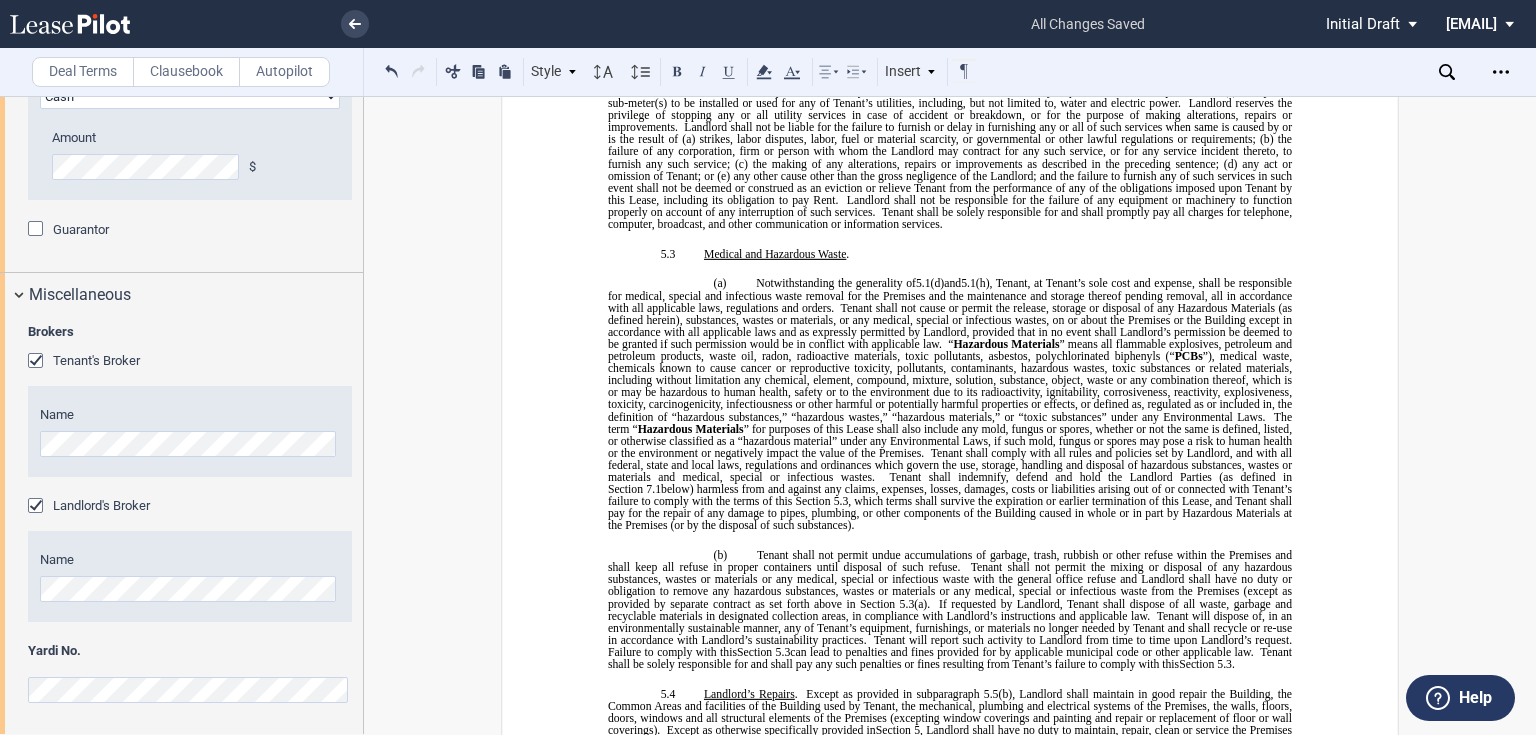 scroll, scrollTop: 6211, scrollLeft: 0, axis: vertical 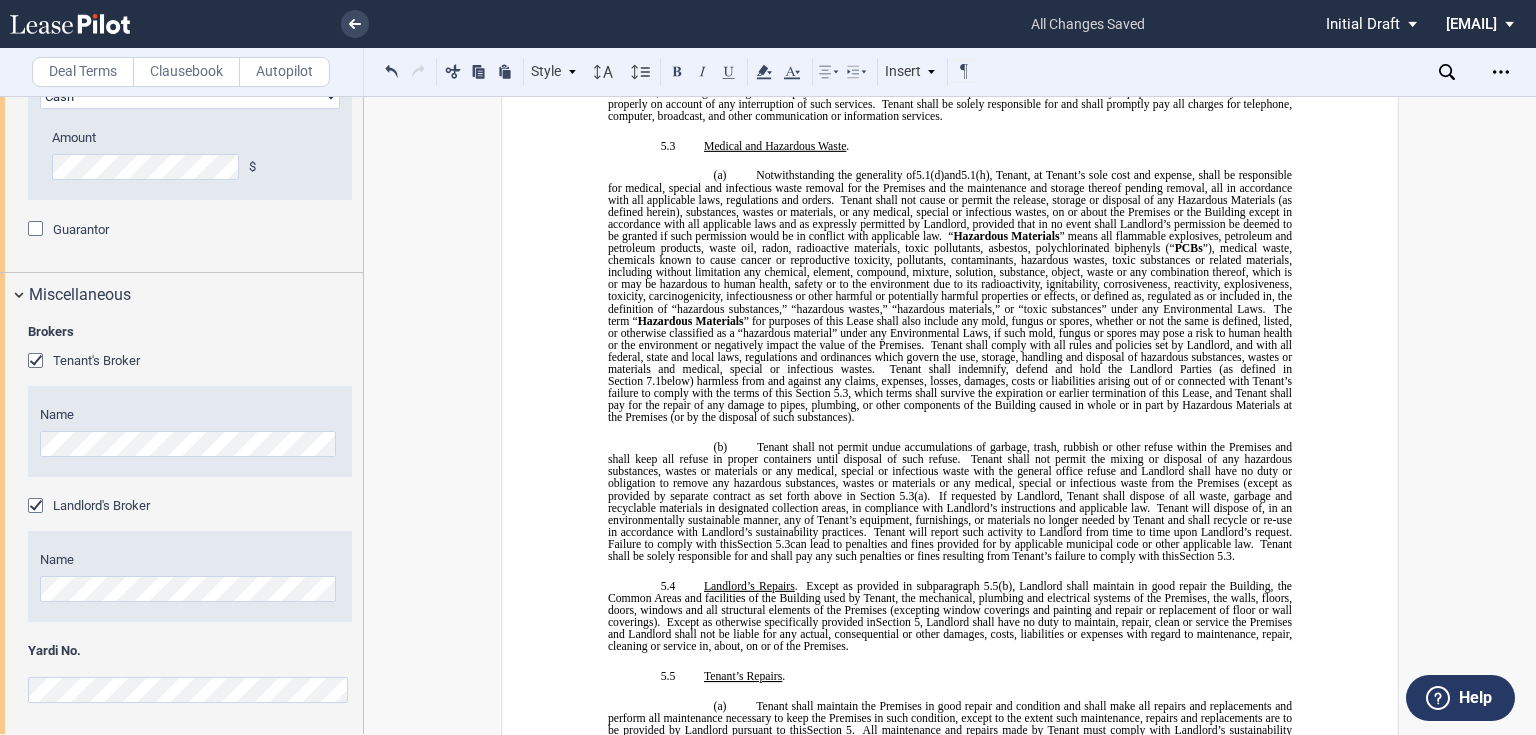 drag, startPoint x: 768, startPoint y: 381, endPoint x: 583, endPoint y: 368, distance: 185.45619 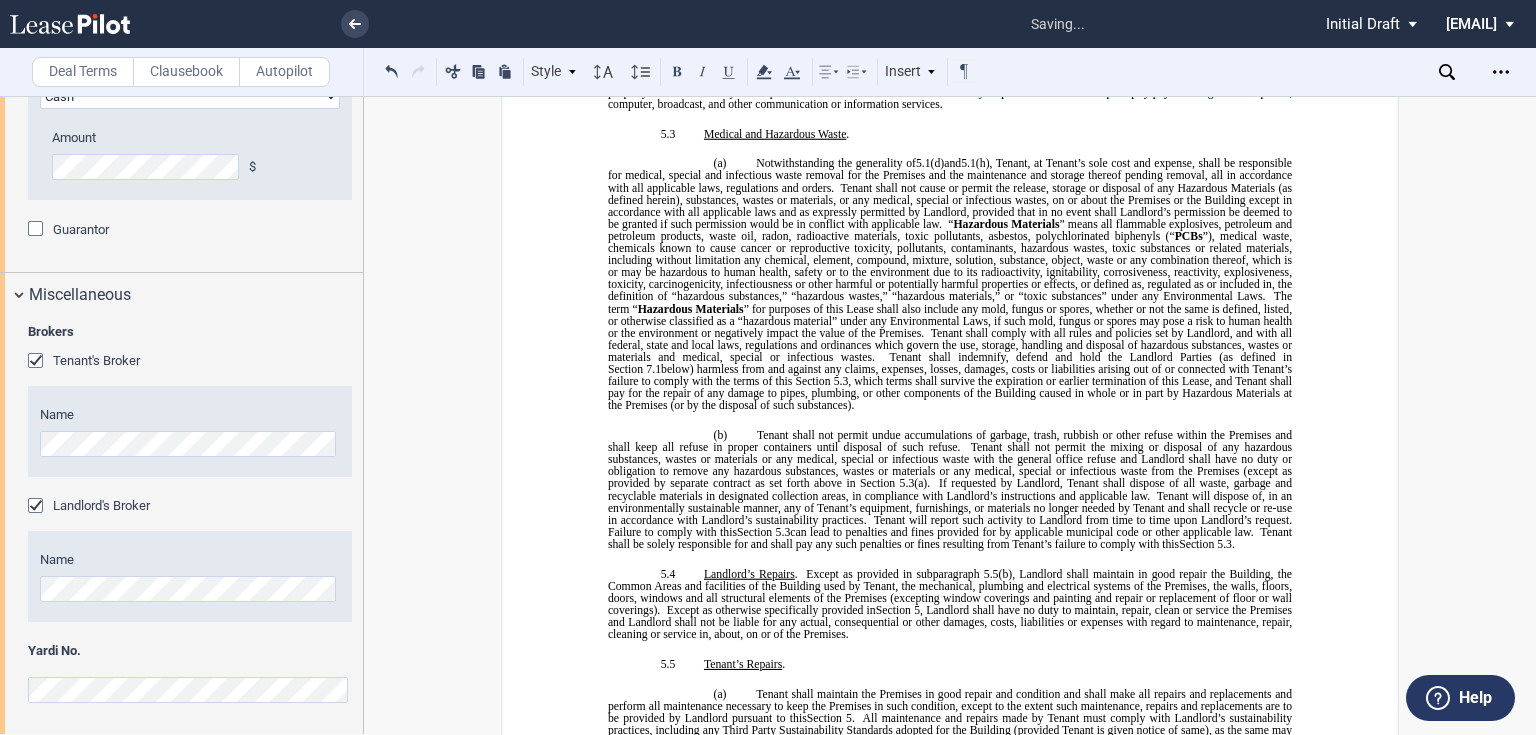 type 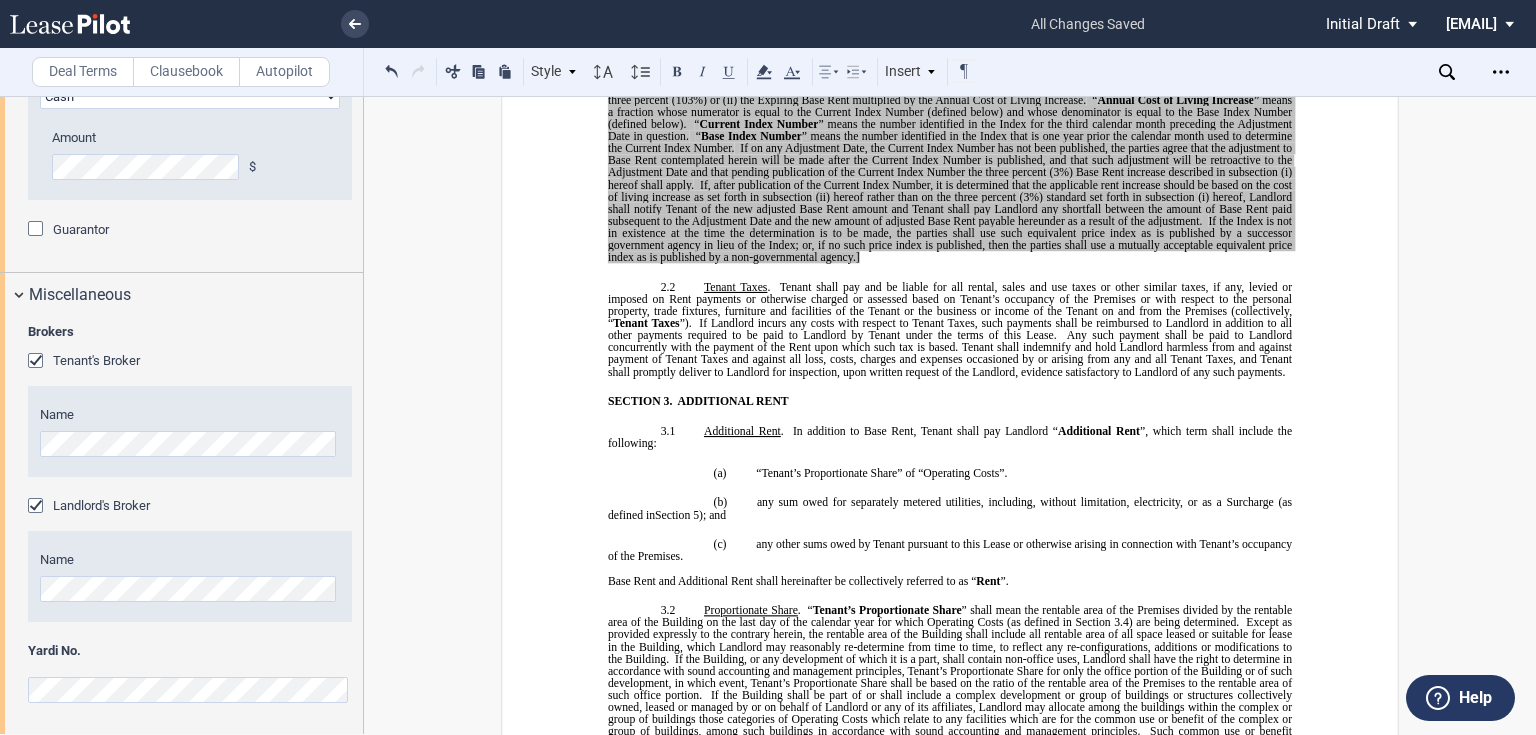scroll, scrollTop: 1860, scrollLeft: 0, axis: vertical 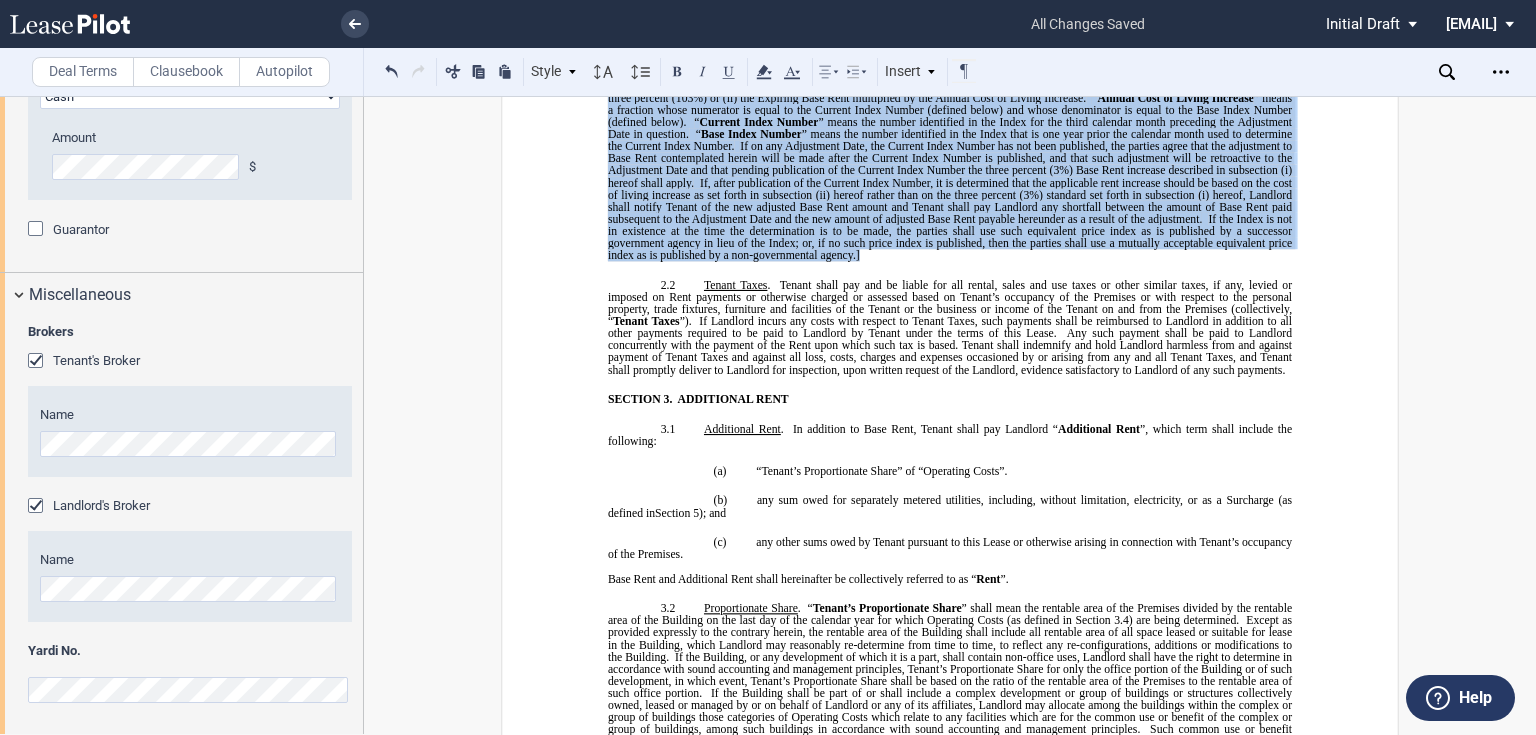 drag, startPoint x: 857, startPoint y: 538, endPoint x: 744, endPoint y: 241, distance: 317.77036 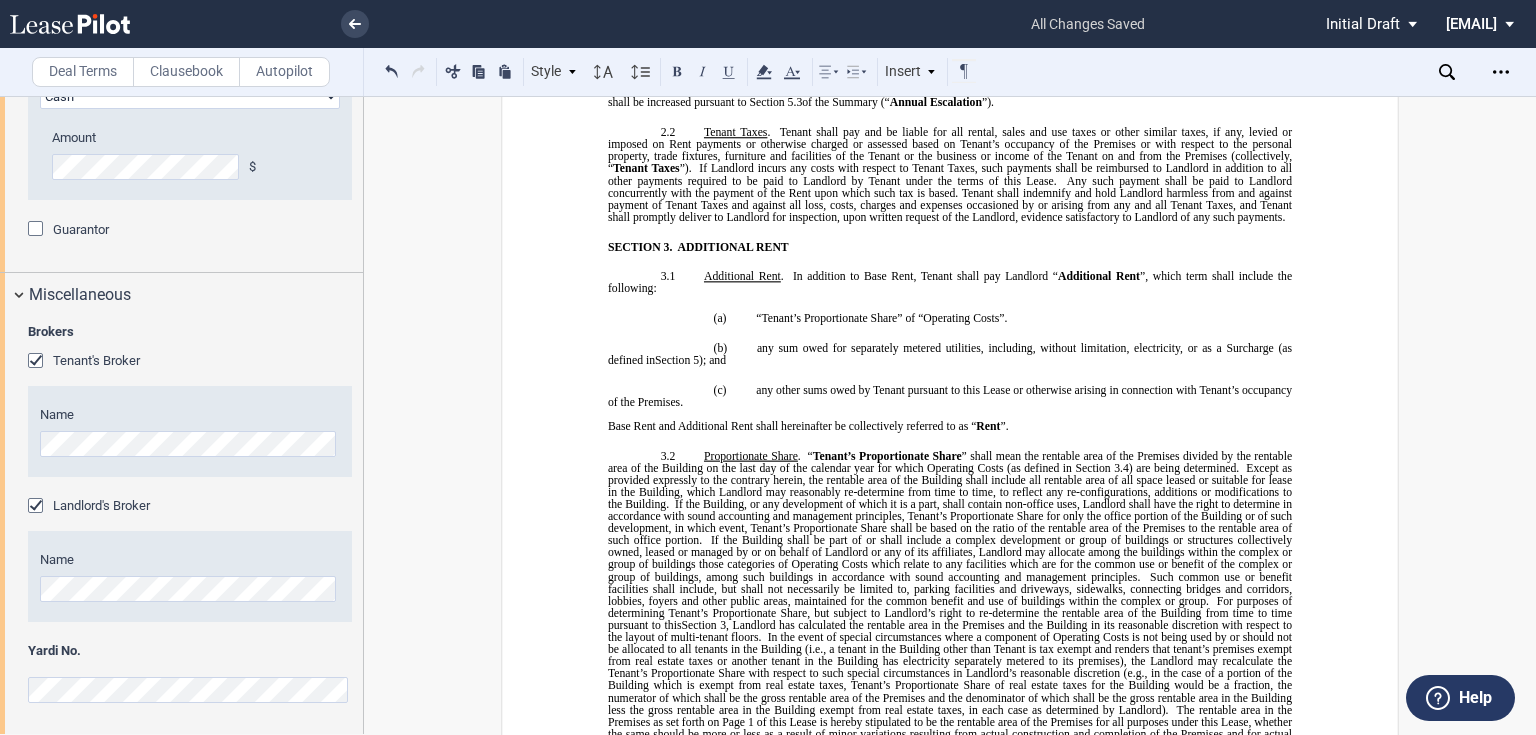 scroll, scrollTop: 1740, scrollLeft: 0, axis: vertical 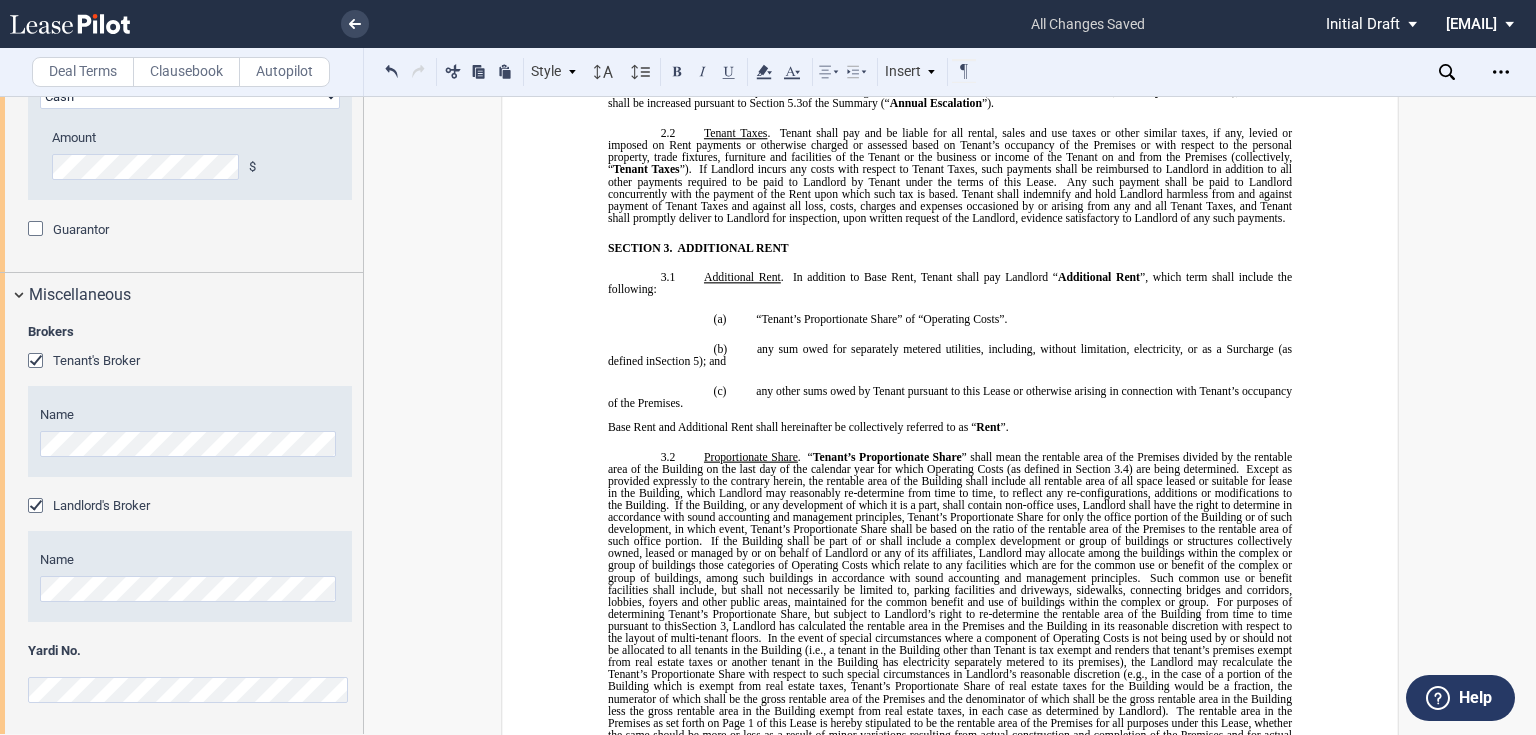 drag, startPoint x: 1122, startPoint y: 161, endPoint x: 745, endPoint y: 157, distance: 377.0212 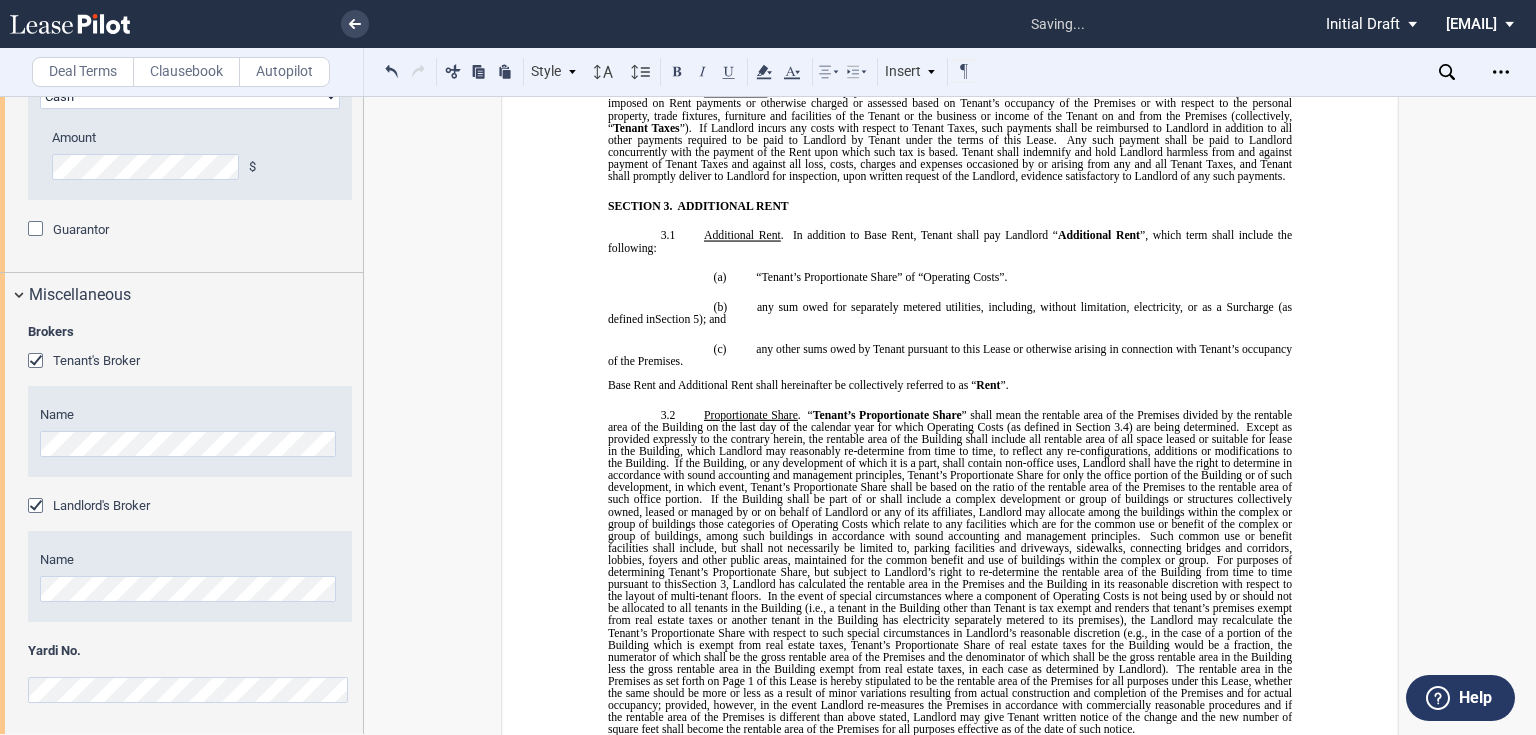 type 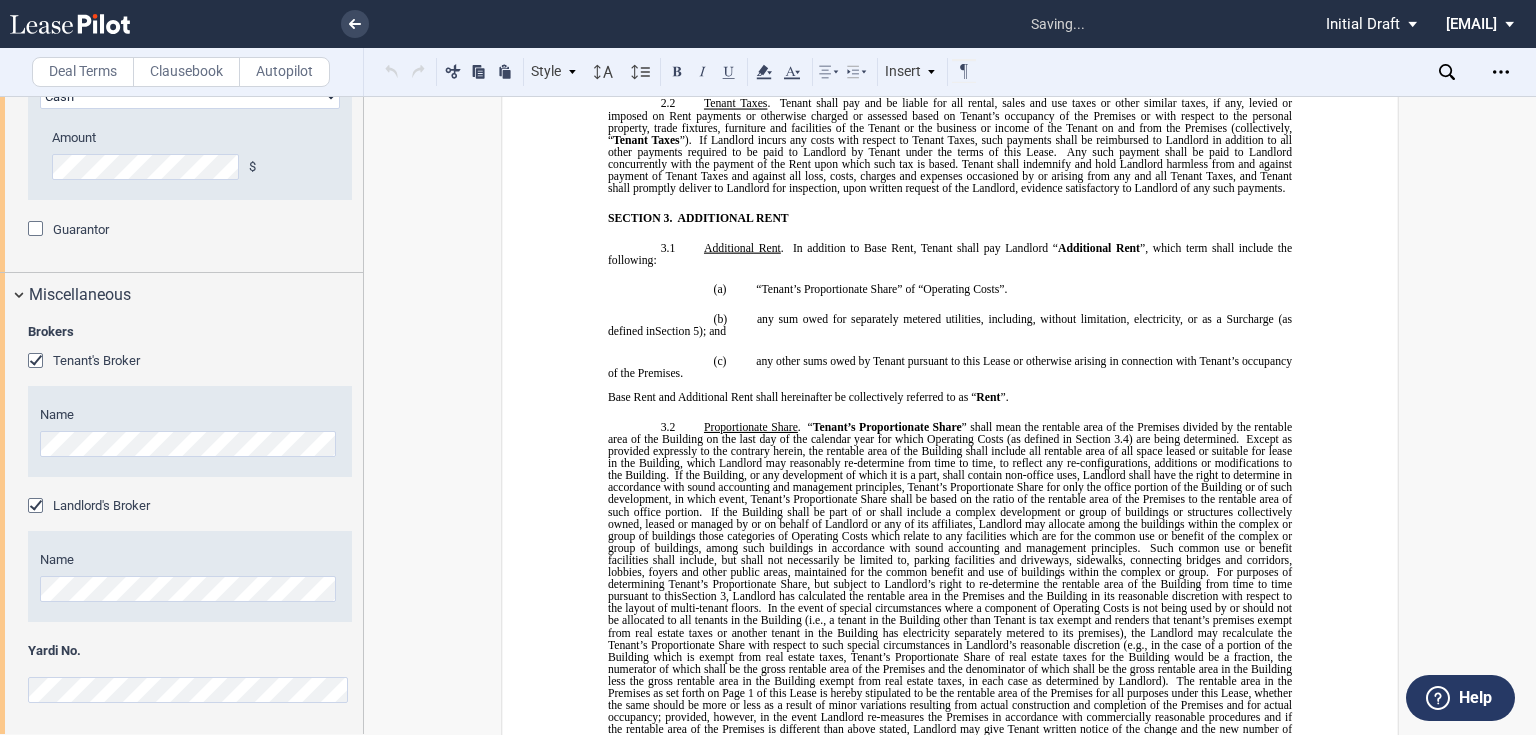 click on "Base Rent . During the Term, Tenant shall pay to Landlord Base Rent as set forth in Section of the Summary, at the Annual Base Rental Rate identified in Section of the Summary multiplied by the number of rentable square feet of the Premises (such sum is hereafter referred to as “ Base Rent ”), together with Additional Rent (as defined in Section ). Base Rent shall be payable in monthly installments in advance without notice, demand, setoff or deduction and all such installments shall be paid to Landlord or its managing agent in U.S. Dollars. In no event shall Tenant have the right to withhold any Rent (as defined in Section ) for any length of time regardless of whether any dispute exists relating to this Lease, the Premises, the Building or Tenant’s occupancy of the Premises or the Building. Except as otherwise provided in Section Section (1" at bounding box center [950, -3] 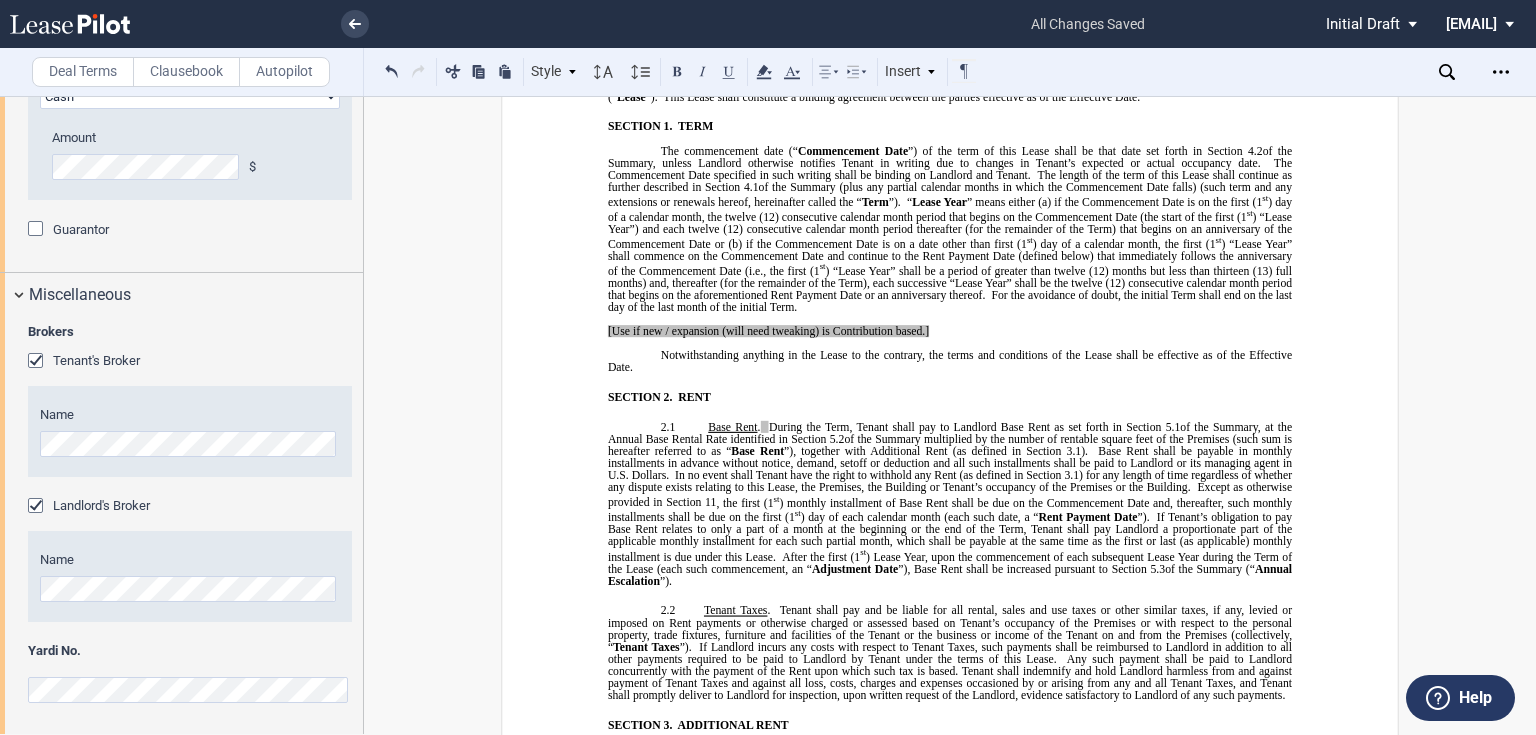 scroll, scrollTop: 1240, scrollLeft: 0, axis: vertical 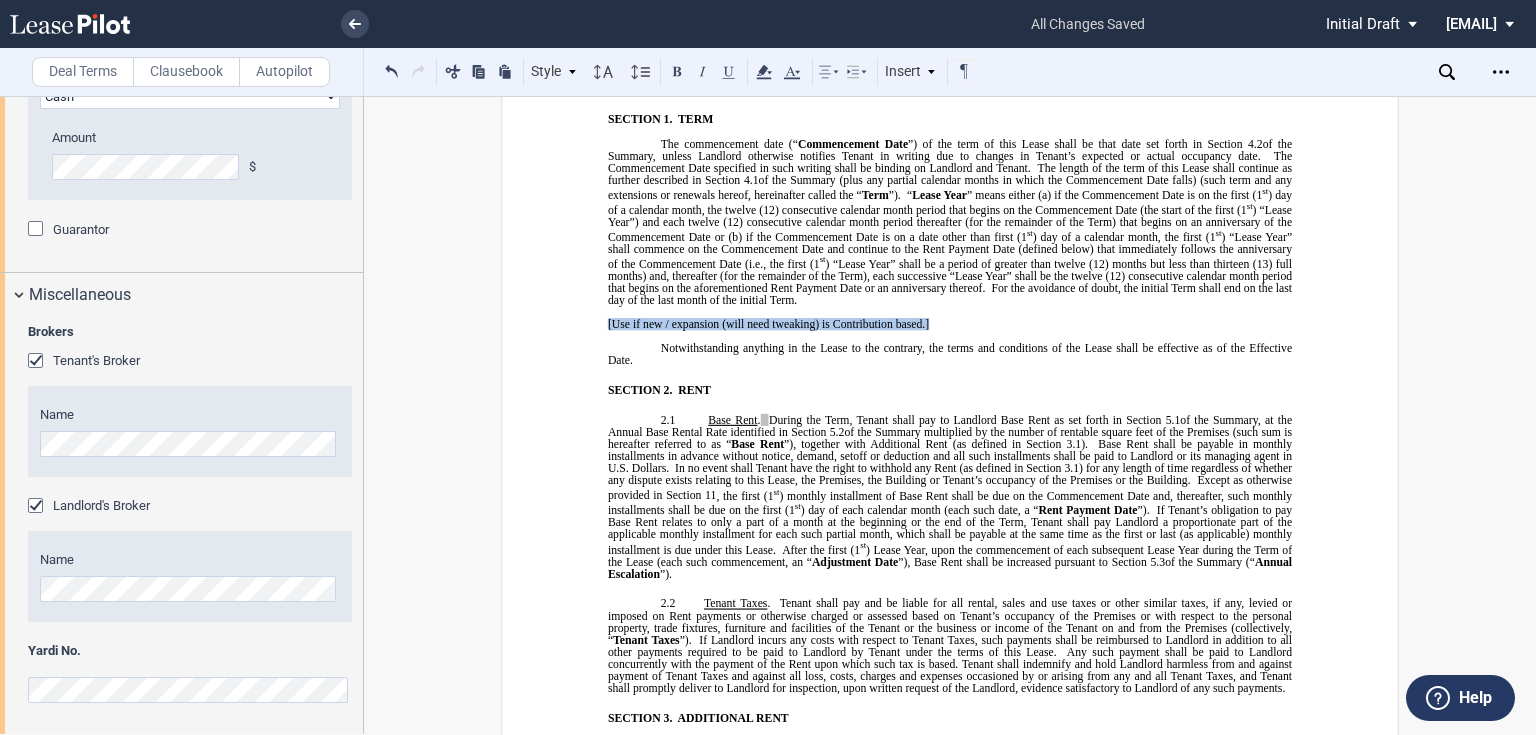 drag, startPoint x: 936, startPoint y: 529, endPoint x: 598, endPoint y: 523, distance: 338.05325 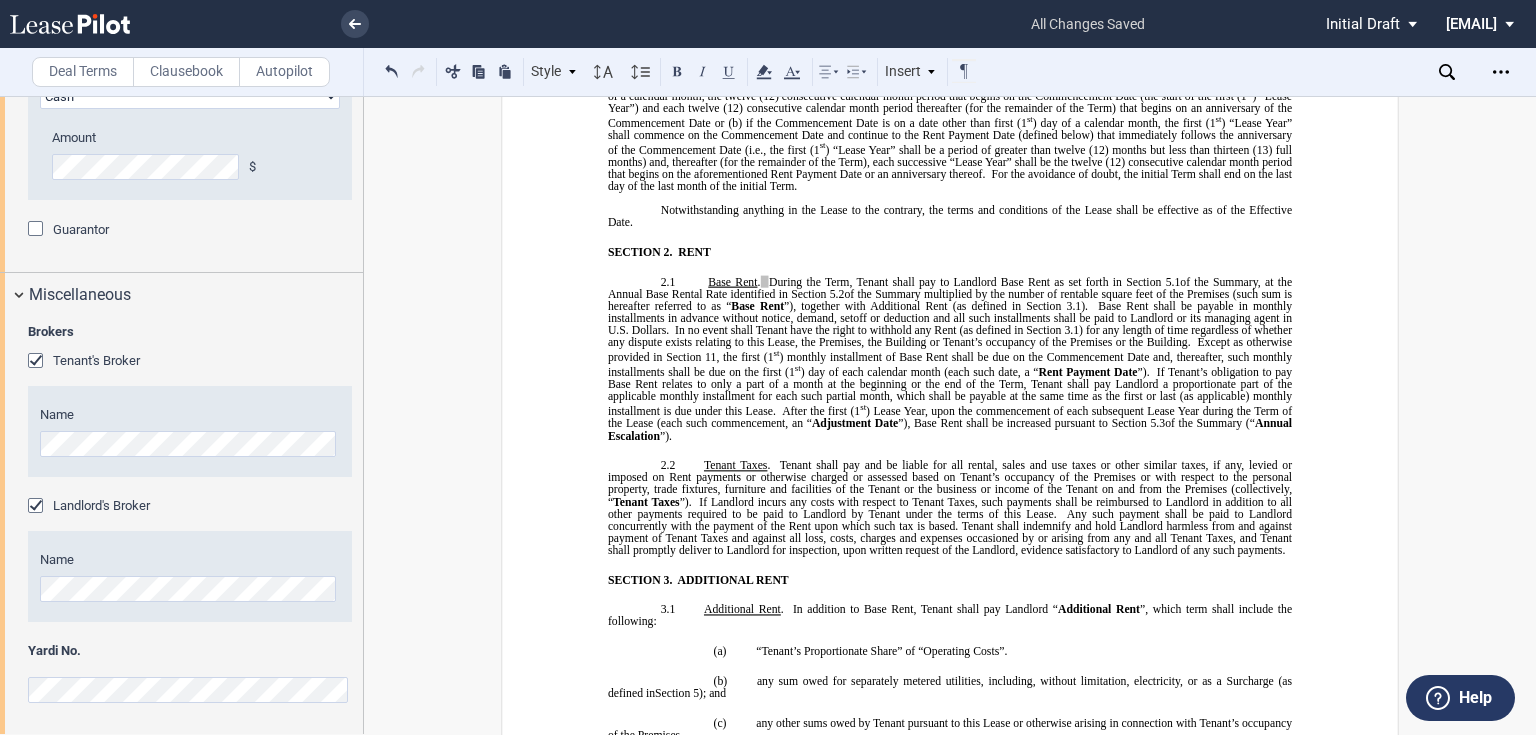 scroll, scrollTop: 1418, scrollLeft: 0, axis: vertical 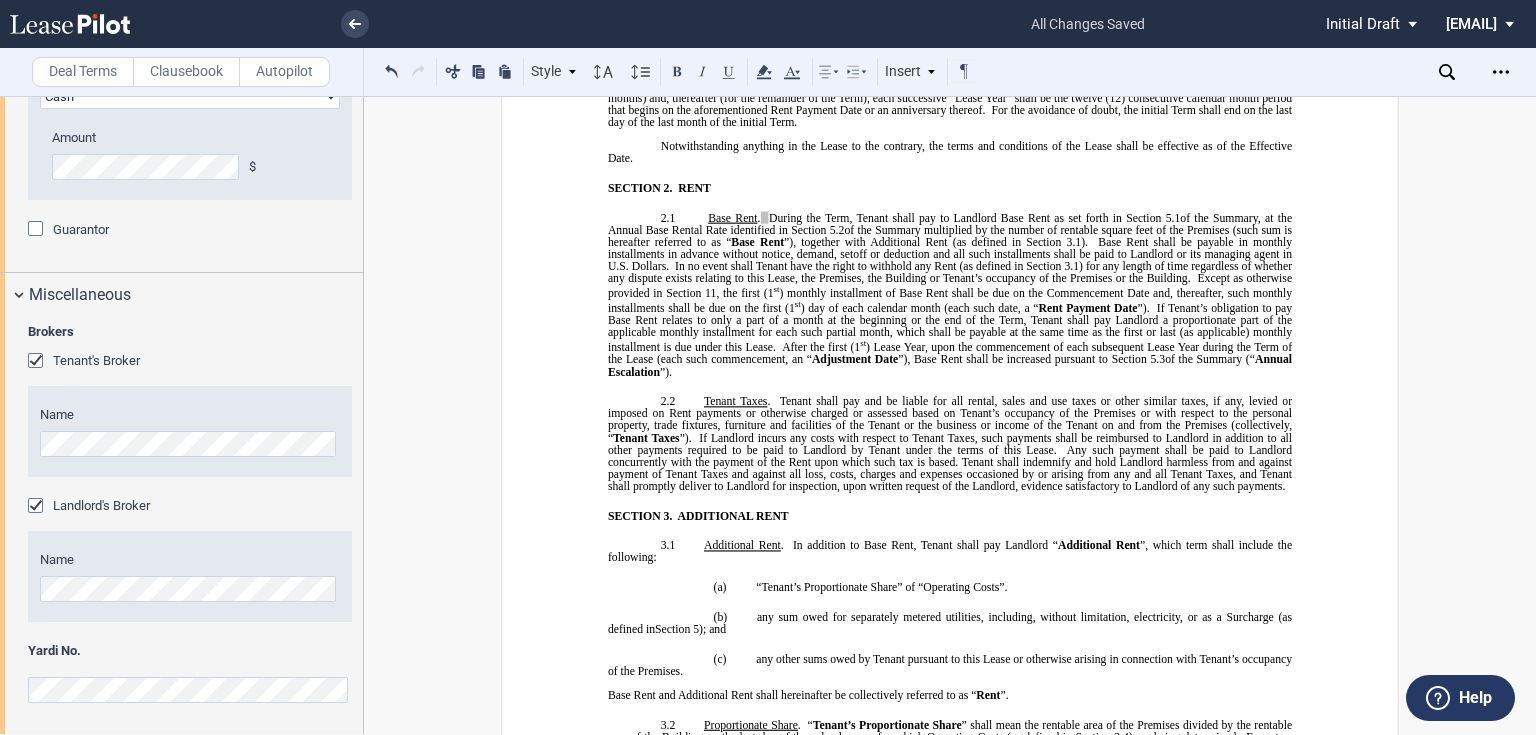 click on "Base Rent . During the Term, Tenant shall pay to Landlord Base Rent as set forth in Section of the Summary, at the Annual Base Rental Rate identified in Section of the Summary multiplied by the number of rentable square feet of the Premises (such sum is hereafter referred to as “ Base Rent ”), together with Additional Rent (as defined in Section ). Base Rent shall be payable in monthly installments in advance without notice, demand, setoff or deduction and all such installments shall be paid to Landlord or its managing agent in U.S. Dollars. In no event shall Tenant have the right to withhold any Rent (as defined in Section ) for any length of time regardless of whether any dispute exists relating to this Lease, the Premises, the Building or Tenant’s occupancy of the Premises or the Building. Except as otherwise provided in Section Section (1" at bounding box center (950, 295) 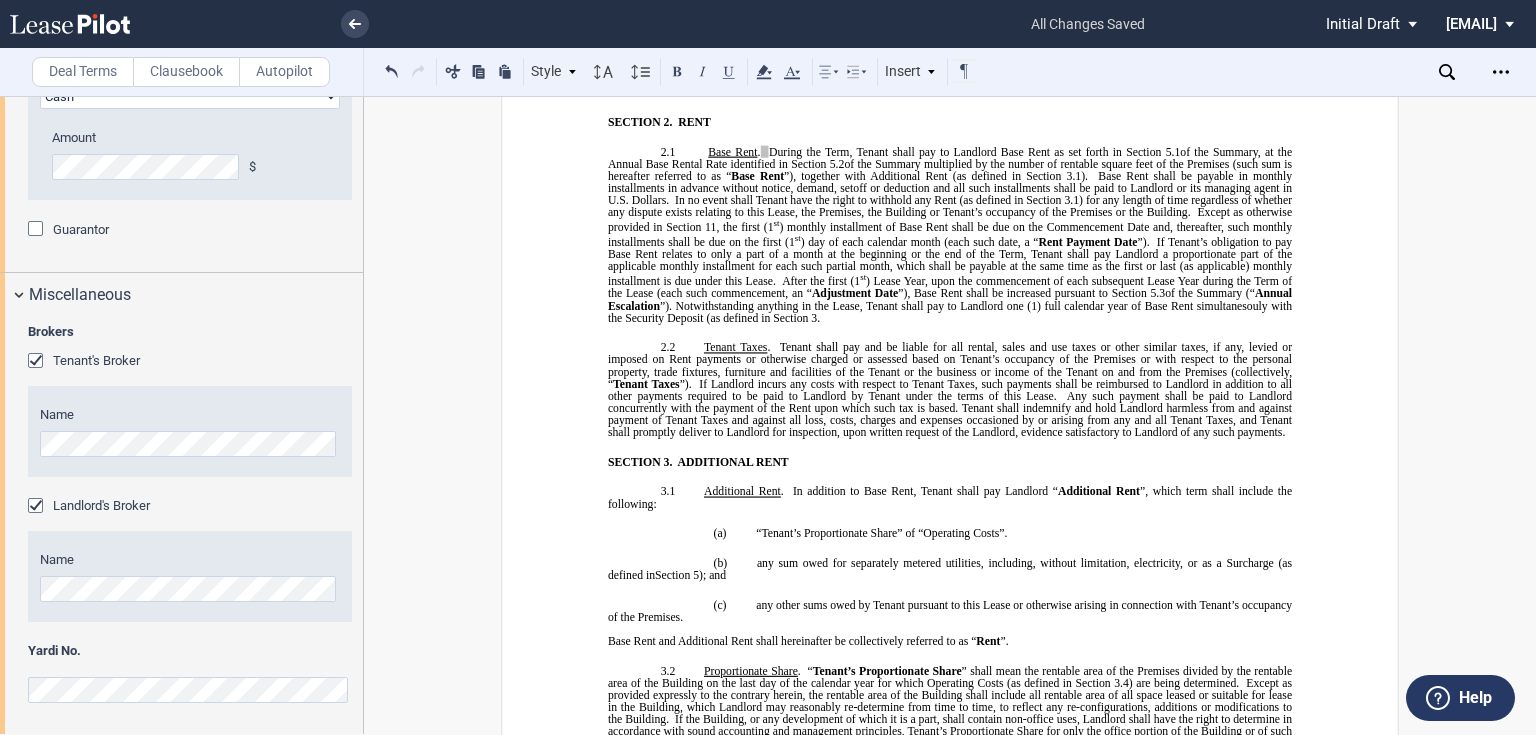 scroll, scrollTop: 1471, scrollLeft: 0, axis: vertical 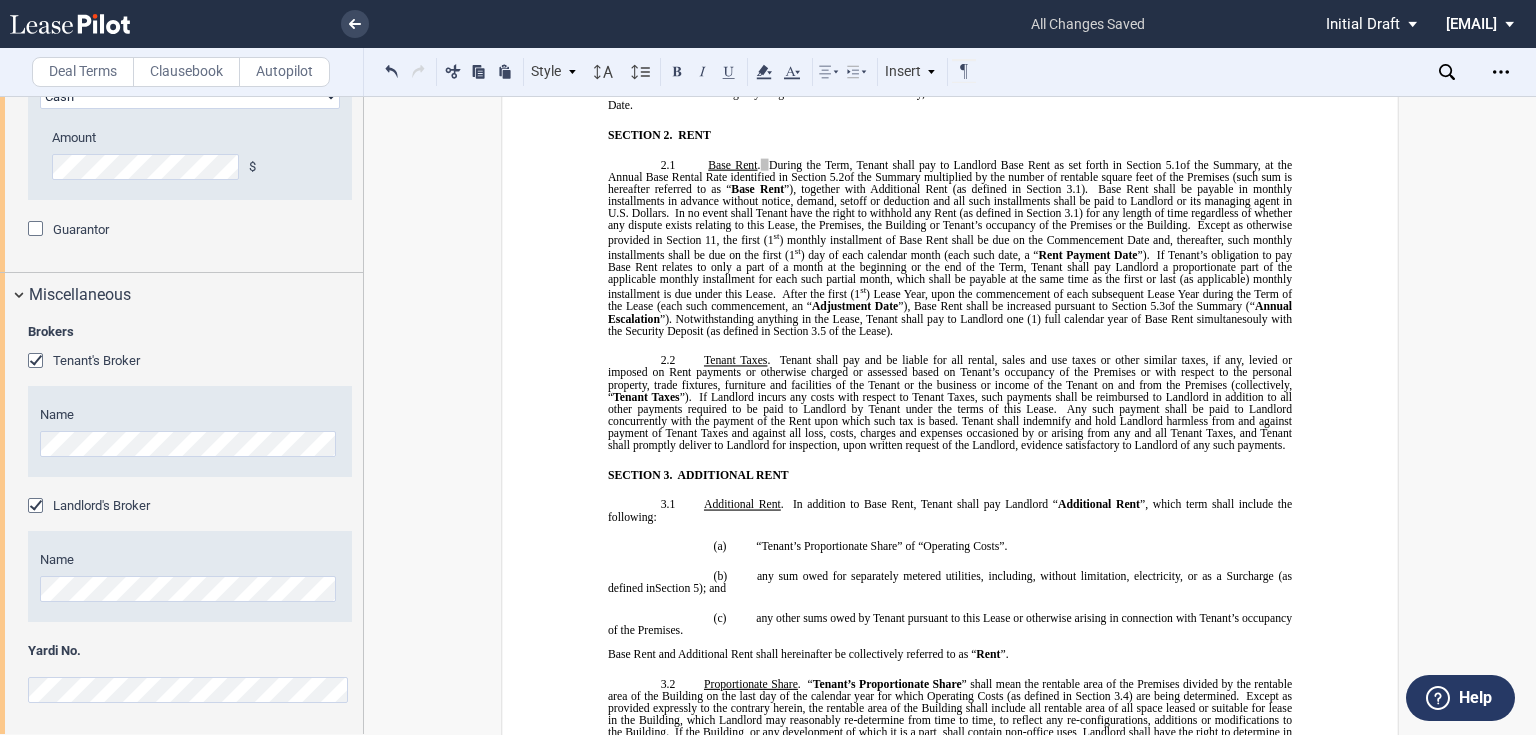 drag, startPoint x: 1232, startPoint y: 562, endPoint x: 1186, endPoint y: 548, distance: 48.08326 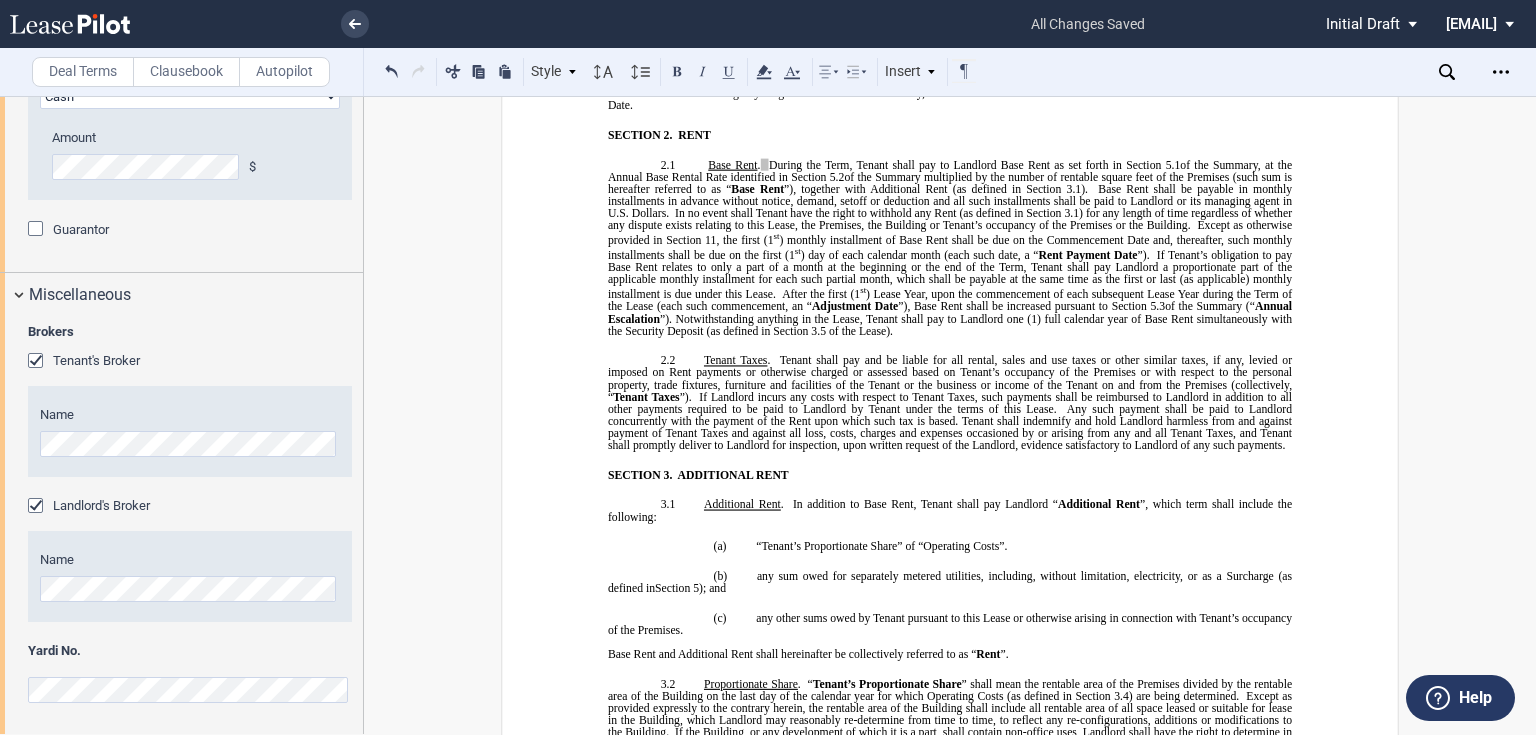 click on "Tenant shall pay and be liable for all rental, sales and use taxes or other similar taxes, if any, levied or imposed on Rent payments or otherwise charged or assessed based on Tenant’s occupancy of the Premises or with respect to the personal property, trade fixtures, furniture and facilities of the Tenant or the business or income of the Tenant on and from the Premises (collectively, “" 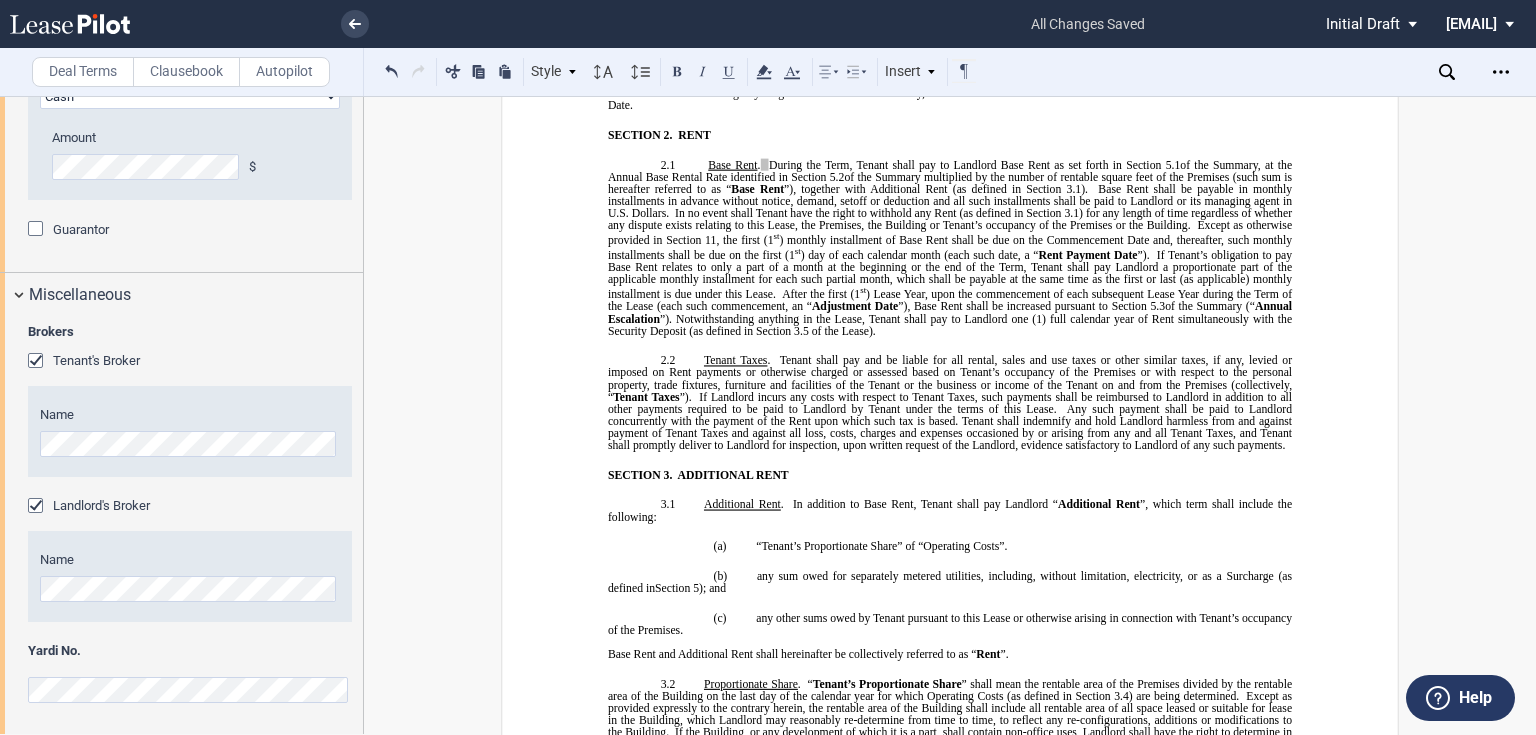 scroll, scrollTop: 1506, scrollLeft: 0, axis: vertical 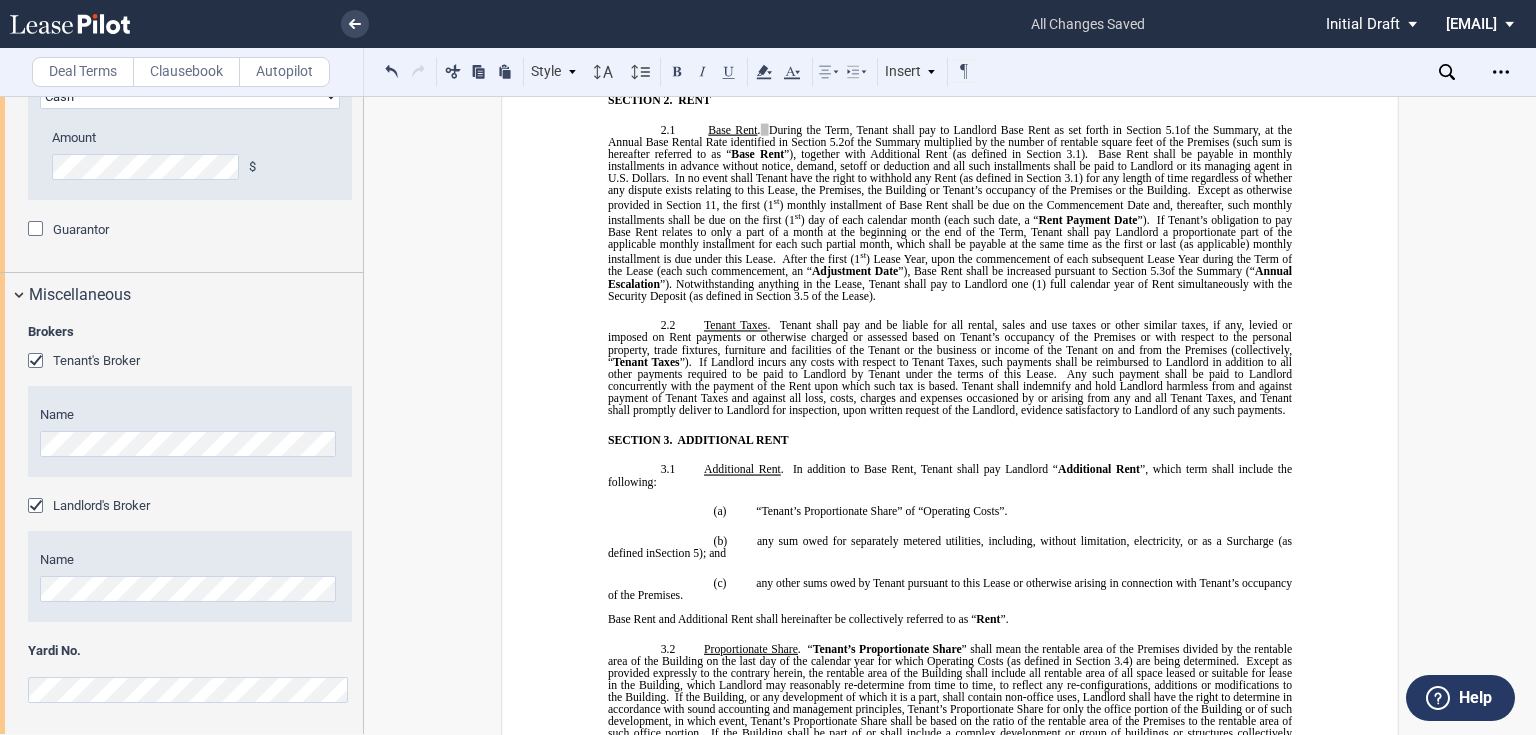 click on "Tenant shall pay and be liable for all rental, sales and use taxes or other similar taxes, if any, levied or imposed on Rent payments or otherwise charged or assessed based on Tenant’s occupancy of the Premises or with respect to the personal property, trade fixtures, furniture and facilities of the Tenant or the business or income of the Tenant on and from the Premises (collectively, “" 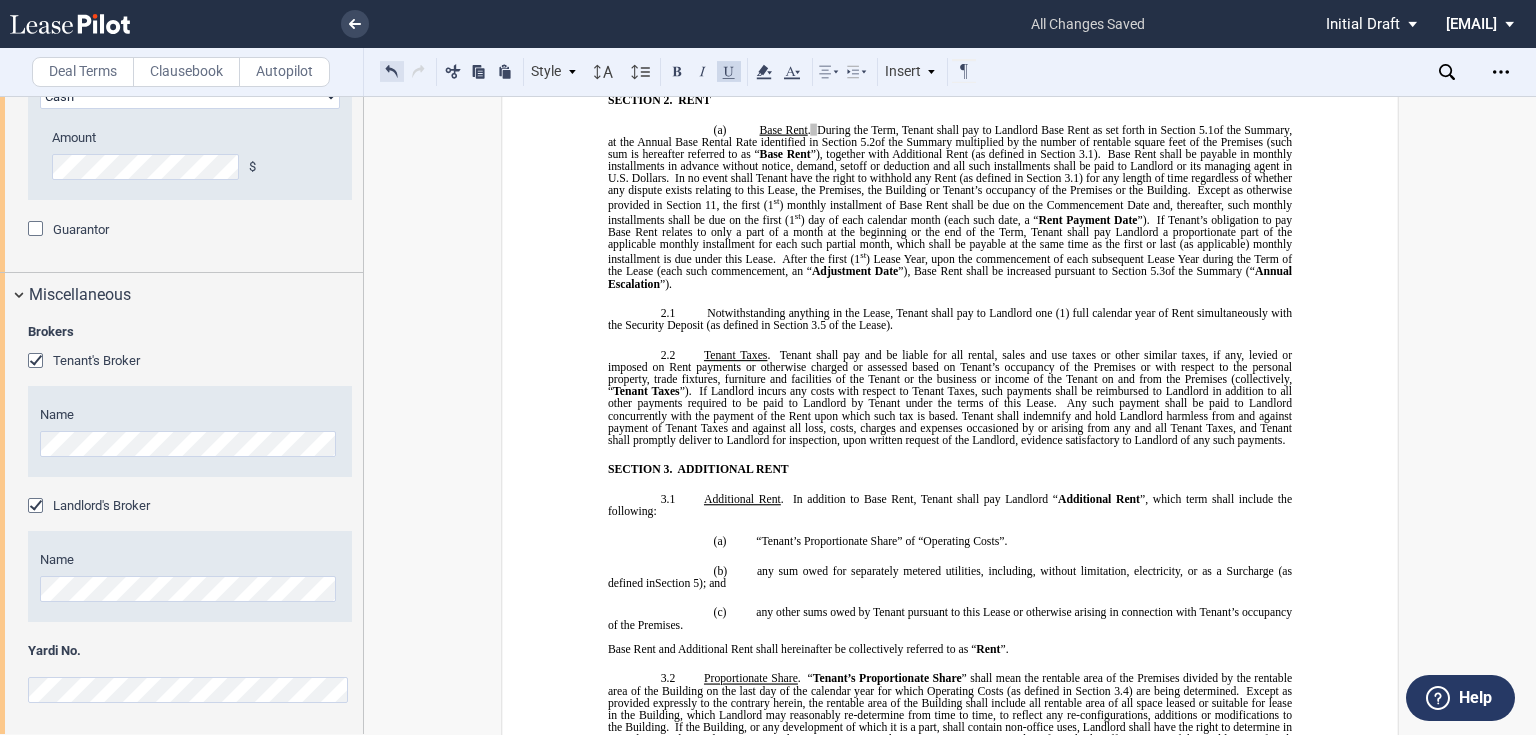 click at bounding box center (392, 71) 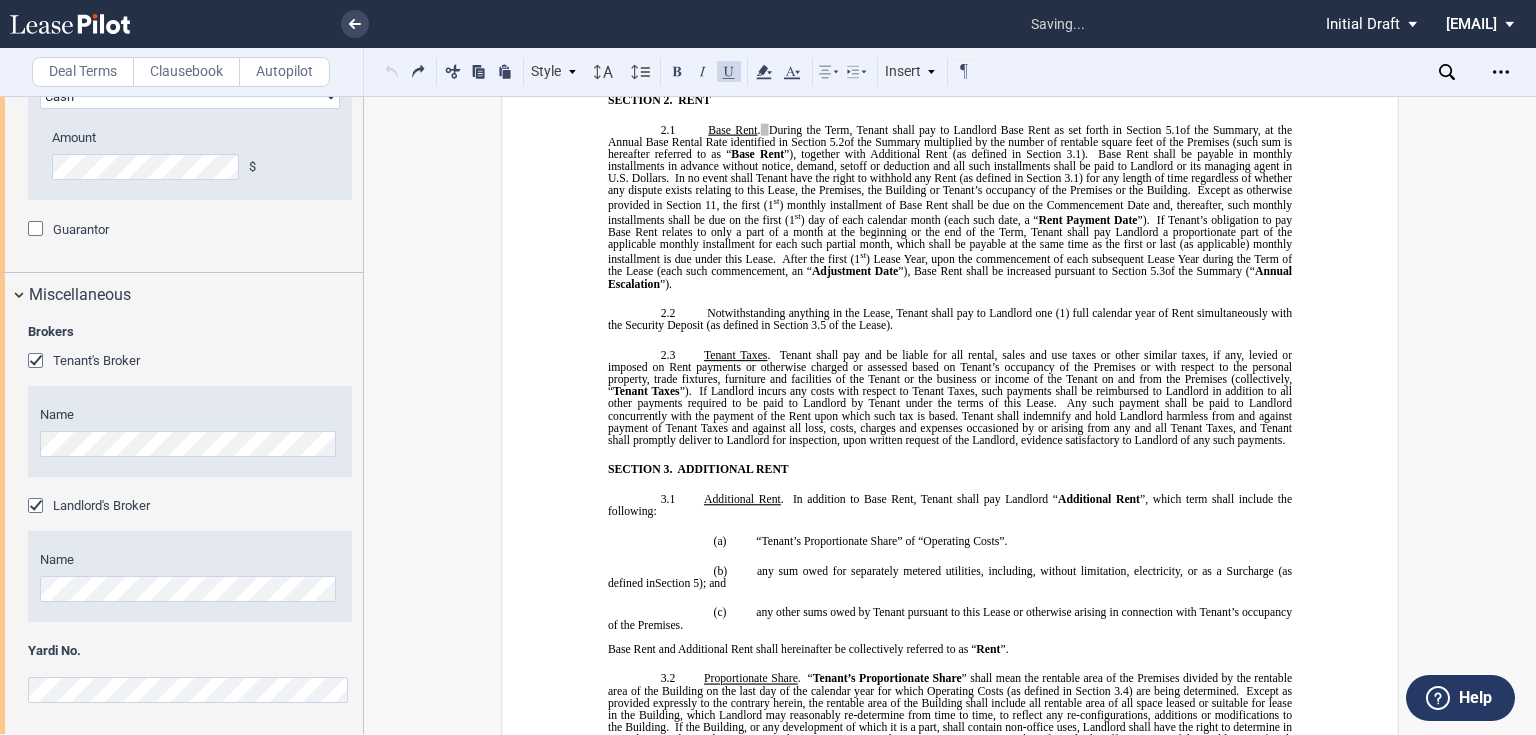 click on "﻿" 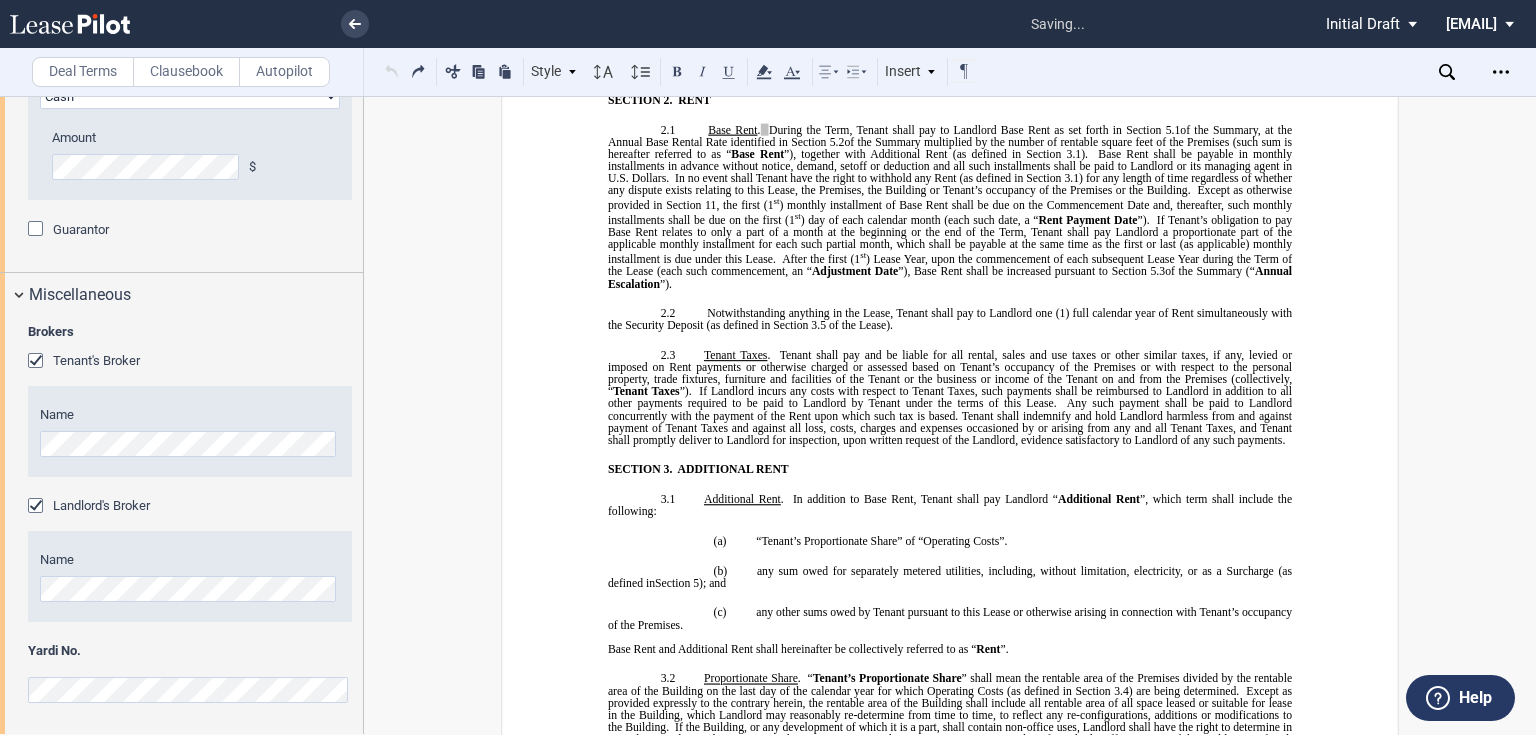 type 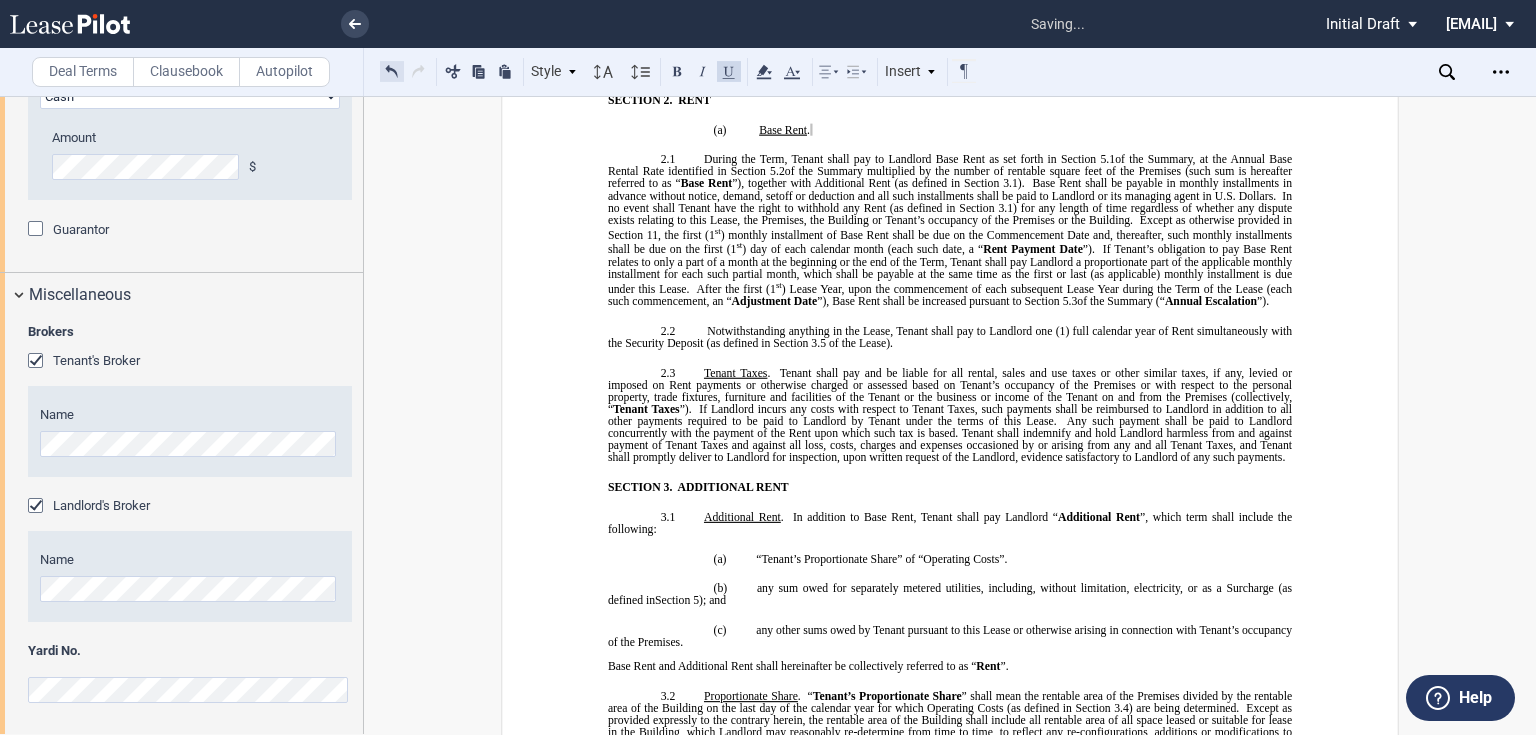 click at bounding box center (392, 71) 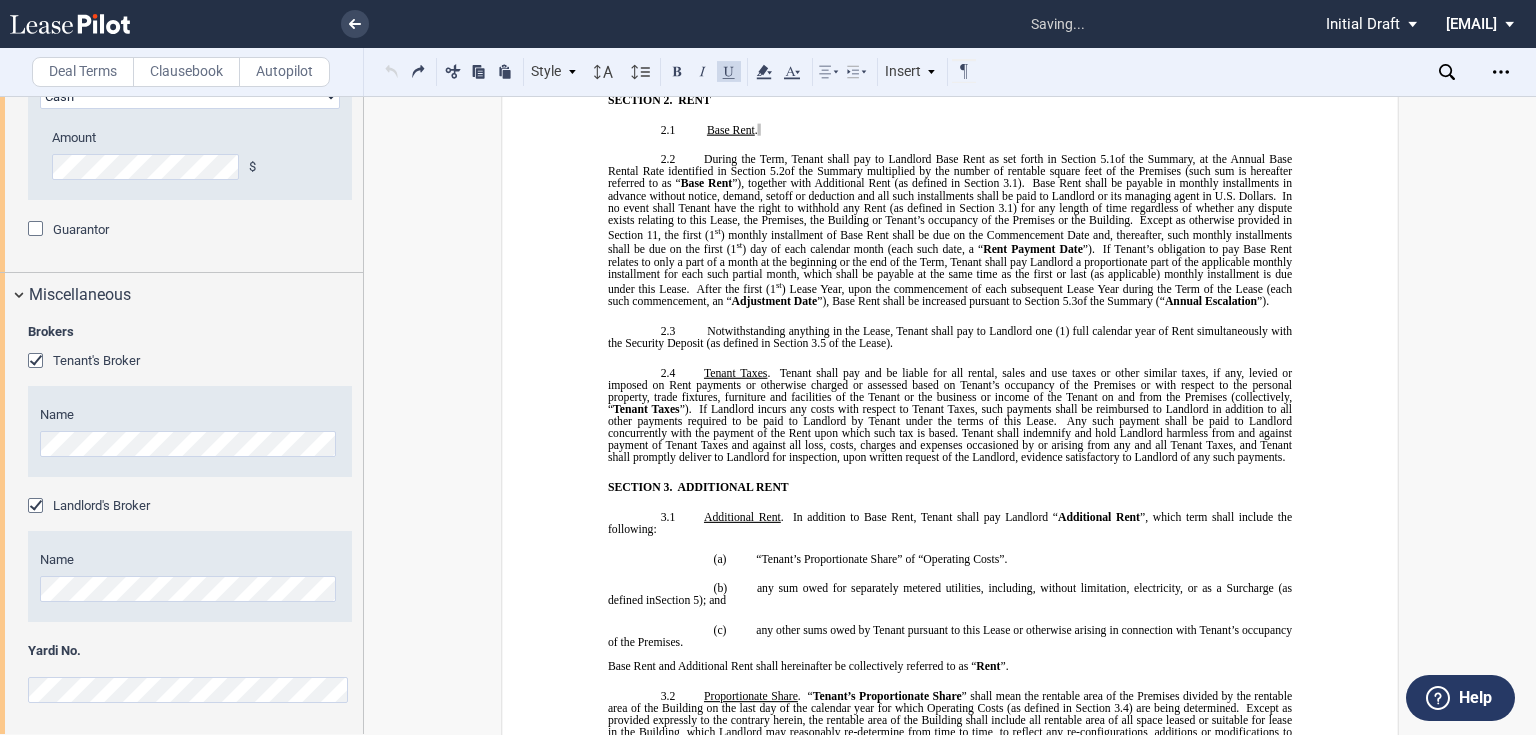 click on "During the Term, Tenant shall pay to Landlord Base Rent as set forth in Section" 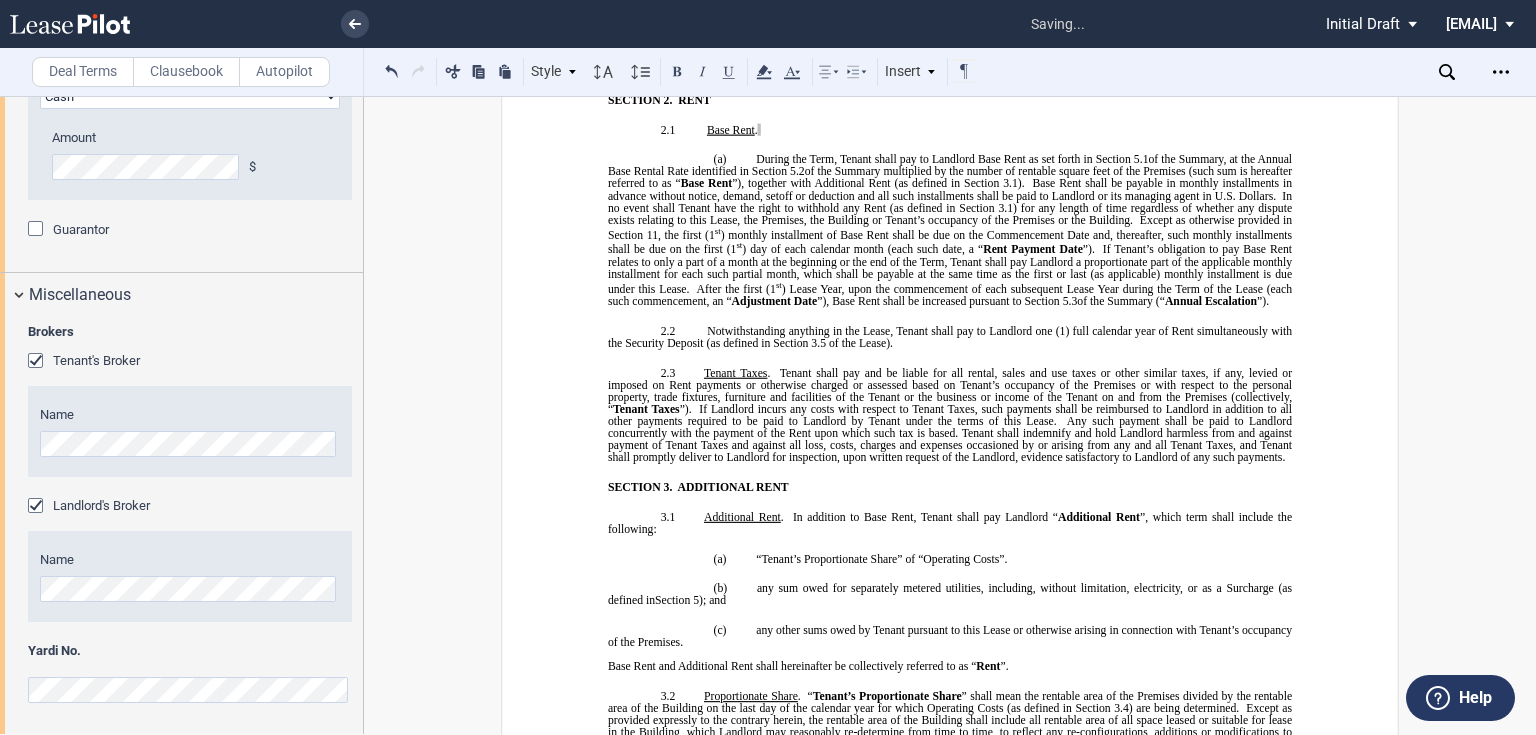 click on "2.2
Notwithstanding anything in the Lease, Tenant shall pay to Landlord one (1) full calendar year of Rent simultaneously with the Security Deposit (as defined in Section 3.5 of the Lease)." at bounding box center (950, 337) 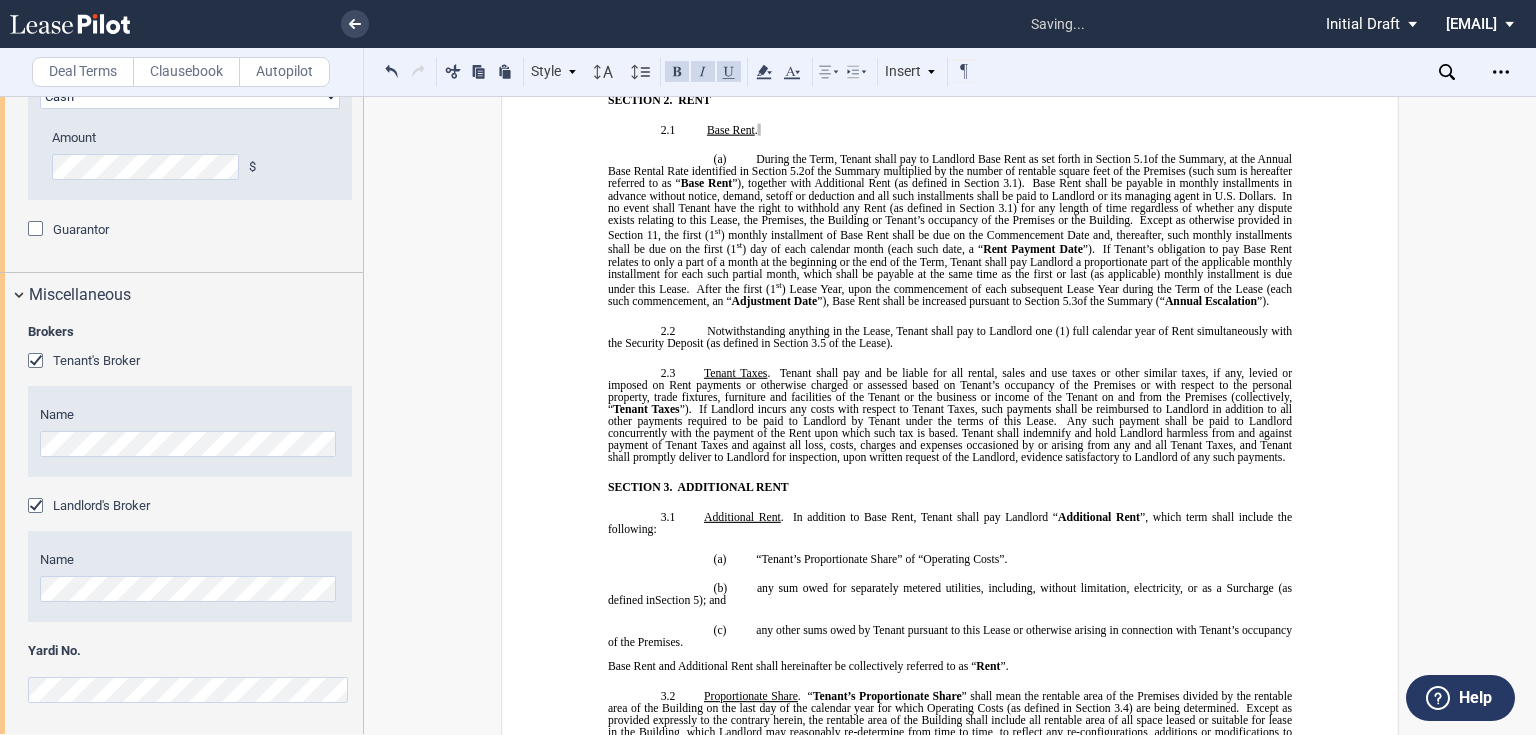 click on "Notwithstanding anything in the Lease, Tenant shall pay to Landlord one (1) full calendar year of Rent simultaneously with the Security Deposit (as defined in Section 3.5 of the Lease)." 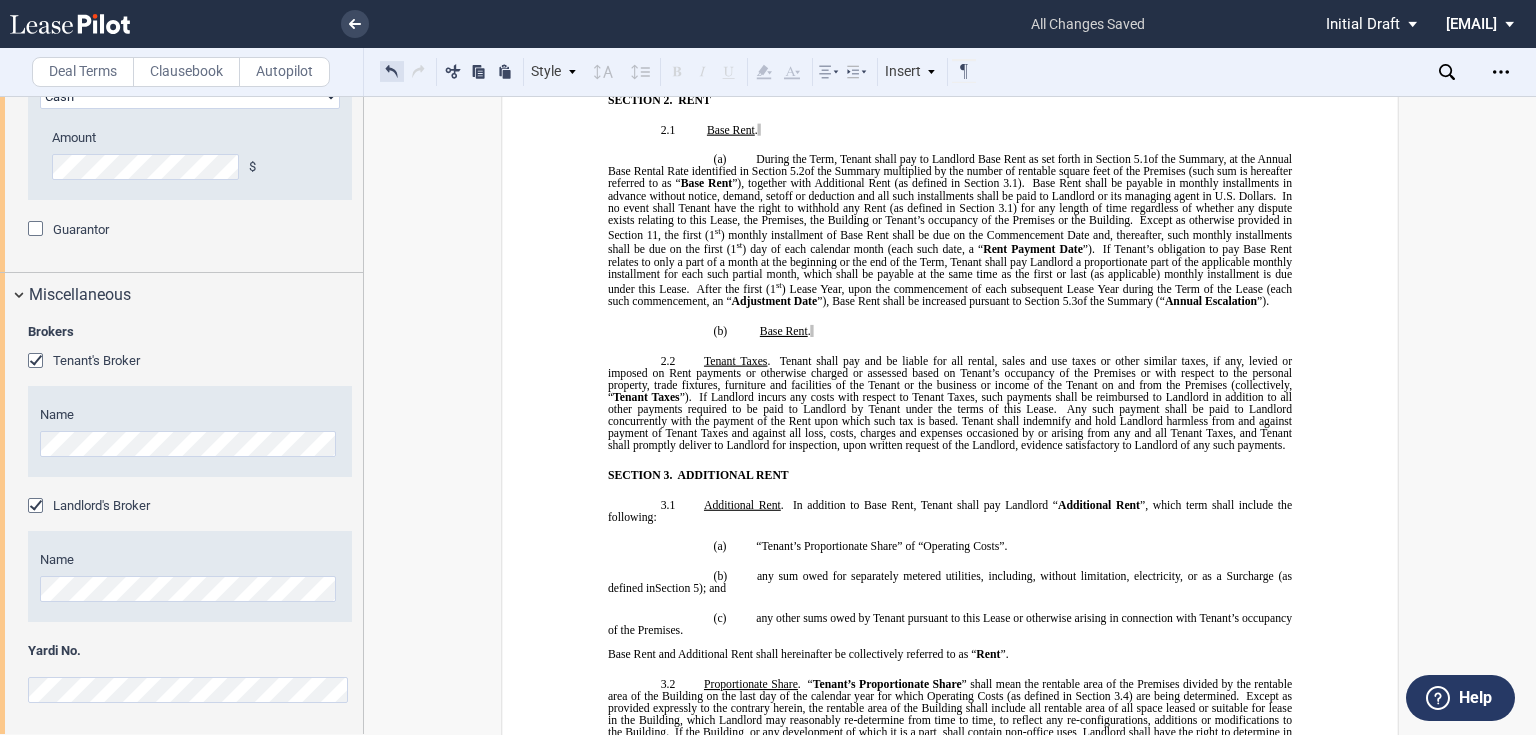 click at bounding box center (392, 71) 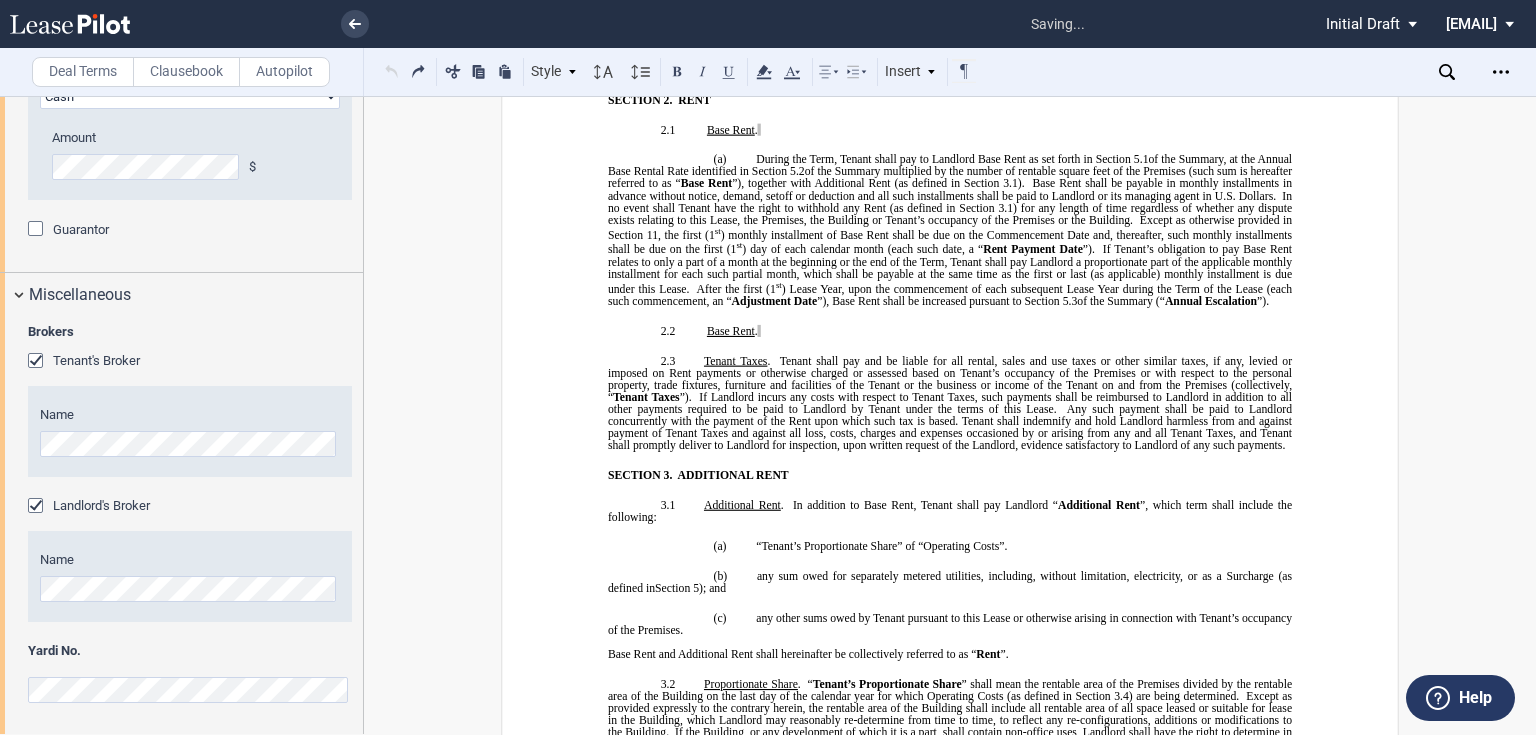 click on "Style
SECTION 1. Section
1.1 Subsection 1
(a) Subsection 2
(i) Subsection 3
(1) Subsection 4
Normal
Normal
8pt
9pt
10pt
10.5pt
11pt
12pt
14pt
16pt
Normal
1
1.15
1.5
2
3
No Color
Automatic
Align Left
Center
Align Right
Justify
Paragraph
First Line
Insert
List
SECTION 1. Section
1.1 Subsection 1
(a) Subsection 2
(i) Subsection 3
(1) Subsection 4" at bounding box center [679, 72] 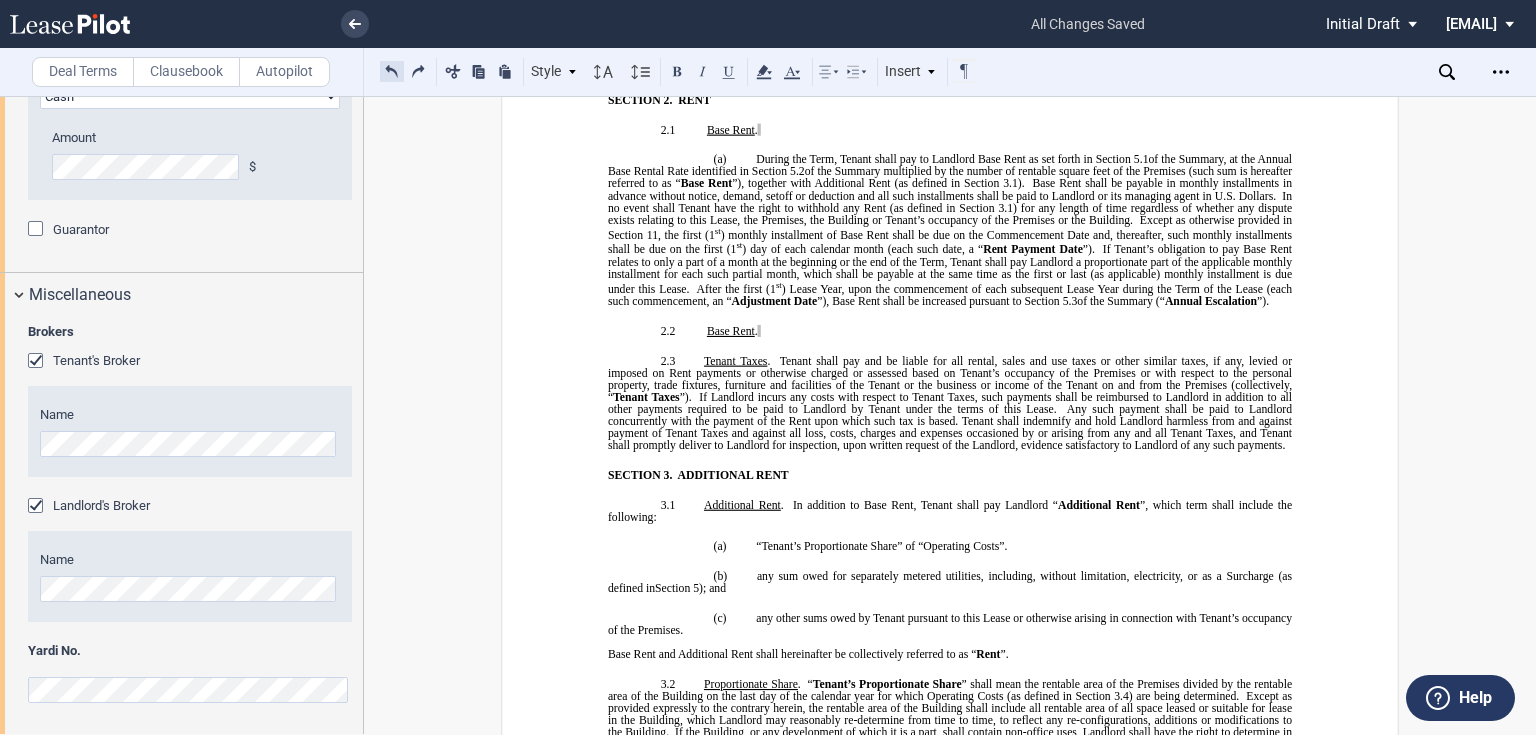 click at bounding box center (392, 71) 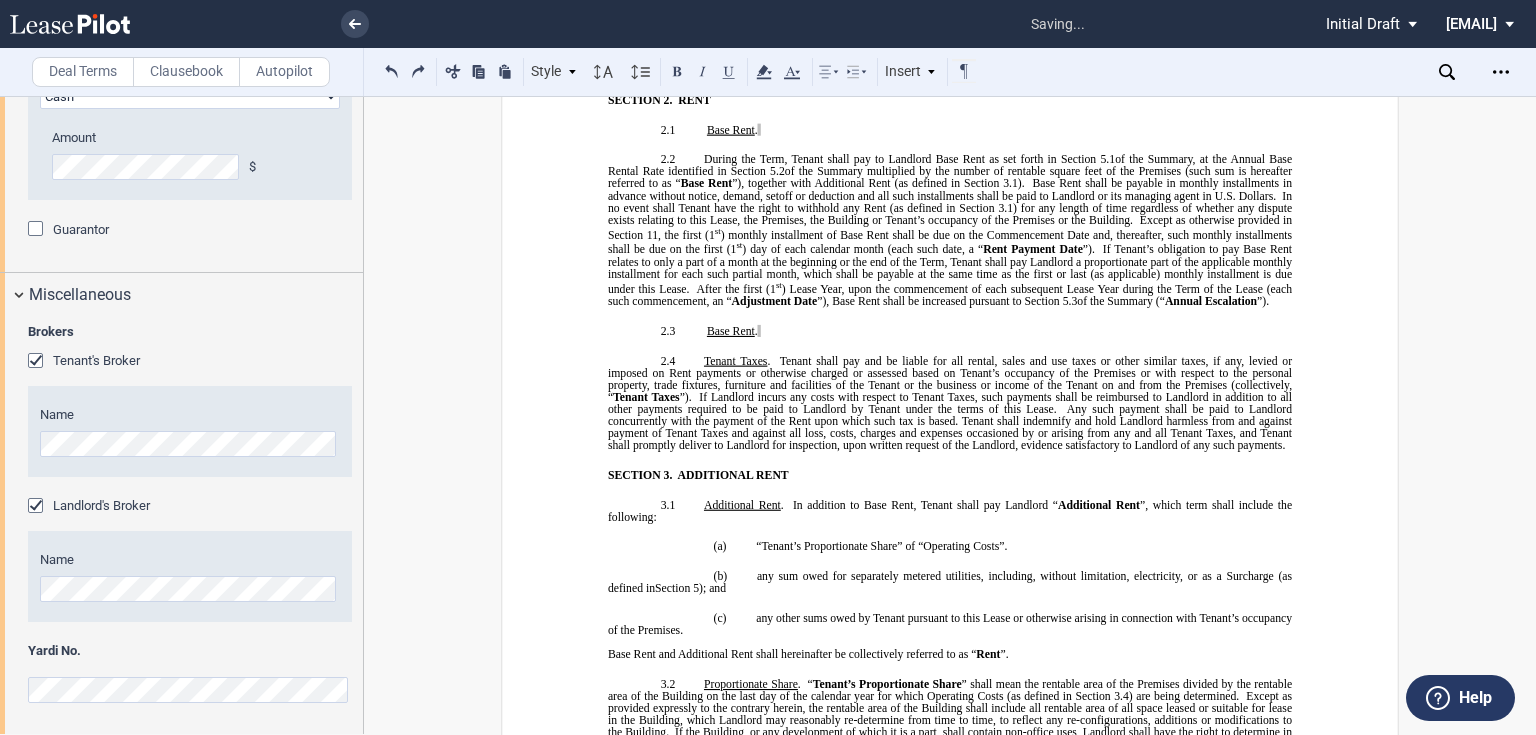 click at bounding box center (392, 71) 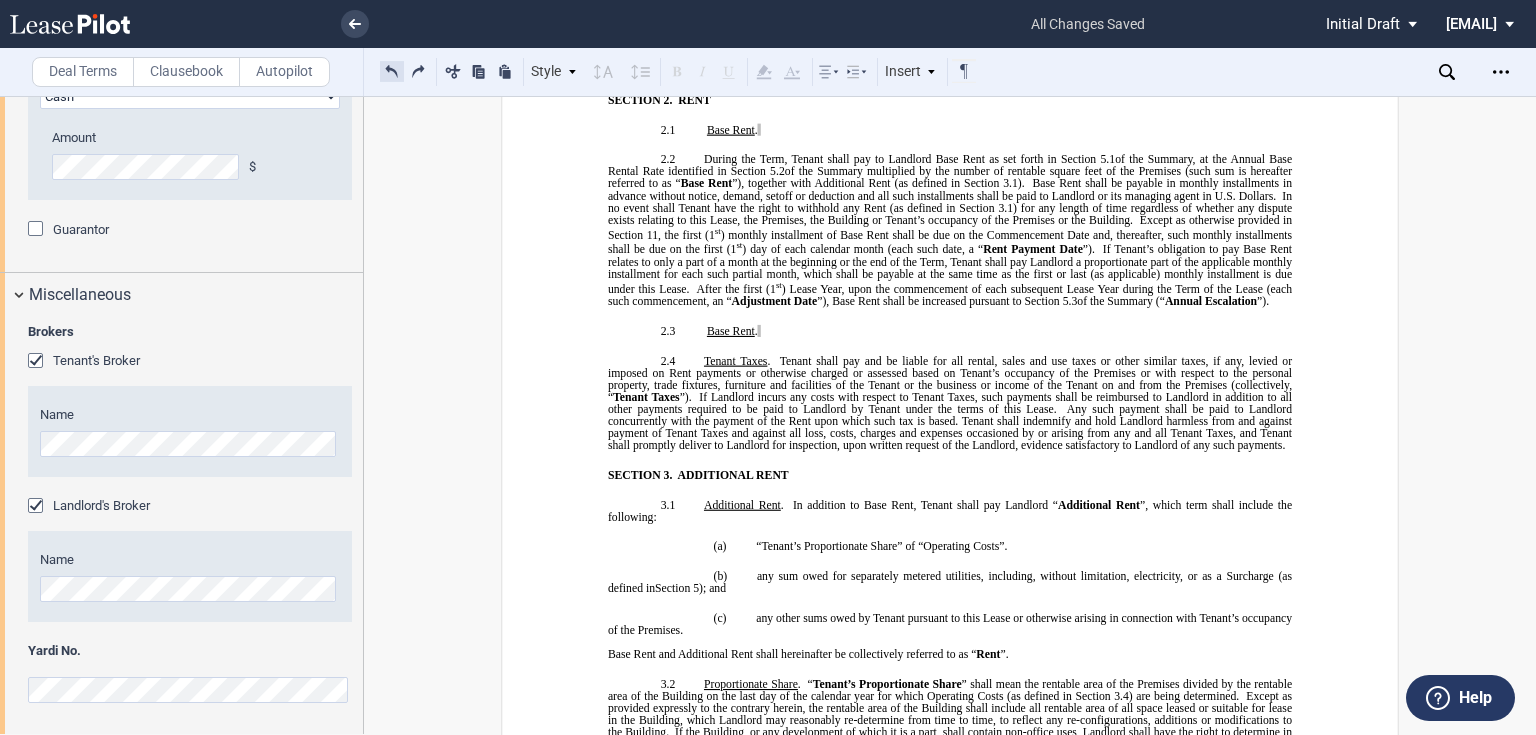 click at bounding box center [392, 71] 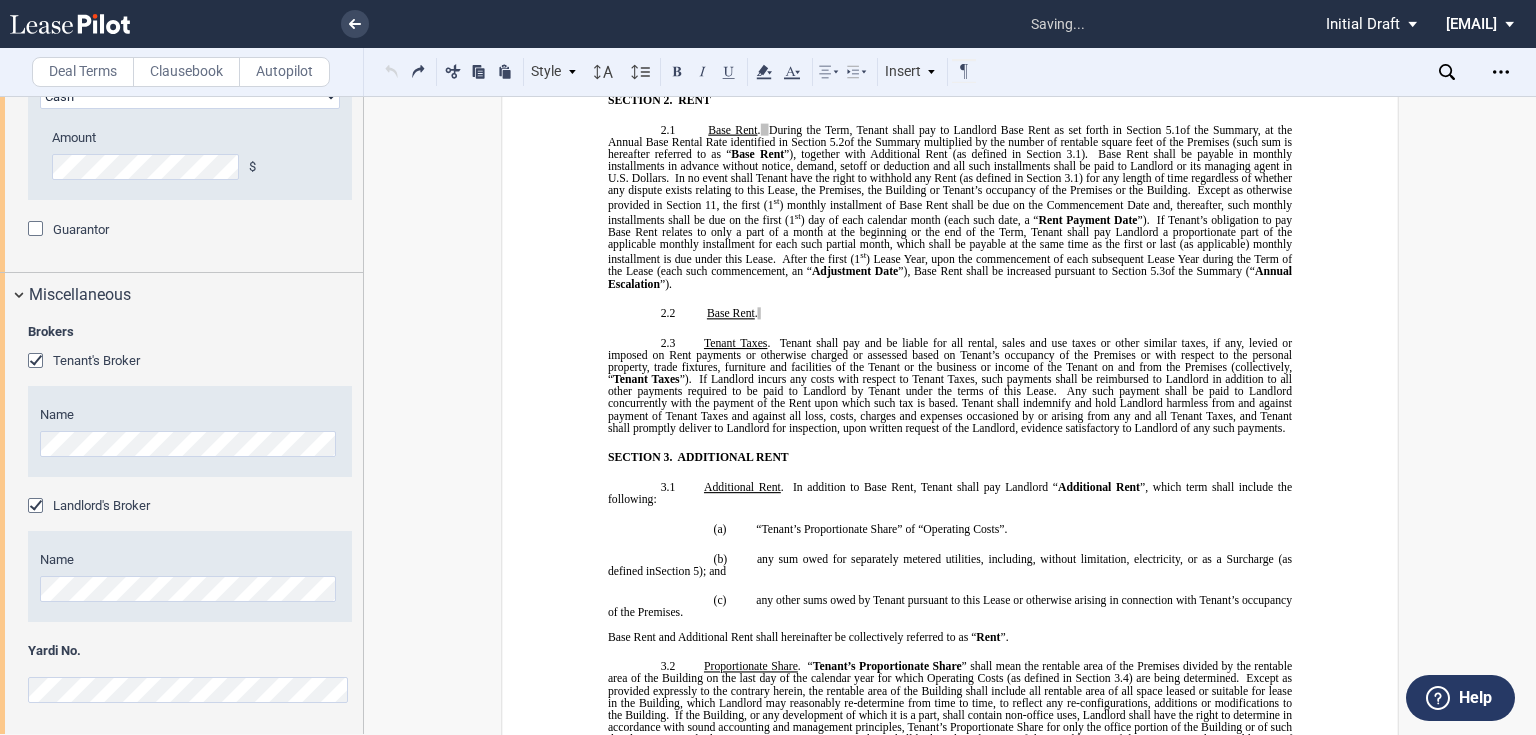 click on "Base Rent . During the Term, Tenant shall pay to Landlord Base Rent as set forth in Section of the Summary, at the Annual Base Rental Rate identified in Section of the Summary multiplied by the number of rentable square feet of the Premises (such sum is hereafter referred to as “ Base Rent ”), together with Additional Rent (as defined in Section ). Base Rent shall be payable in monthly installments in advance without notice, demand, setoff or deduction and all such installments shall be paid to Landlord or its managing agent in U.S. Dollars. In no event shall Tenant have the right to withhold any Rent (as defined in Section ) for any length of time regardless of whether any dispute exists relating to this Lease, the Premises, the Building or Tenant’s occupancy of the Premises or the Building. Except as otherwise provided in Section Section (1" at bounding box center (950, 207) 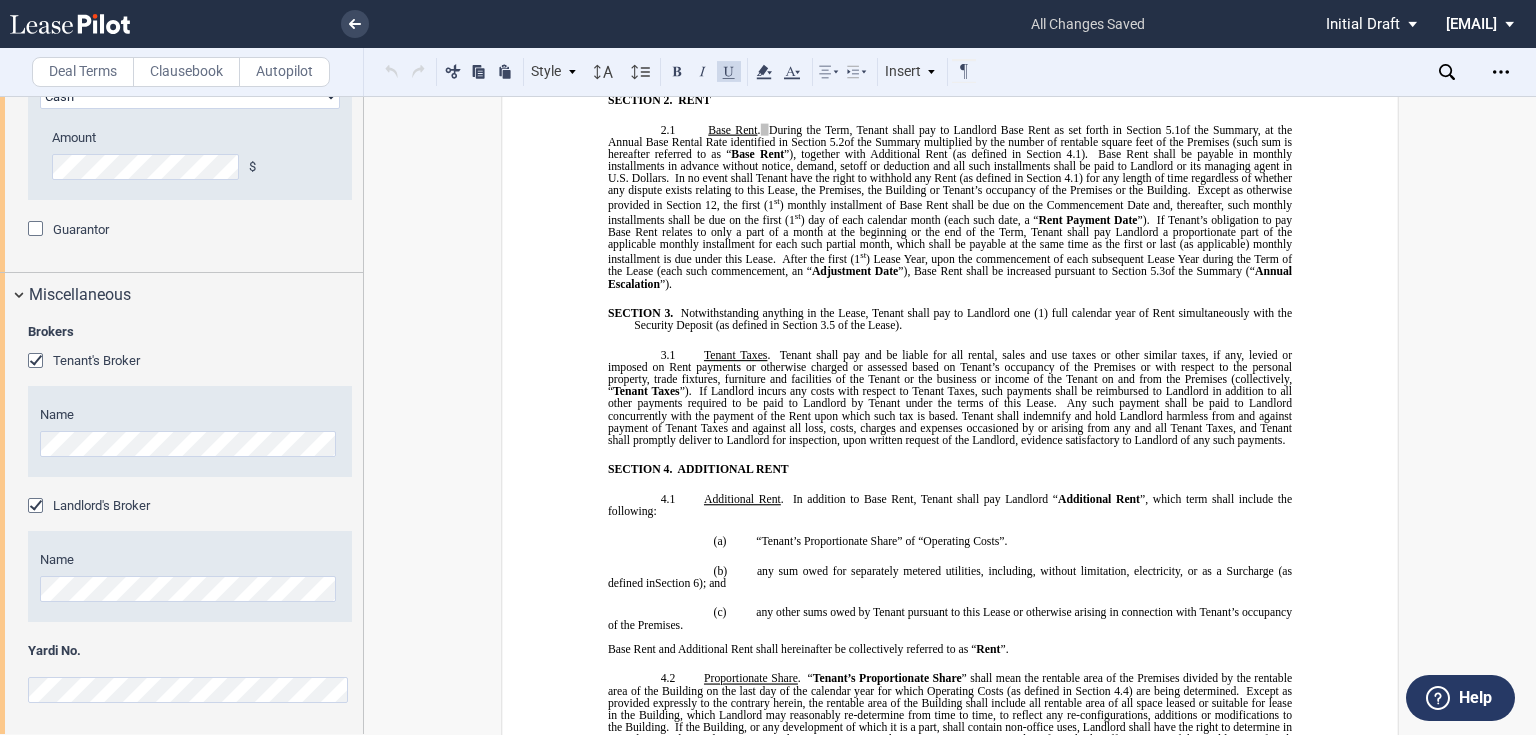 click at bounding box center (676, 313) 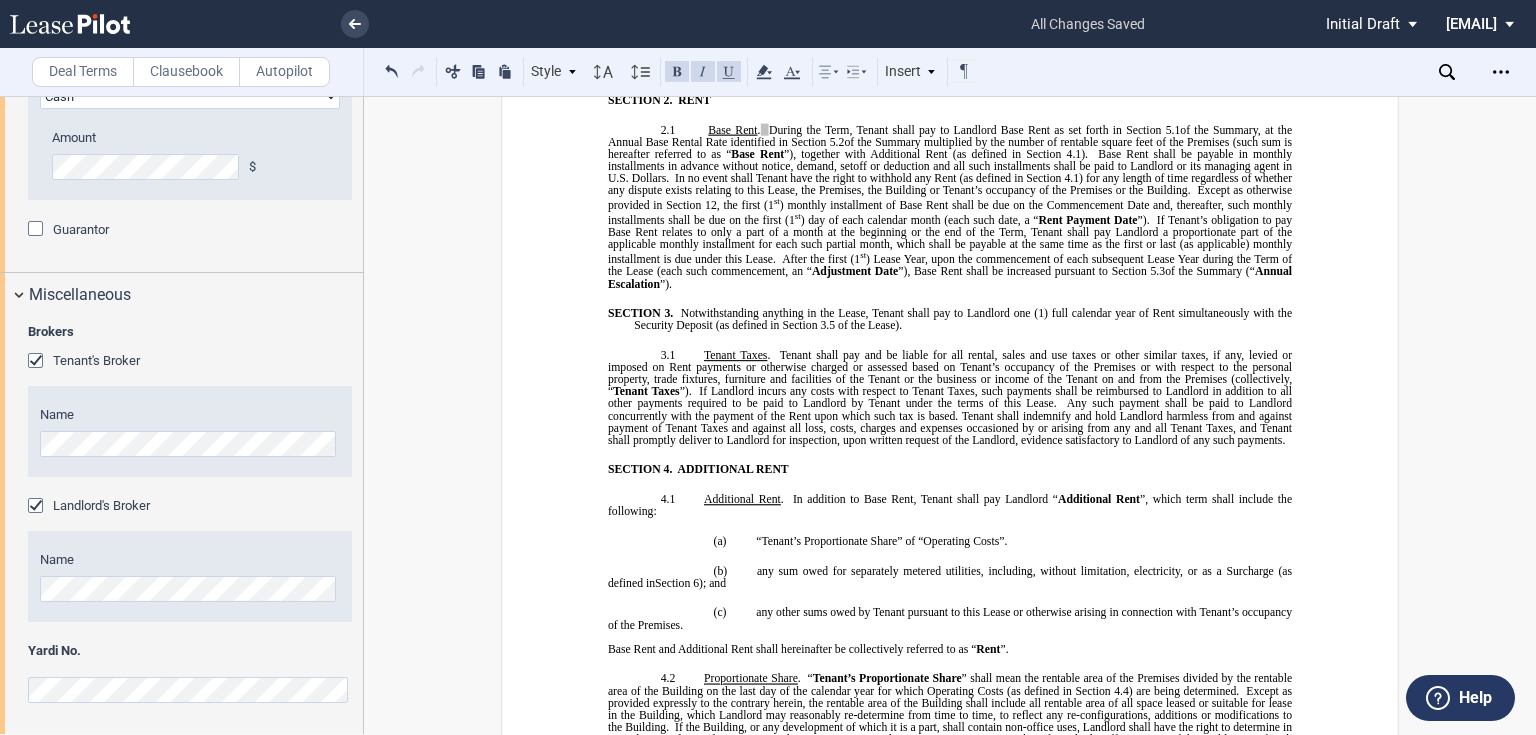 click on "Notwithstanding anything in the Lease, Tenant shall pay to Landlord one (1) full calendar year of Rent simultaneously with the Security Deposit (as defined in Section 3.5 of the Lease)." 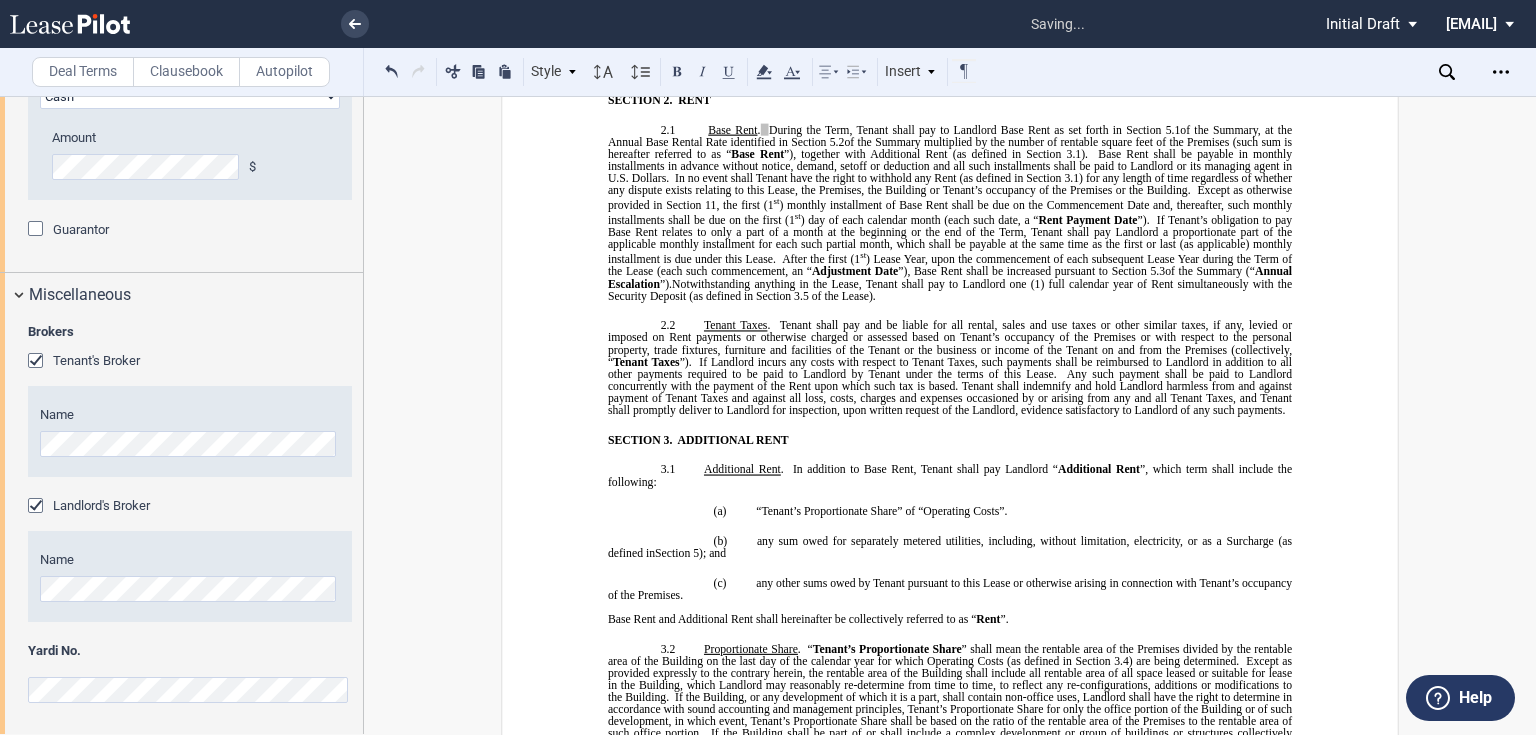 type 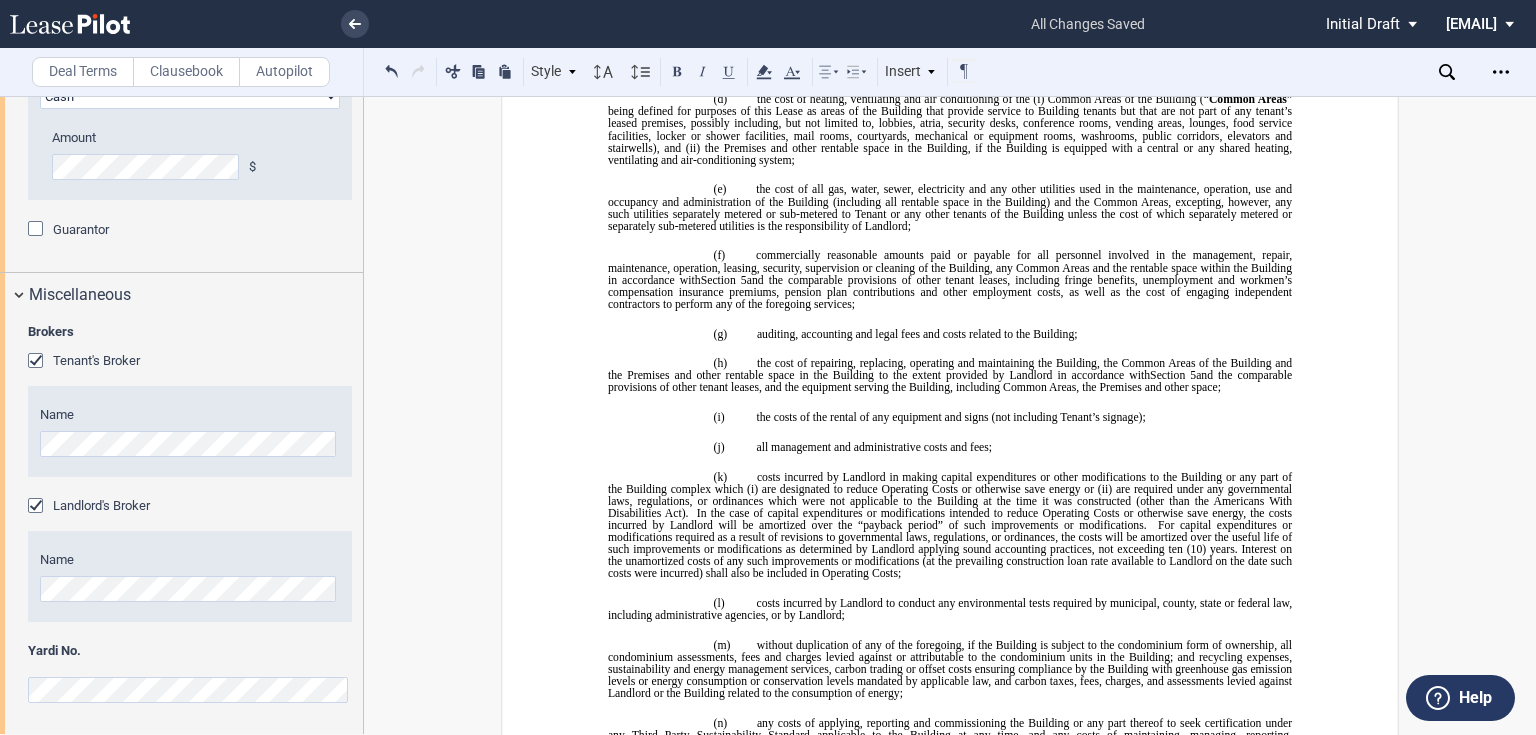 scroll, scrollTop: 3267, scrollLeft: 0, axis: vertical 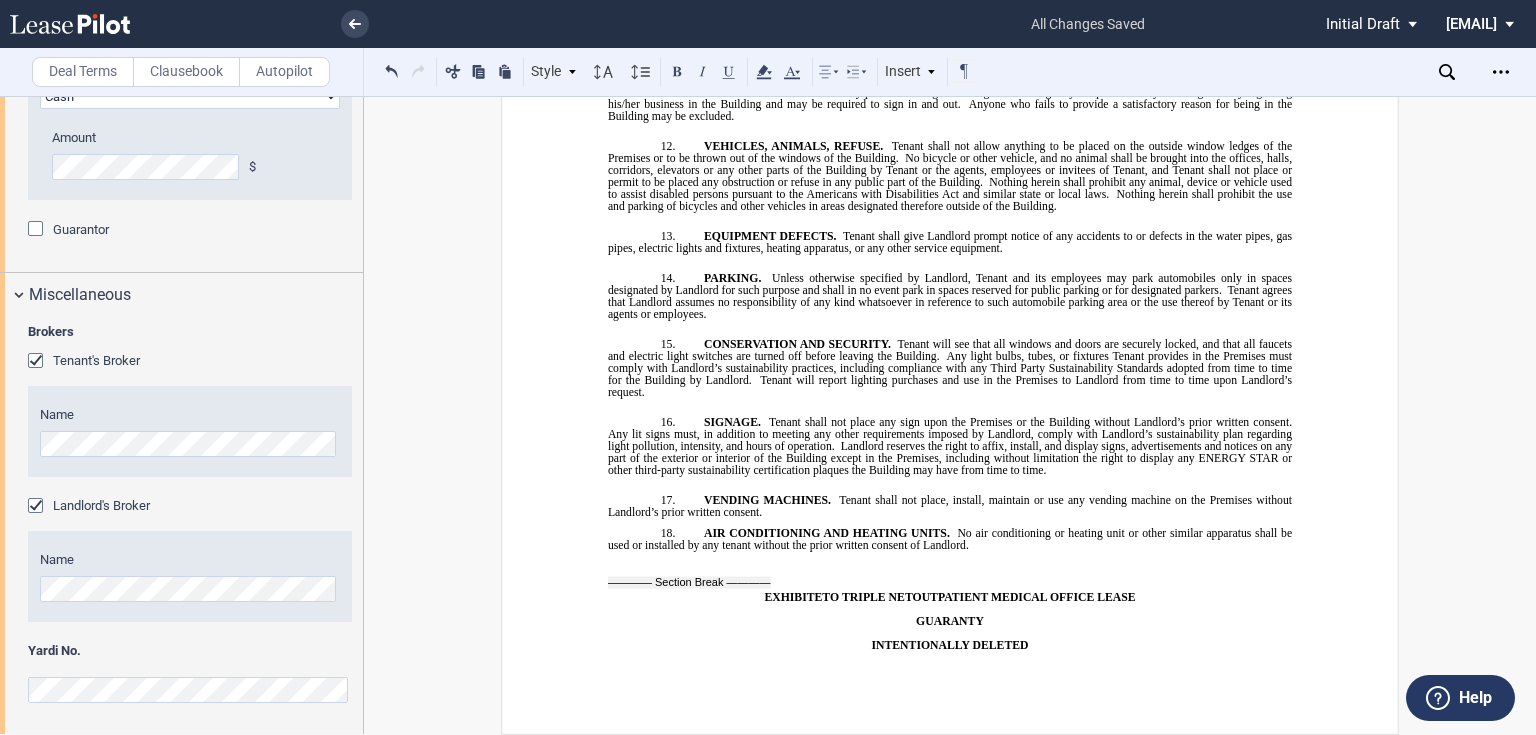 click on "﻿" at bounding box center (769, -1157) 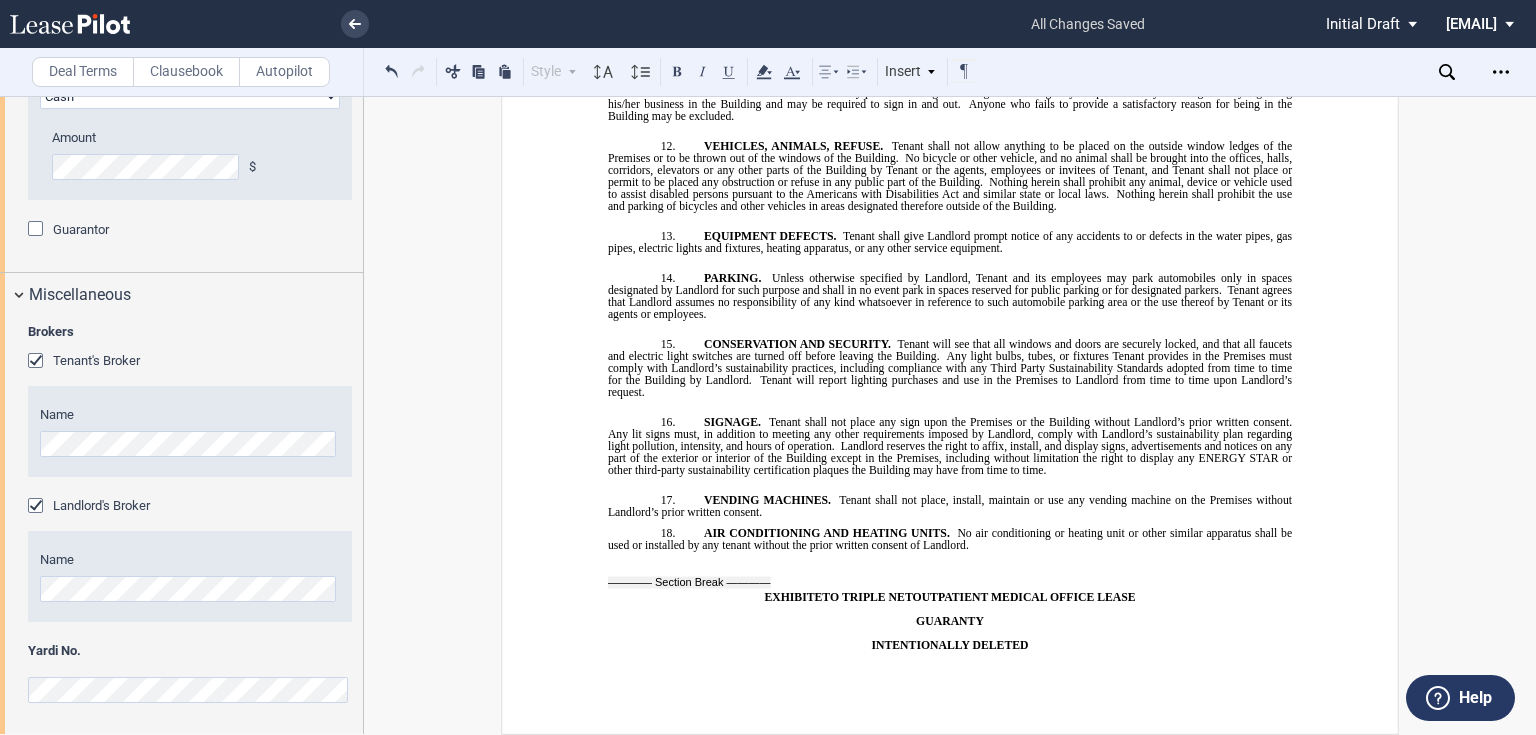 scroll, scrollTop: 21120, scrollLeft: 0, axis: vertical 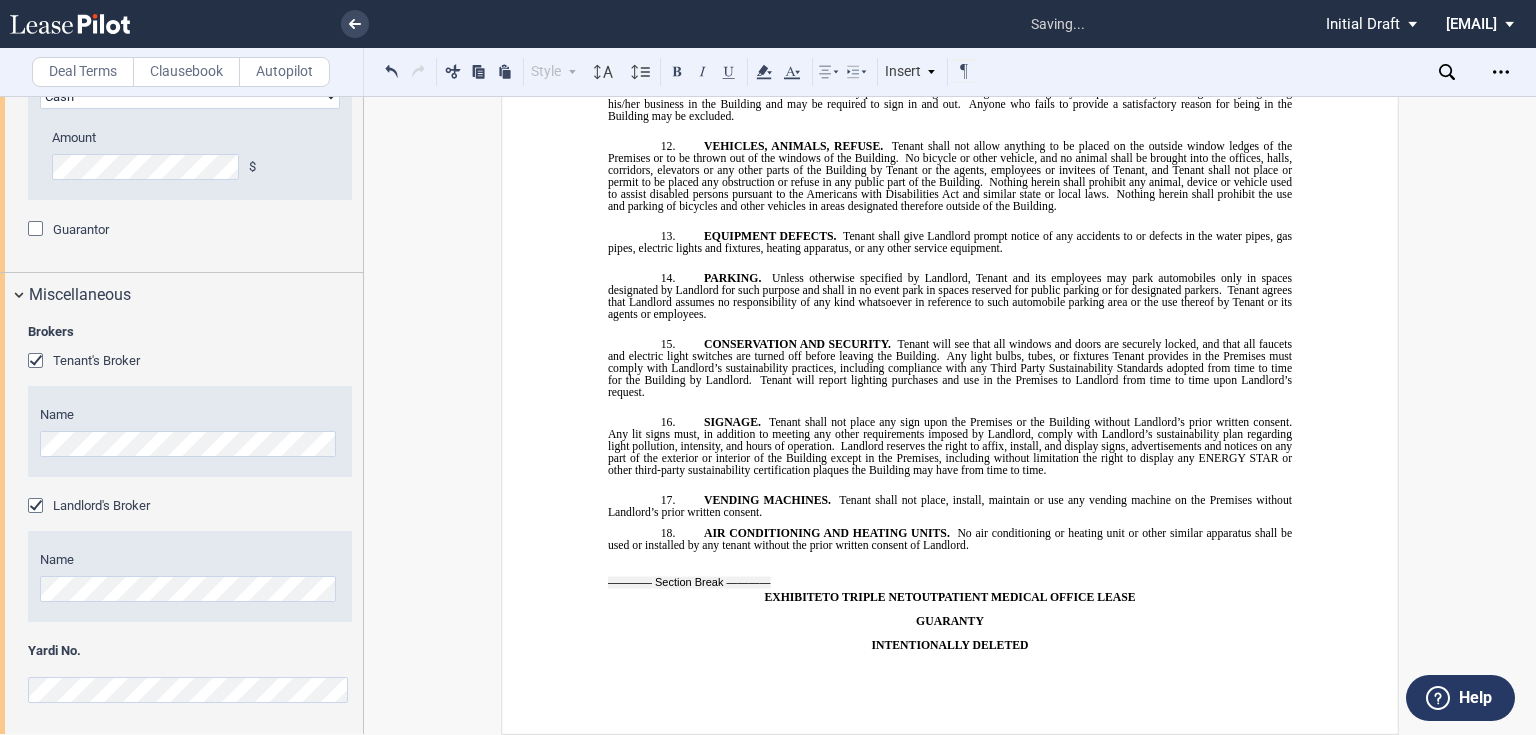 drag, startPoint x: 846, startPoint y: 256, endPoint x: 658, endPoint y: 285, distance: 190.22356 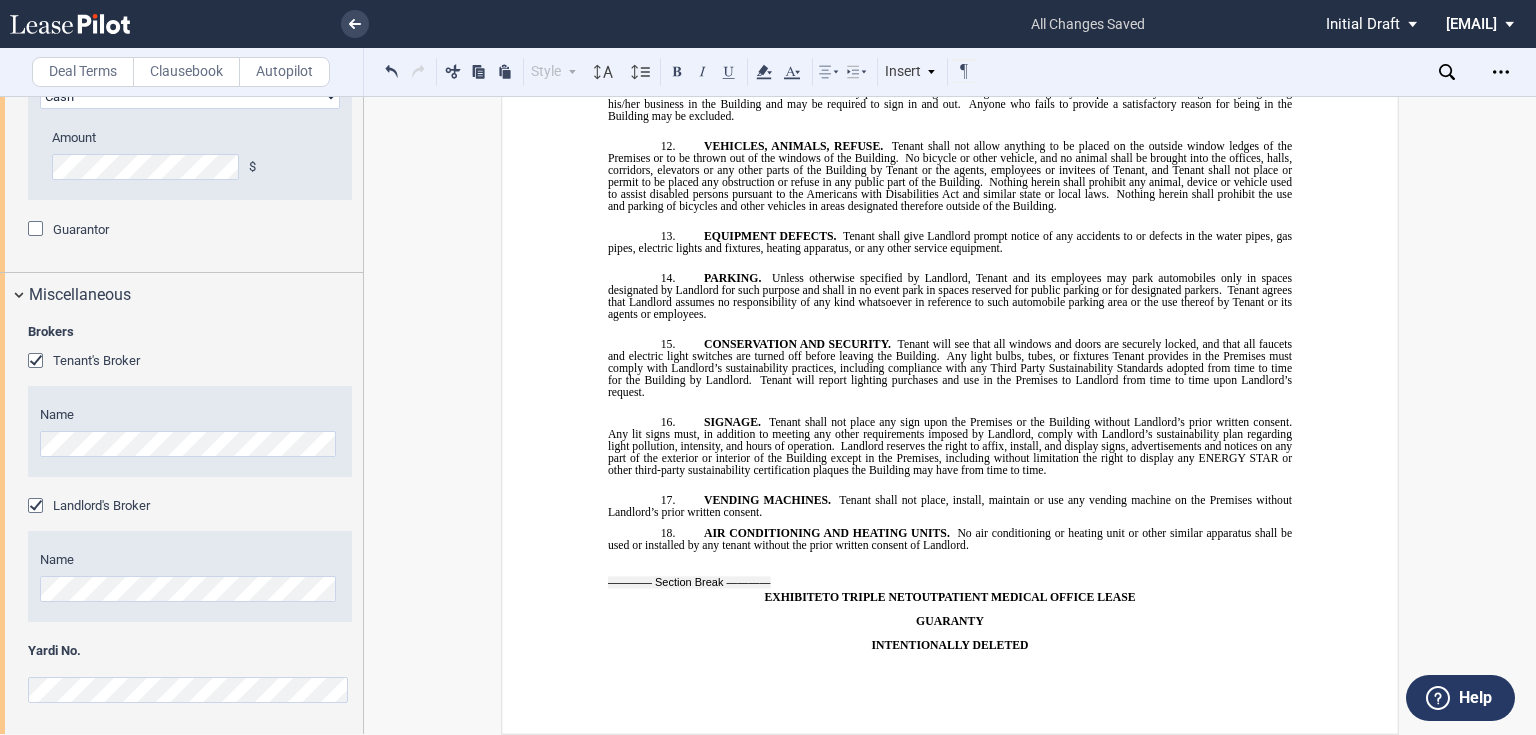 type 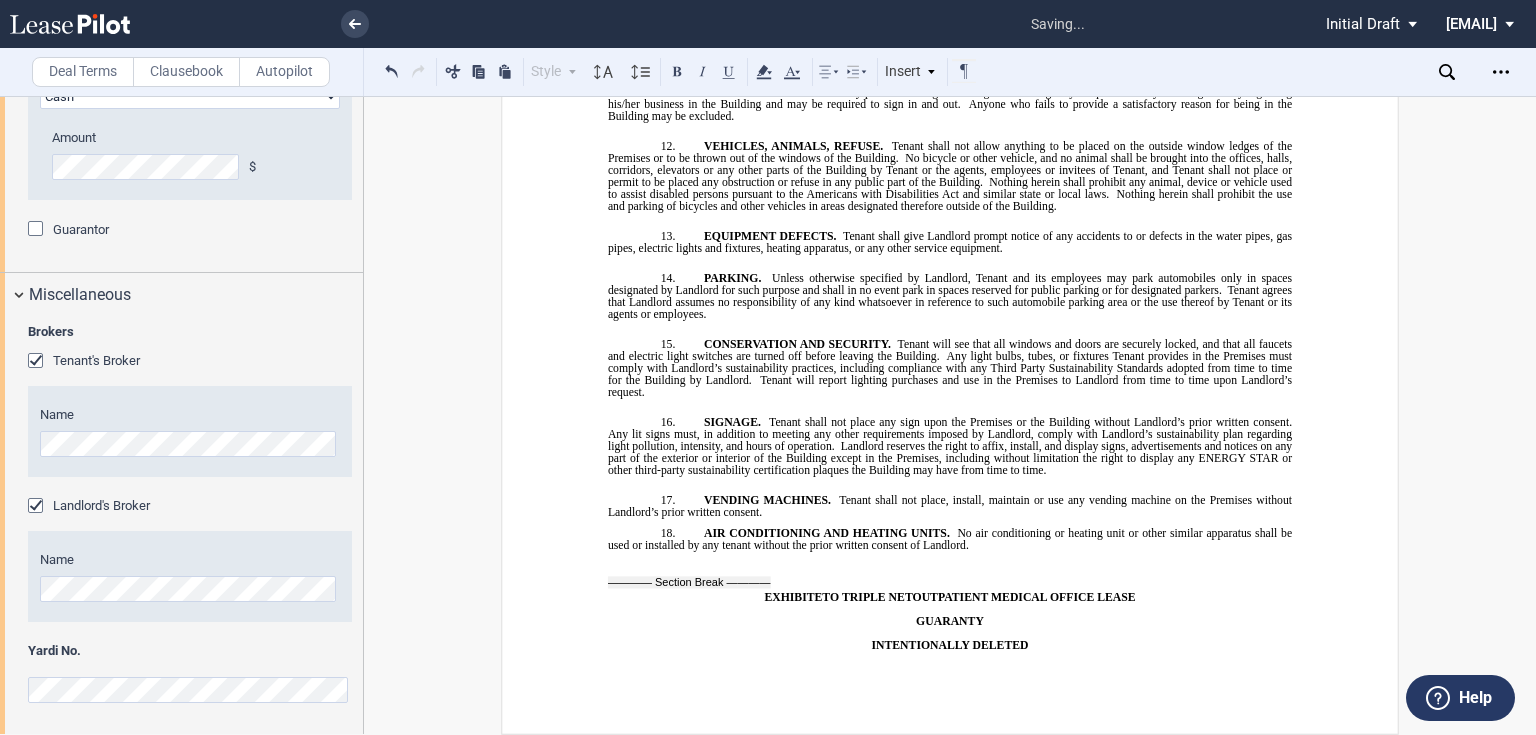 type 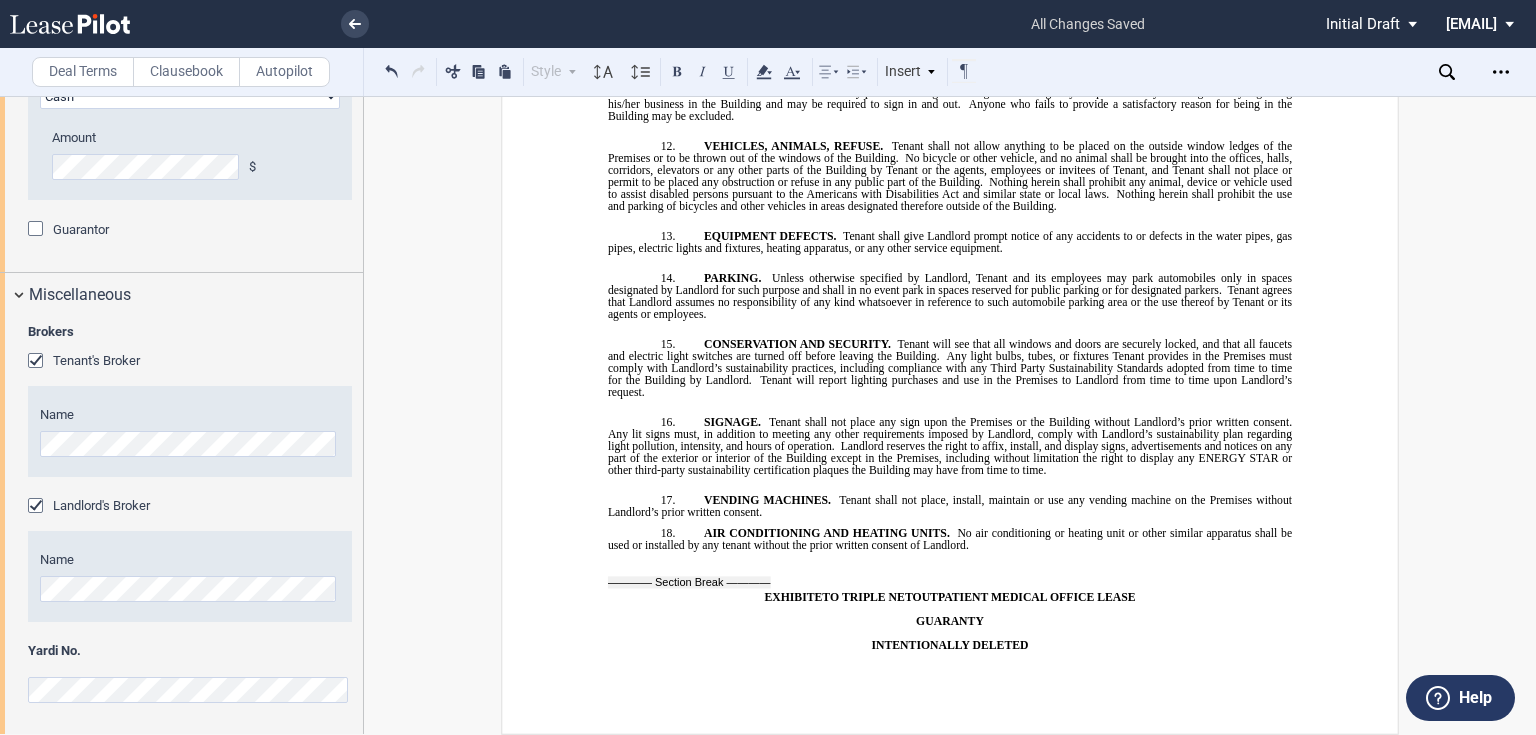 click on "﻿
﻿" at bounding box center [769, -1037] 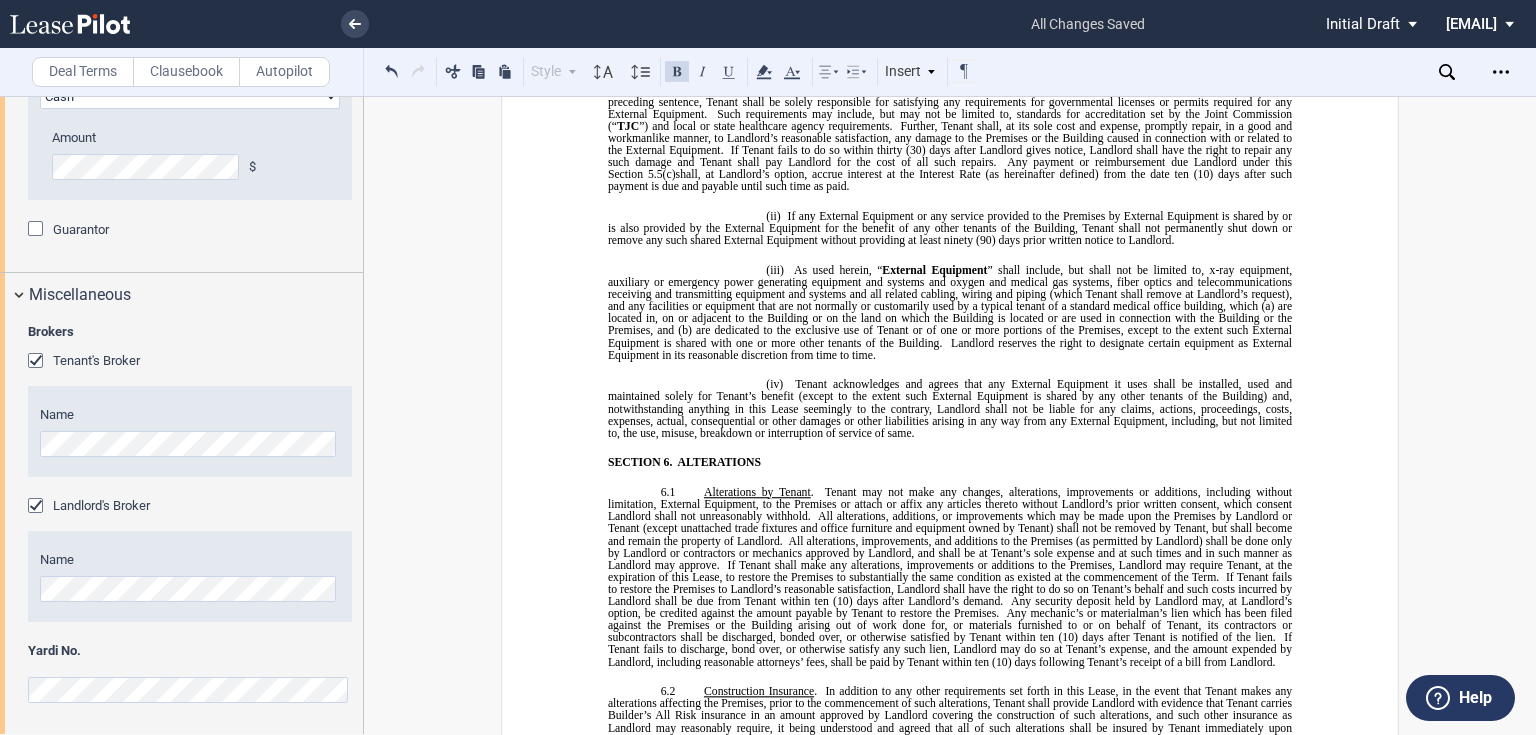 scroll, scrollTop: 6615, scrollLeft: 0, axis: vertical 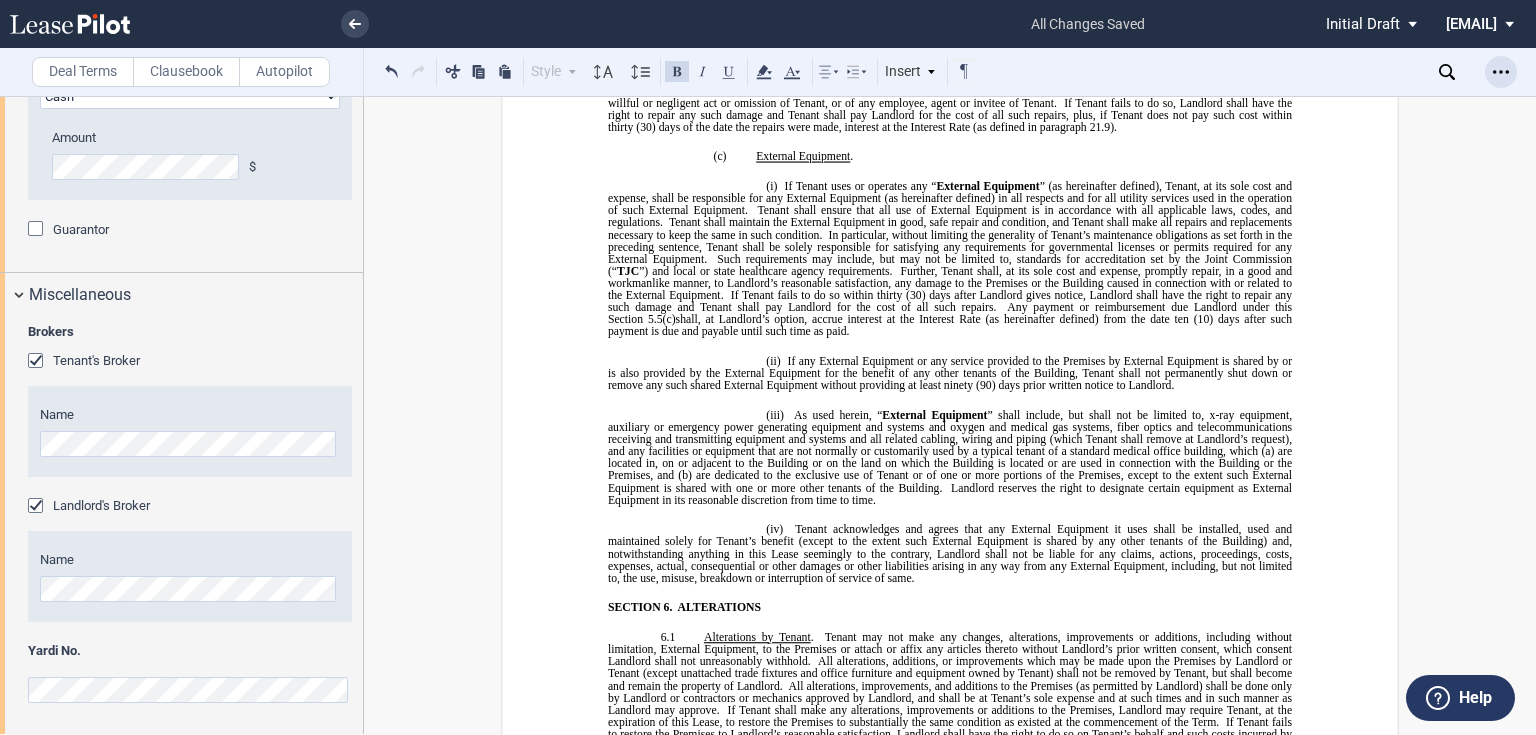 click at bounding box center (1501, 72) 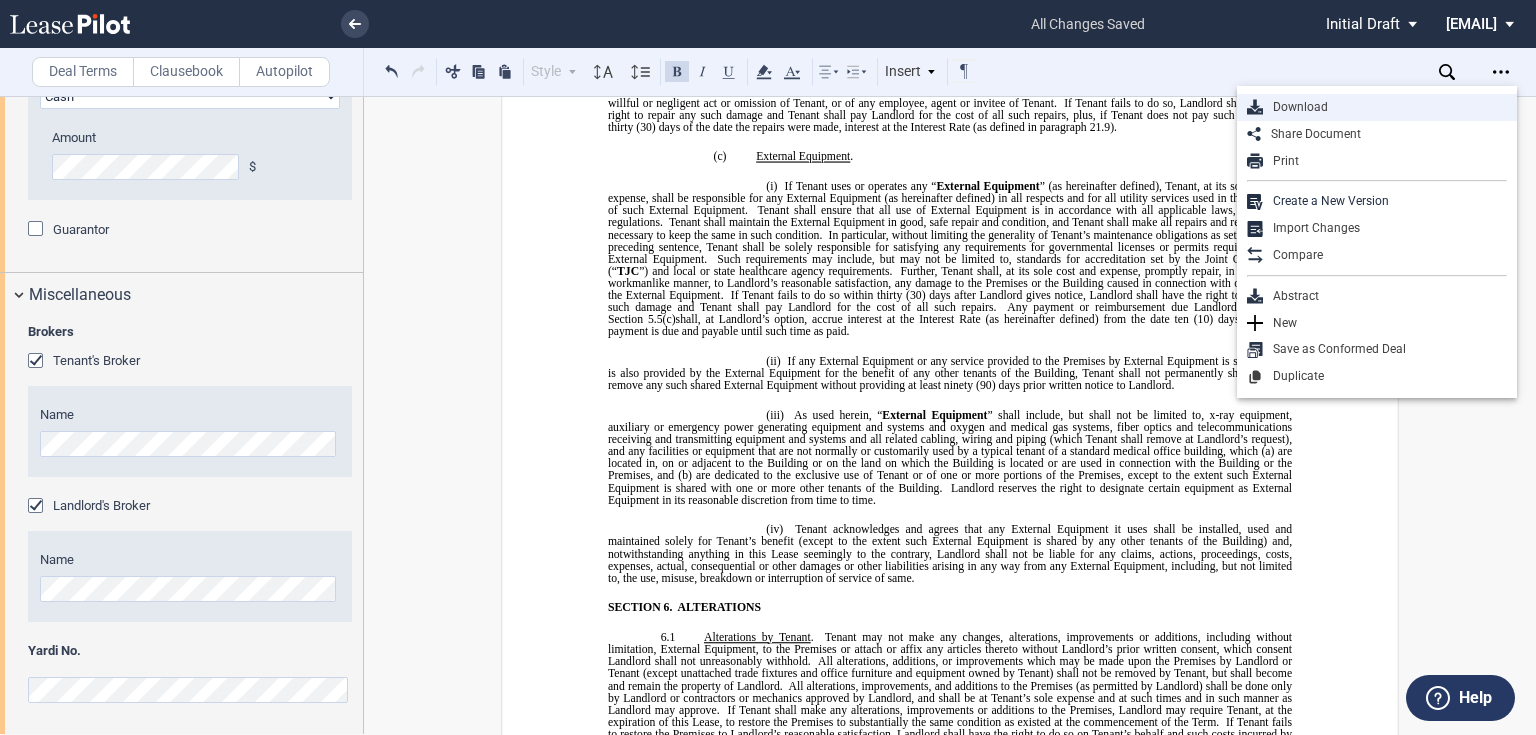 click on "Download" at bounding box center [1385, 107] 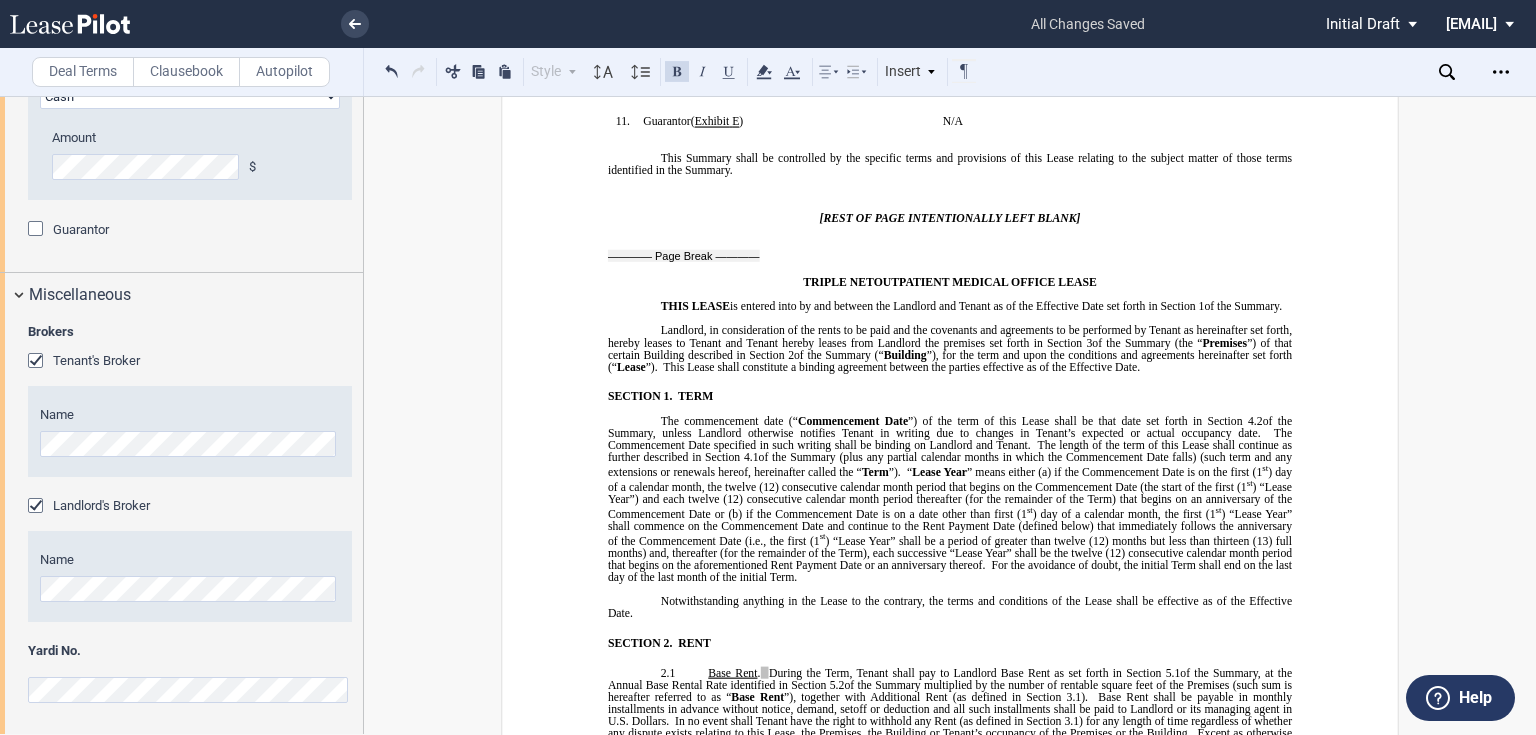 scroll, scrollTop: 0, scrollLeft: 0, axis: both 